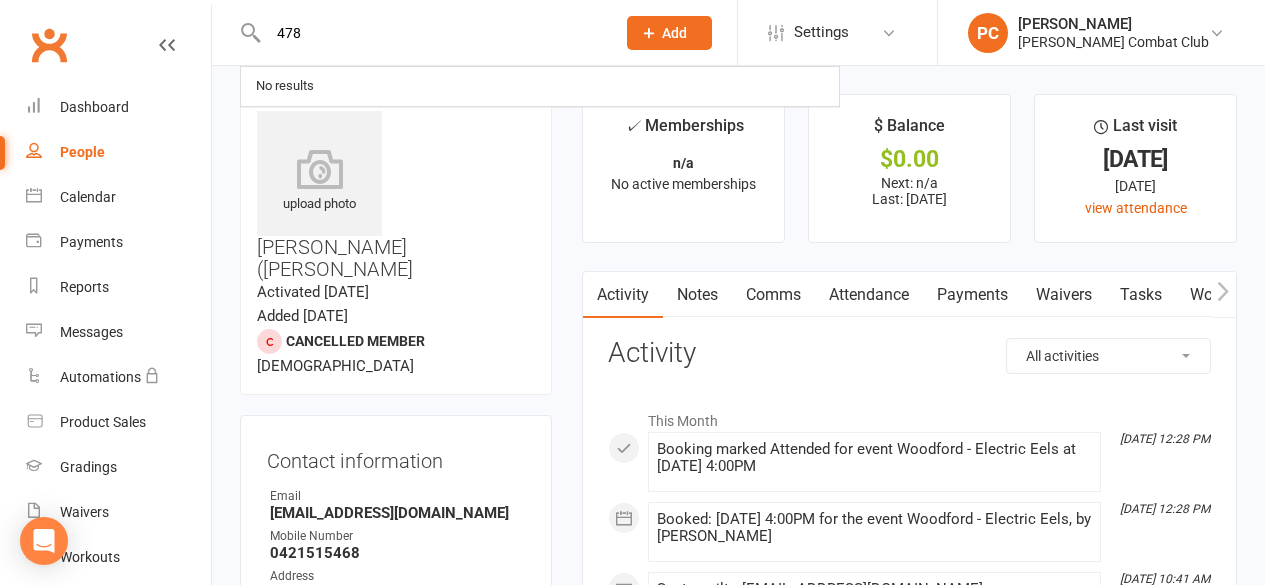 scroll, scrollTop: 0, scrollLeft: 0, axis: both 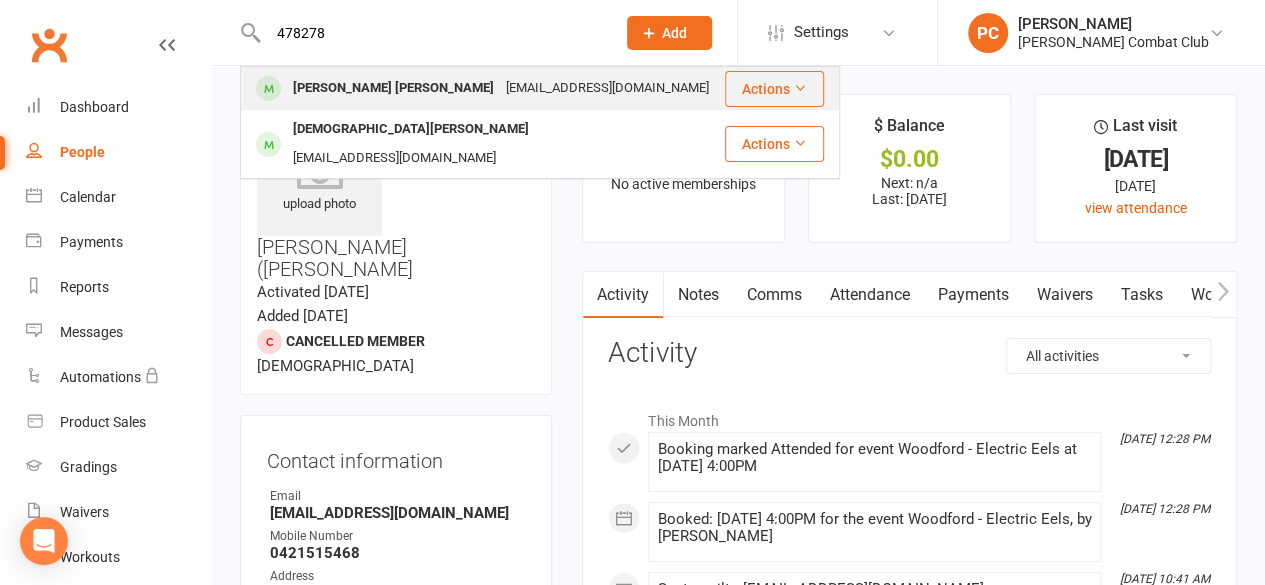 type on "478278" 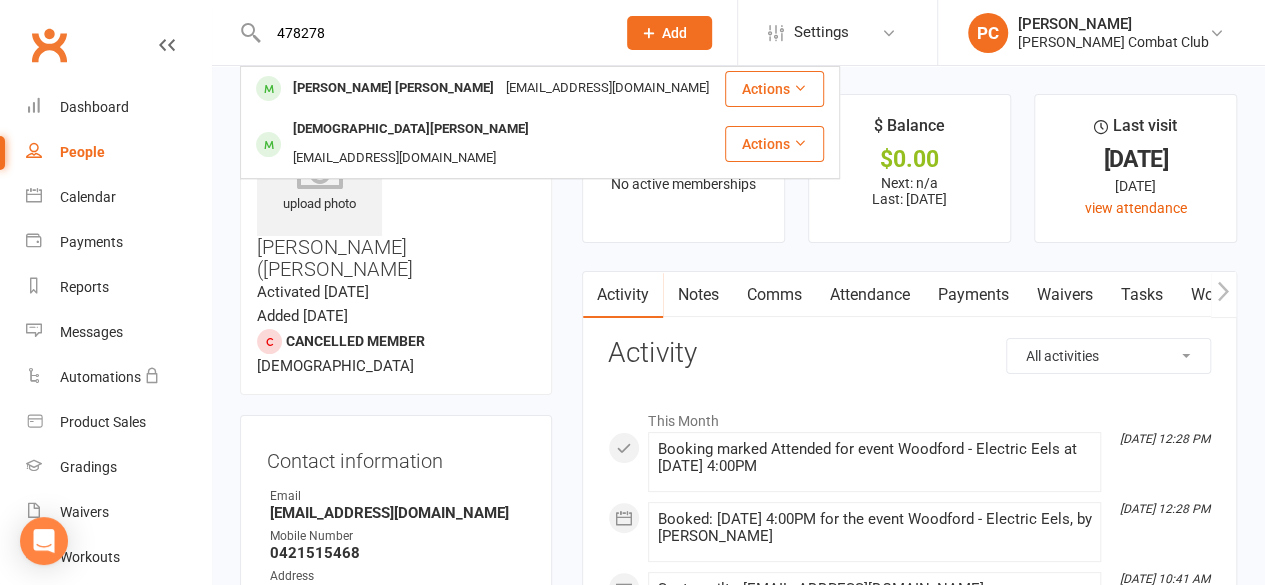 click on "[PERSON_NAME] [PERSON_NAME]" at bounding box center (393, 88) 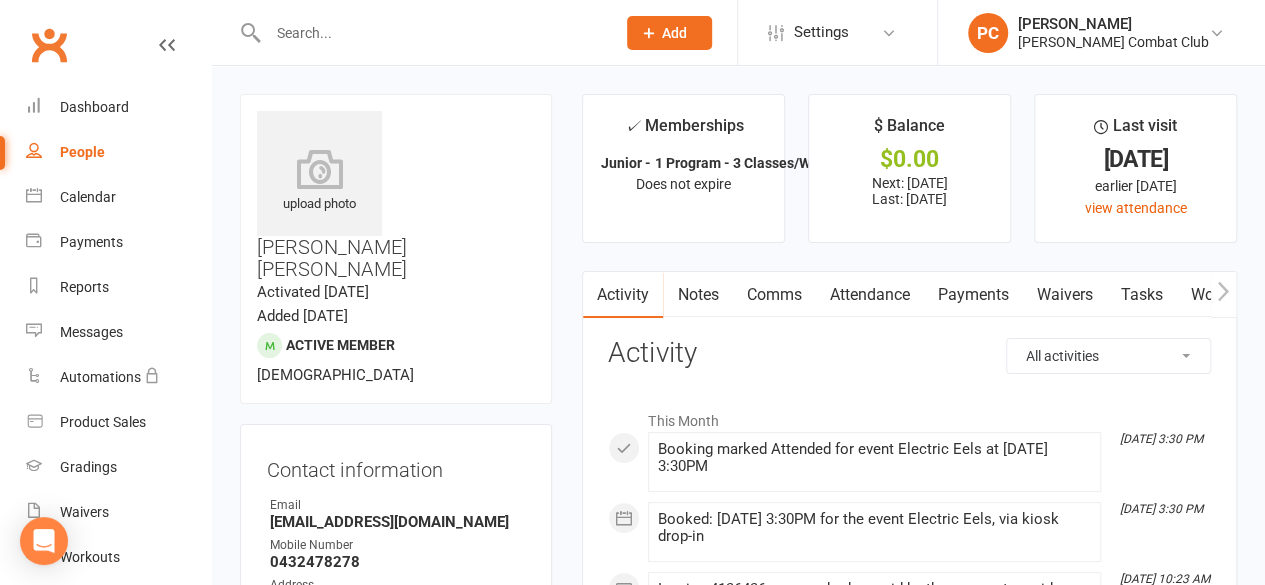 click at bounding box center [431, 33] 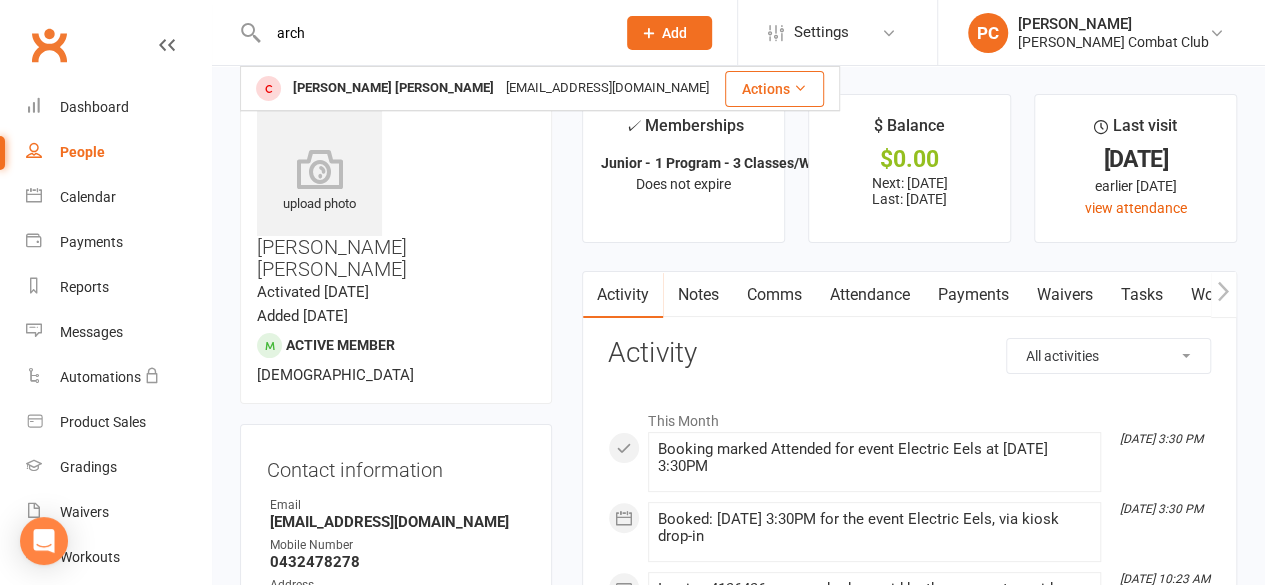 drag, startPoint x: 337, startPoint y: 35, endPoint x: 270, endPoint y: 35, distance: 67 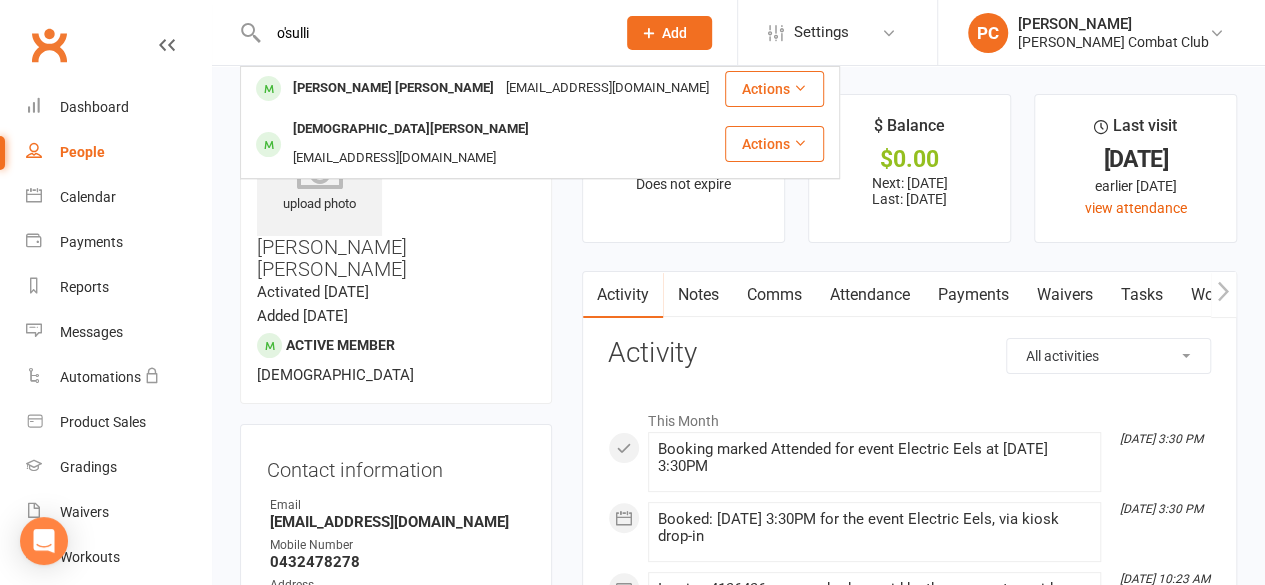 type on "o'sulli" 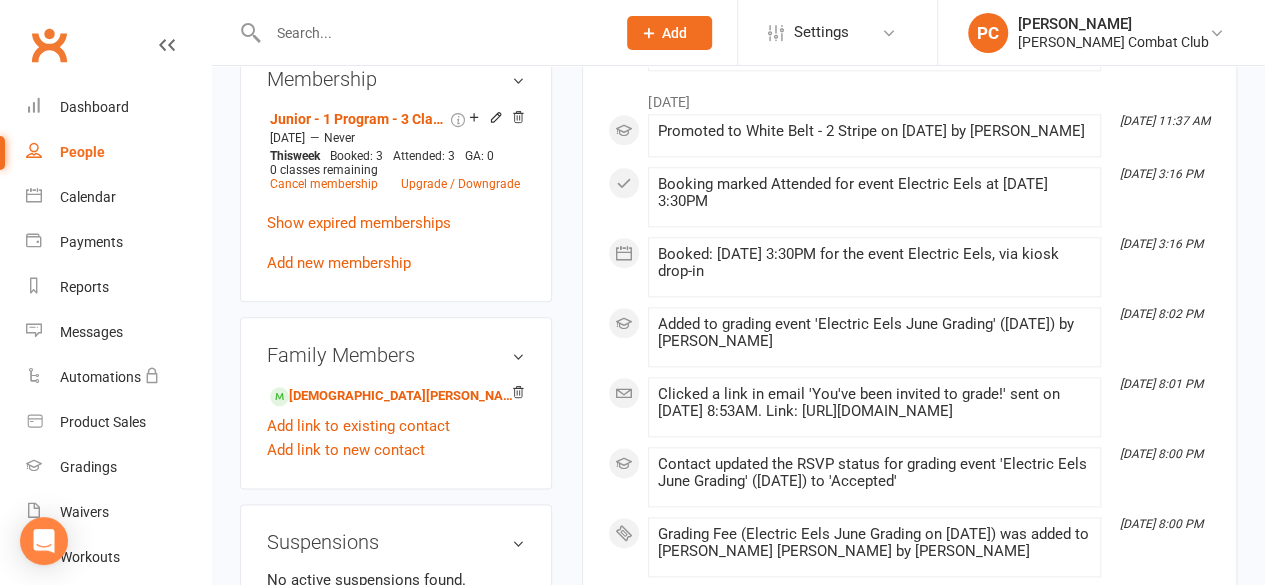 scroll, scrollTop: 900, scrollLeft: 0, axis: vertical 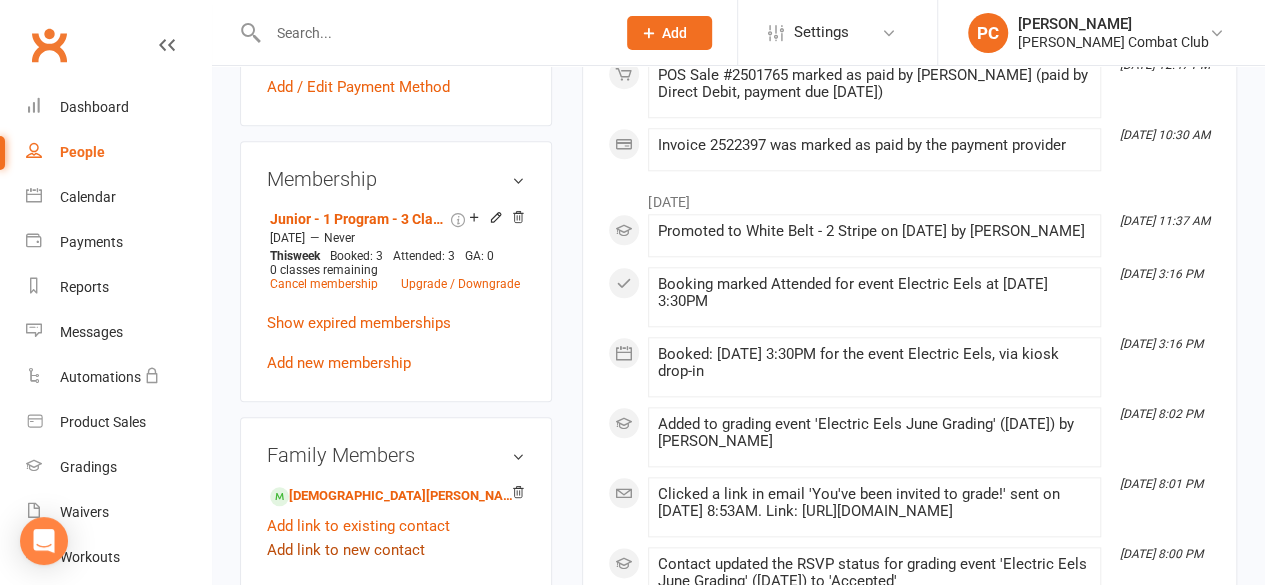 click on "Add link to new contact" at bounding box center (346, 550) 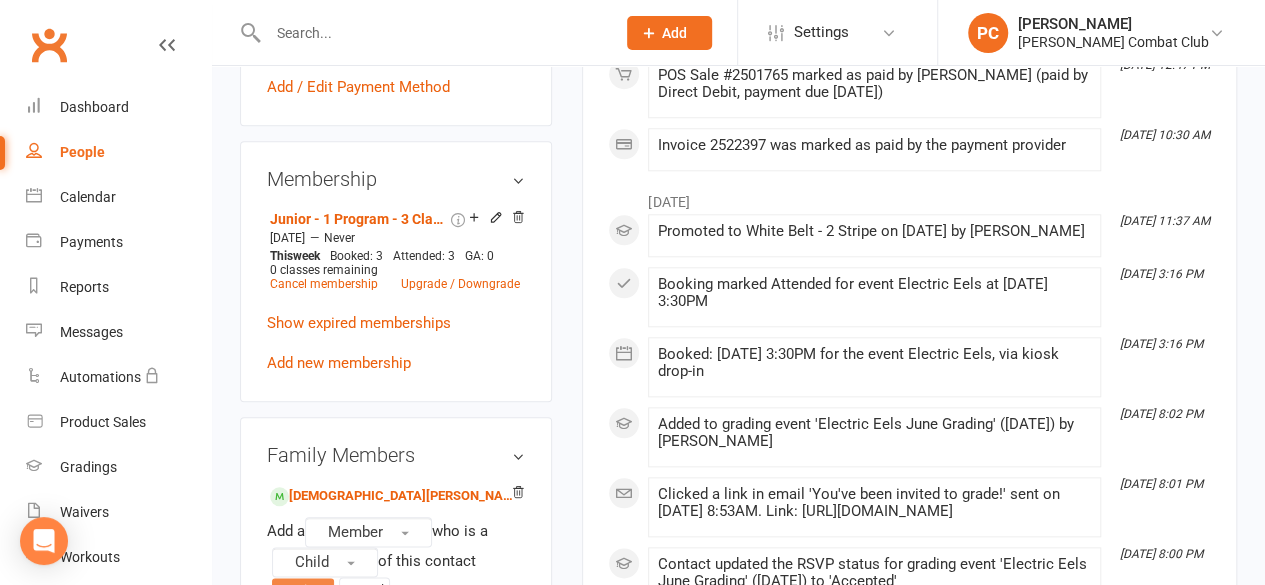 click on "Continue" at bounding box center [303, 590] 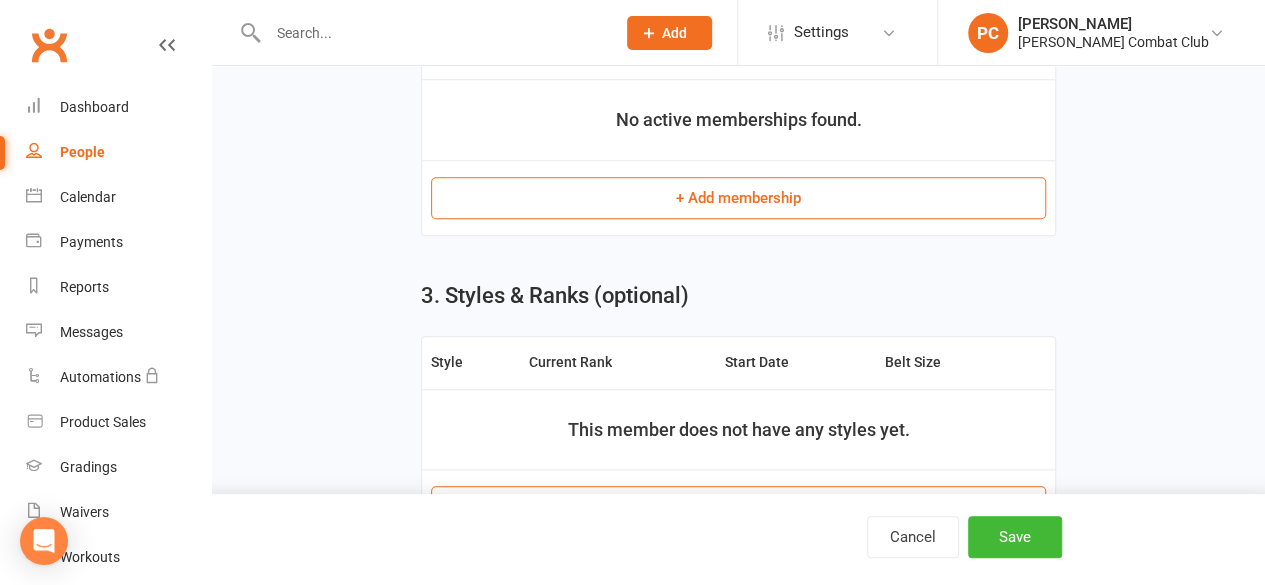 scroll, scrollTop: 0, scrollLeft: 0, axis: both 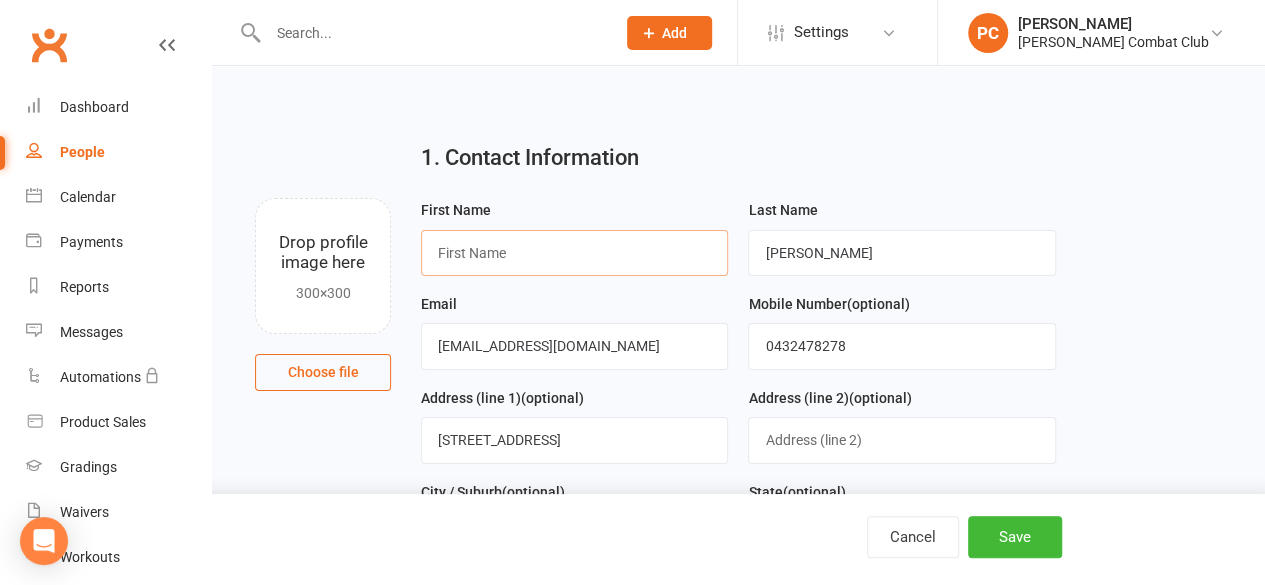 click at bounding box center [574, 253] 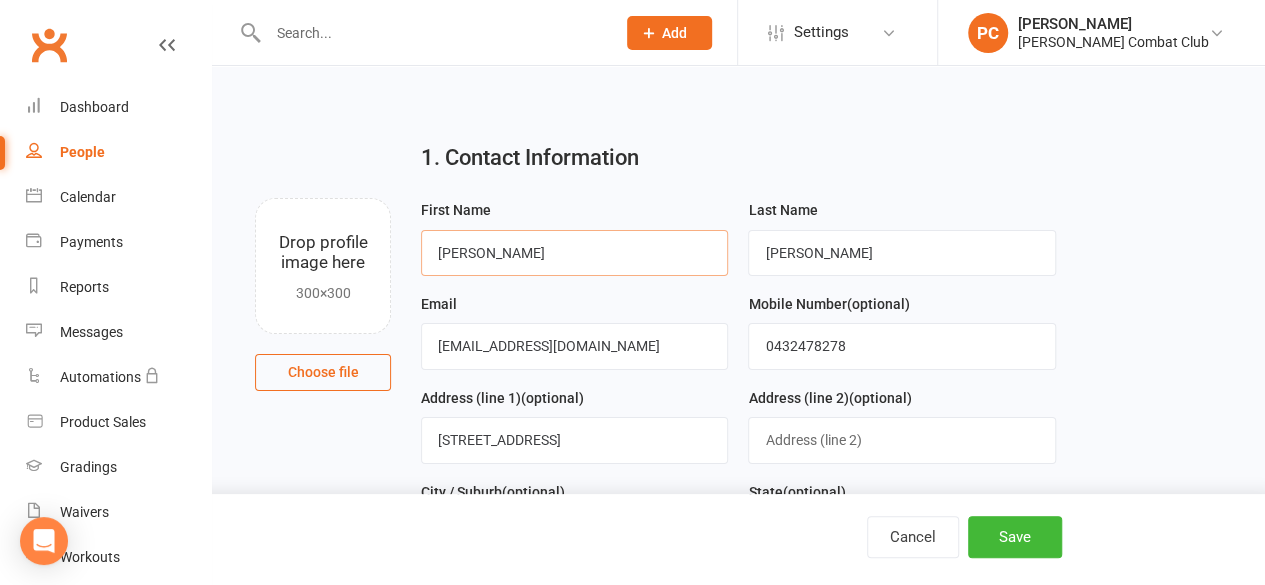 type on "[PERSON_NAME]" 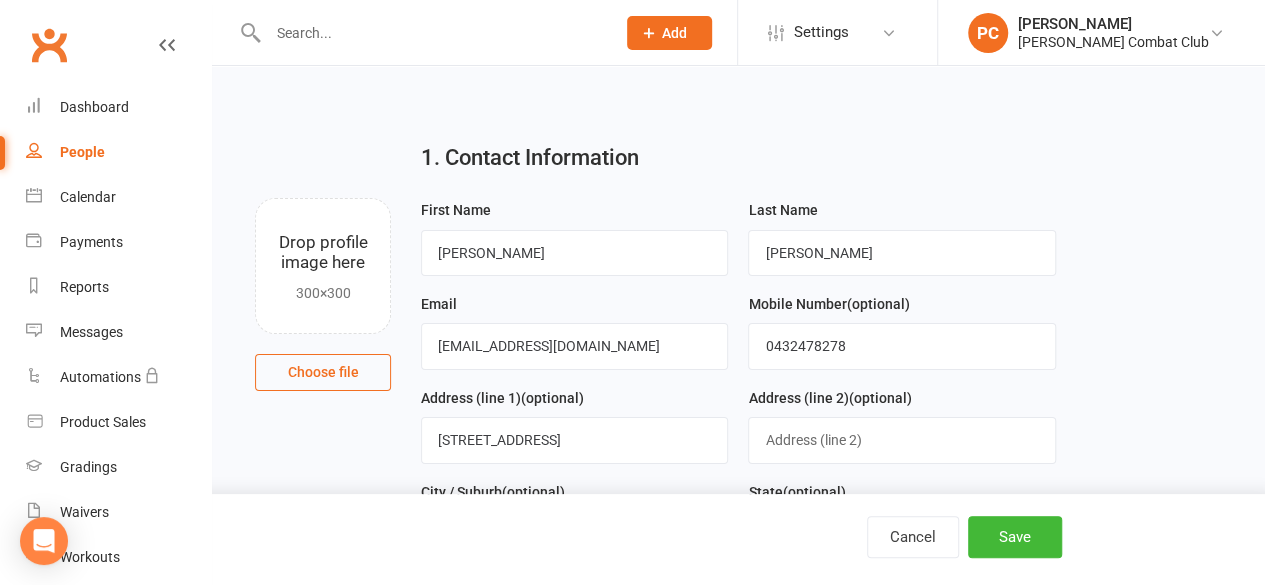 click on "1. Contact Information" at bounding box center [738, 158] 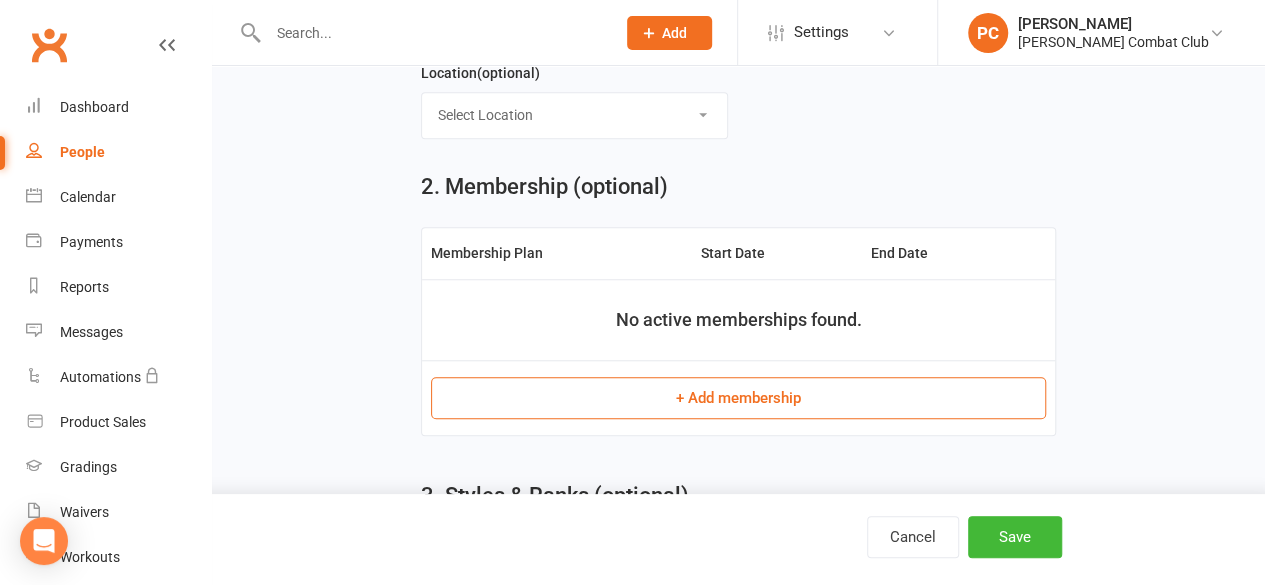 scroll, scrollTop: 800, scrollLeft: 0, axis: vertical 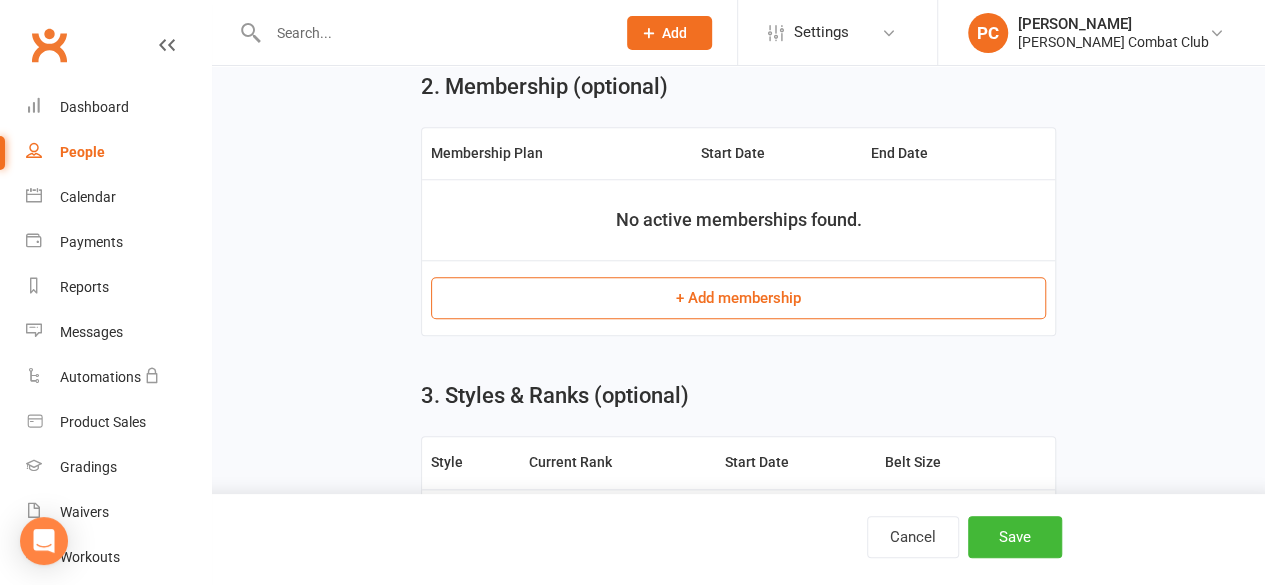 click on "+ Add membership" at bounding box center [738, 298] 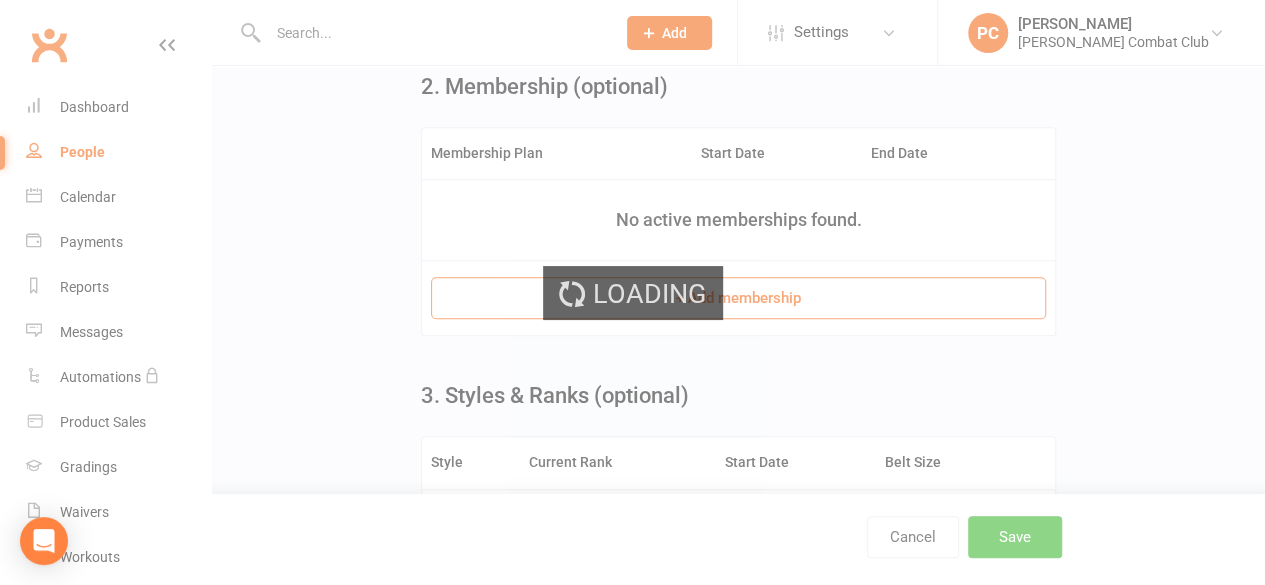 scroll, scrollTop: 0, scrollLeft: 0, axis: both 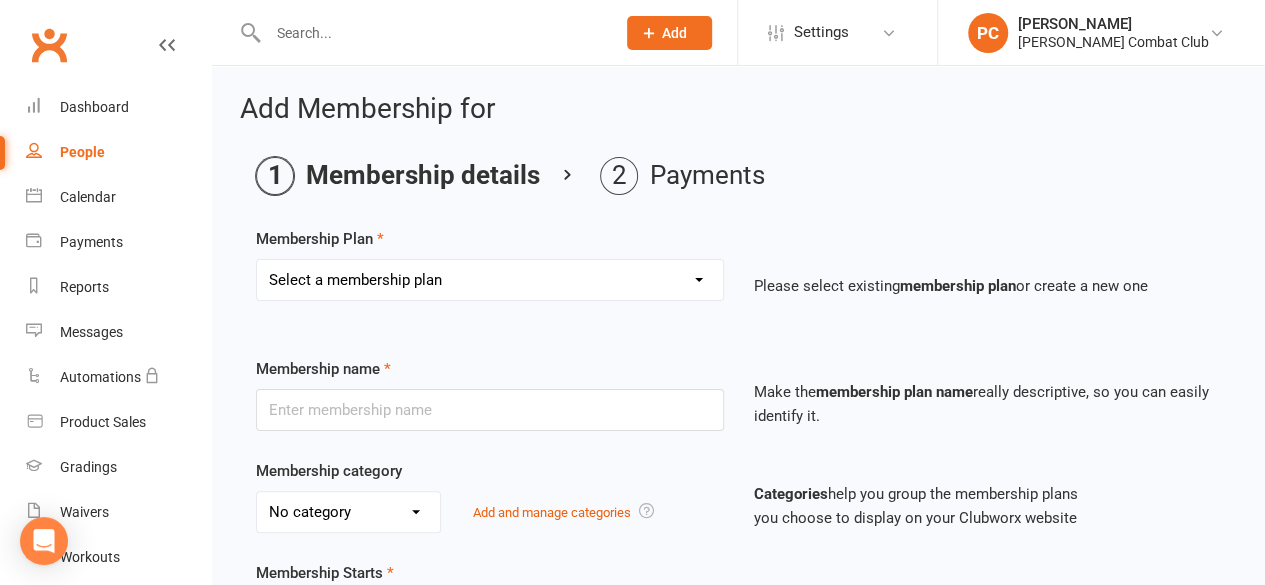 click on "Select a membership plan Create new Membership Plan Junior - 1 Program - 3 Classes/Week Junior - 1 Program - Unlimited Junior - 2 Programs - 3 Days/Week Juniors - 2 Programs - Unlimited Adults - 3 Classes/week Adult - Unlimited Silly Seahorses - 1 Class Adult 10 Class Pass Casual Trial Class Silly Seahorses - 2 Class Junior 10 Class Pass Juniors Woodford - 1 Program Adults - Woodford Club Only Adult 10 Class Pass - Woodford Adults - 3 Classes/week - FN Adult - Unlimited - FN Junior - 1 Program - 3 Classes/Week - FN Junior - 1 Program - Unlimited - FN Junior - 2 Programs - 3 Days/Week - FN Juniors - 2 Programs - Unlimited - FN Silly Seahorses - 1 Class - FN Silly Seahorses - 2 Class - FN Couch 2 Cage - Weekly Couch 2 Cage - Monthly Juniors Woodford - 2 Programs" at bounding box center (490, 280) 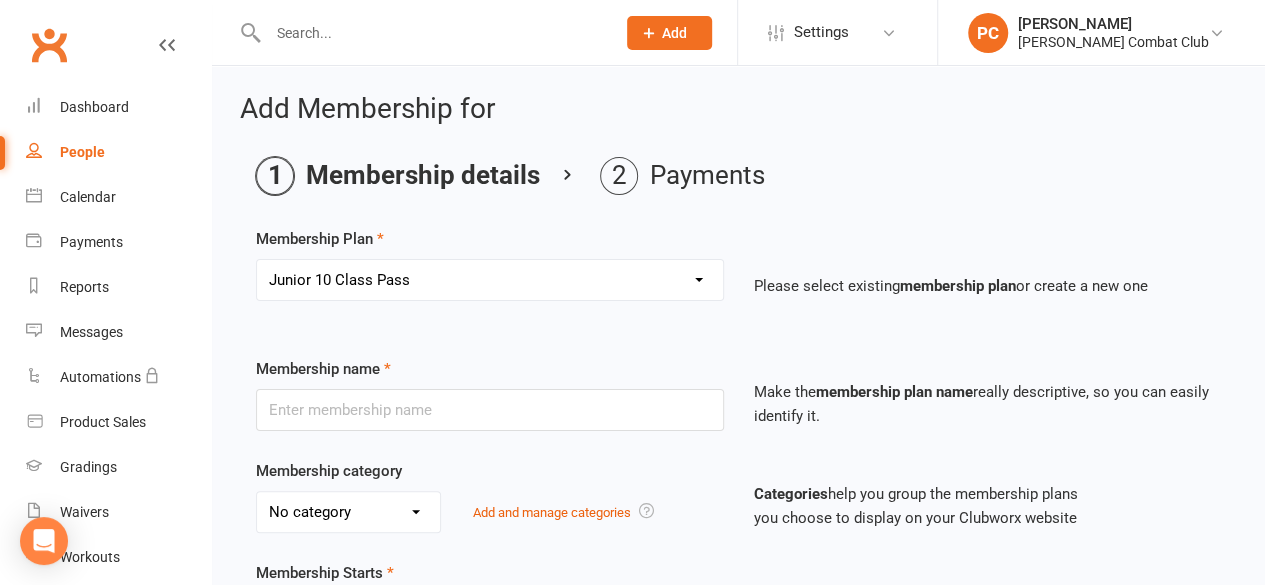 click on "Select a membership plan Create new Membership Plan Junior - 1 Program - 3 Classes/Week Junior - 1 Program - Unlimited Junior - 2 Programs - 3 Days/Week Juniors - 2 Programs - Unlimited Adults - 3 Classes/week Adult - Unlimited Silly Seahorses - 1 Class Adult 10 Class Pass Casual Trial Class Silly Seahorses - 2 Class Junior 10 Class Pass Juniors Woodford - 1 Program Adults - Woodford Club Only Adult 10 Class Pass - Woodford Adults - 3 Classes/week - FN Adult - Unlimited - FN Junior - 1 Program - 3 Classes/Week - FN Junior - 1 Program - Unlimited - FN Junior - 2 Programs - 3 Days/Week - FN Juniors - 2 Programs - Unlimited - FN Silly Seahorses - 1 Class - FN Silly Seahorses - 2 Class - FN Couch 2 Cage - Weekly Couch 2 Cage - Monthly Juniors Woodford - 2 Programs" at bounding box center (490, 280) 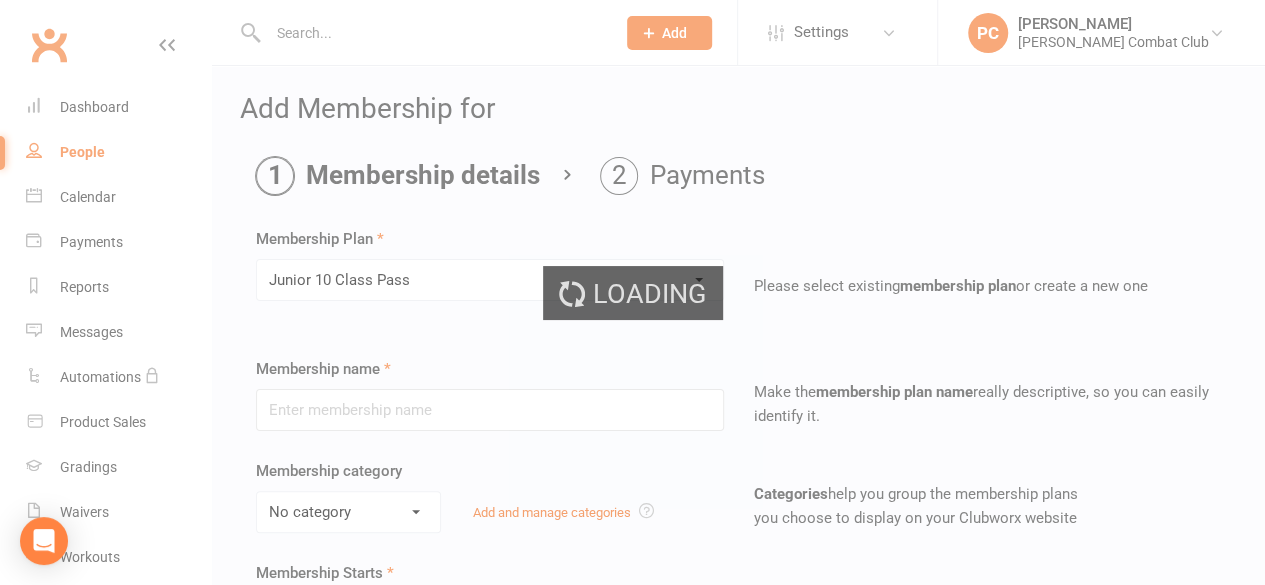 type on "Junior 10 Class Pass" 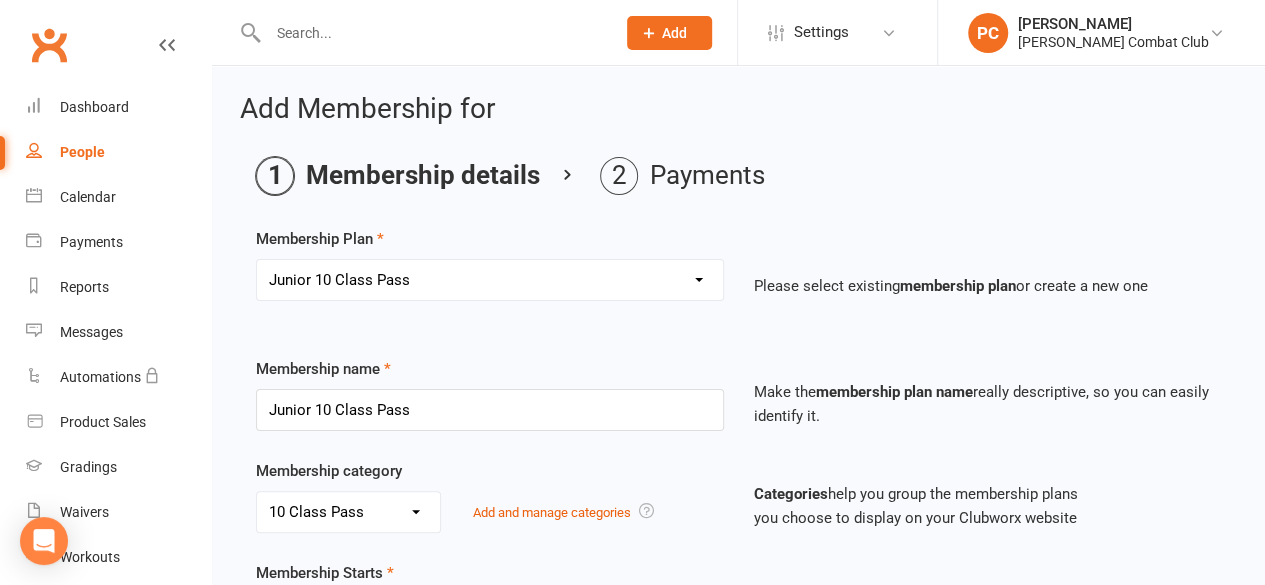 type on "[DATE]" 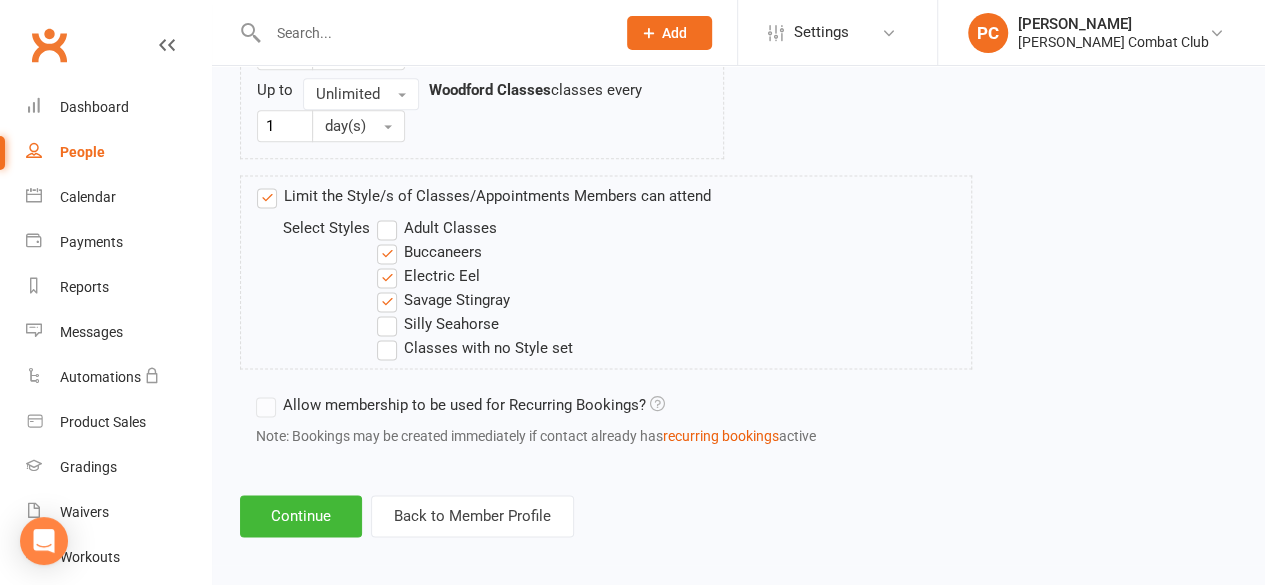 scroll, scrollTop: 1262, scrollLeft: 0, axis: vertical 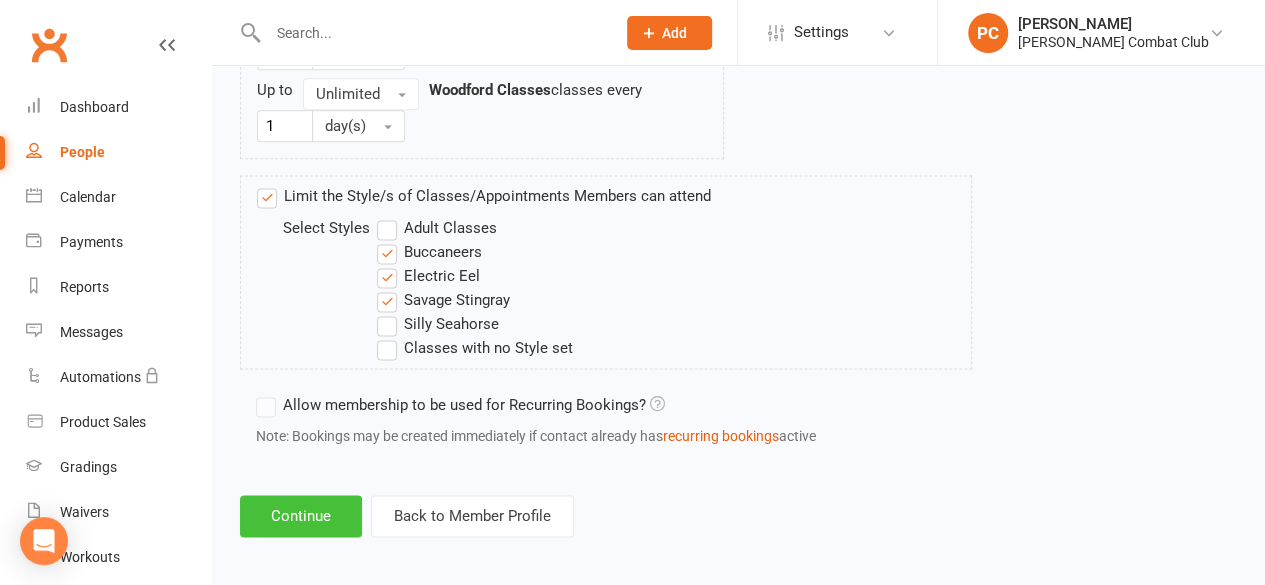 click on "Continue" at bounding box center (301, 516) 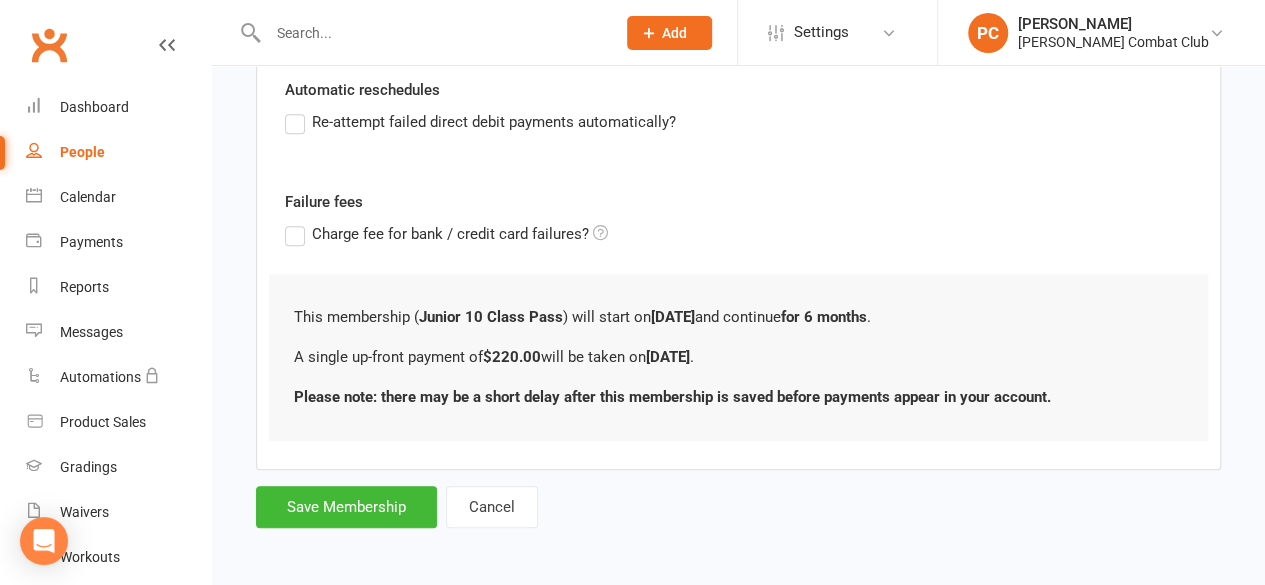 scroll, scrollTop: 501, scrollLeft: 0, axis: vertical 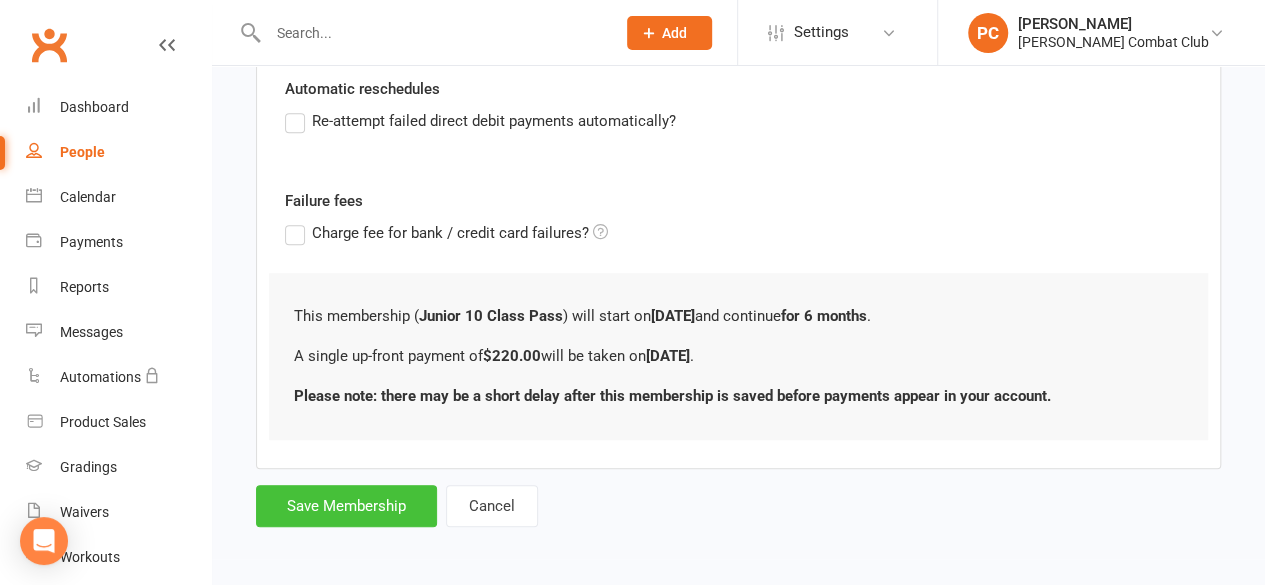 click on "Save Membership" at bounding box center (346, 506) 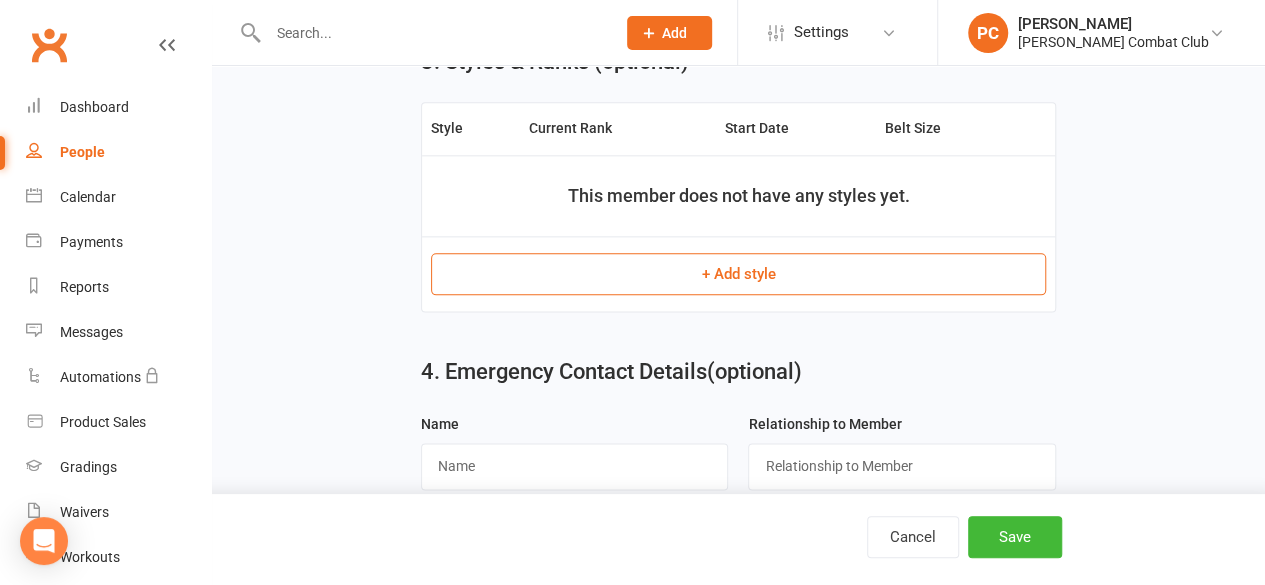 scroll, scrollTop: 1148, scrollLeft: 0, axis: vertical 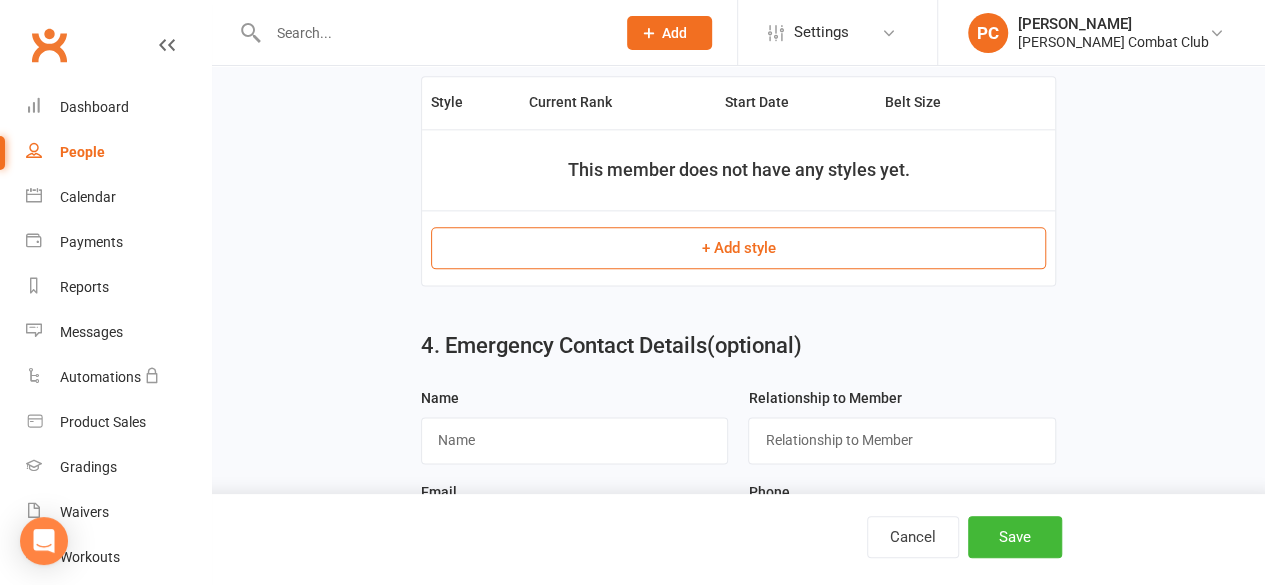 click on "+ Add style" at bounding box center [738, 248] 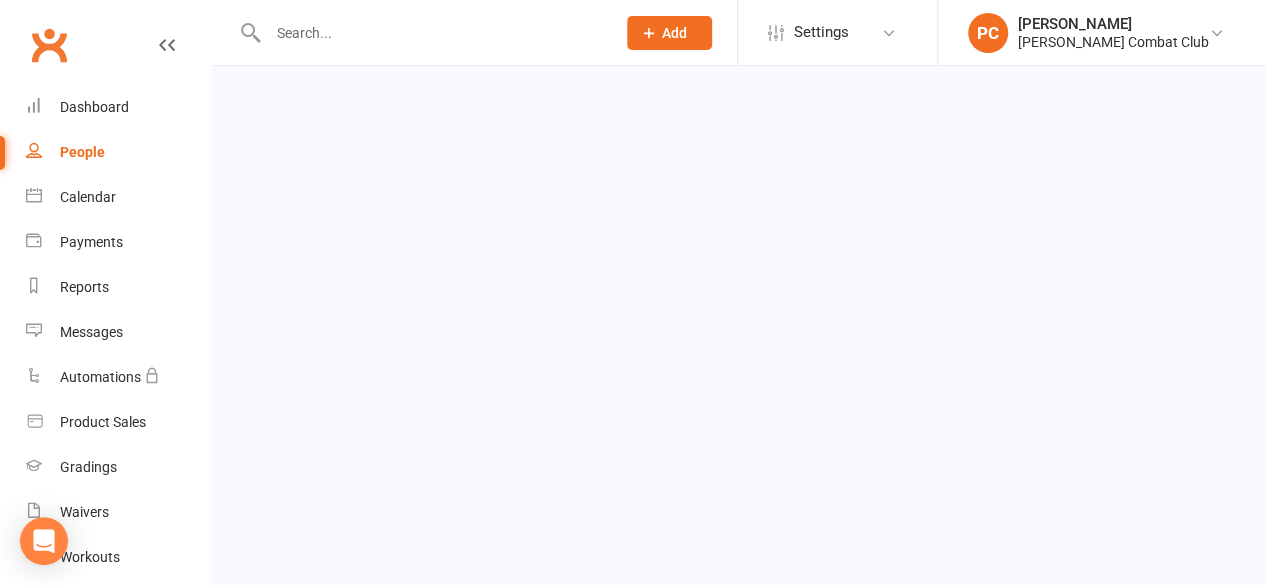 scroll, scrollTop: 0, scrollLeft: 0, axis: both 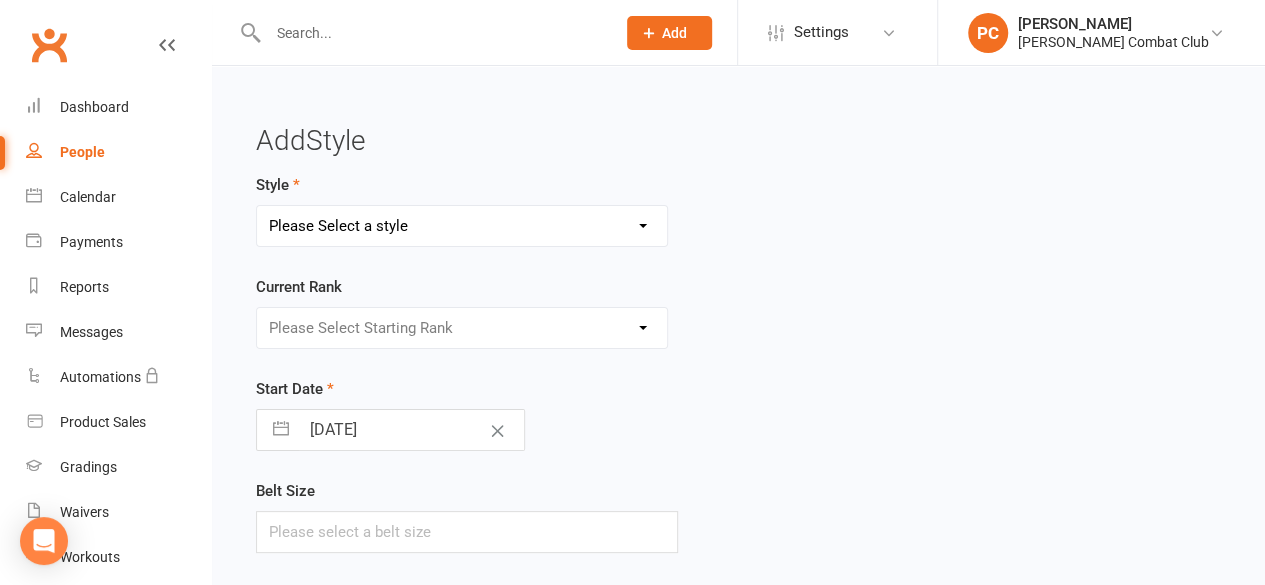 click on "Please Select a style Adult Classes Buccaneers Electric Eel Savage Stingray Silly Seahorse" at bounding box center (462, 226) 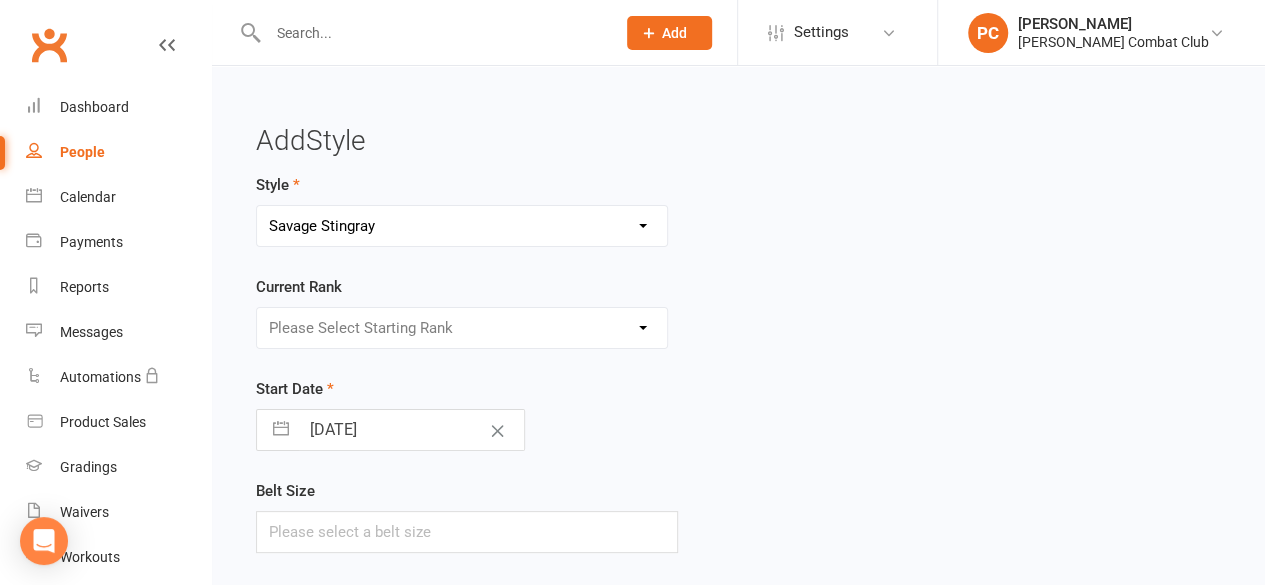 click on "Please Select a style Adult Classes Buccaneers Electric Eel Savage Stingray Silly Seahorse" at bounding box center (462, 226) 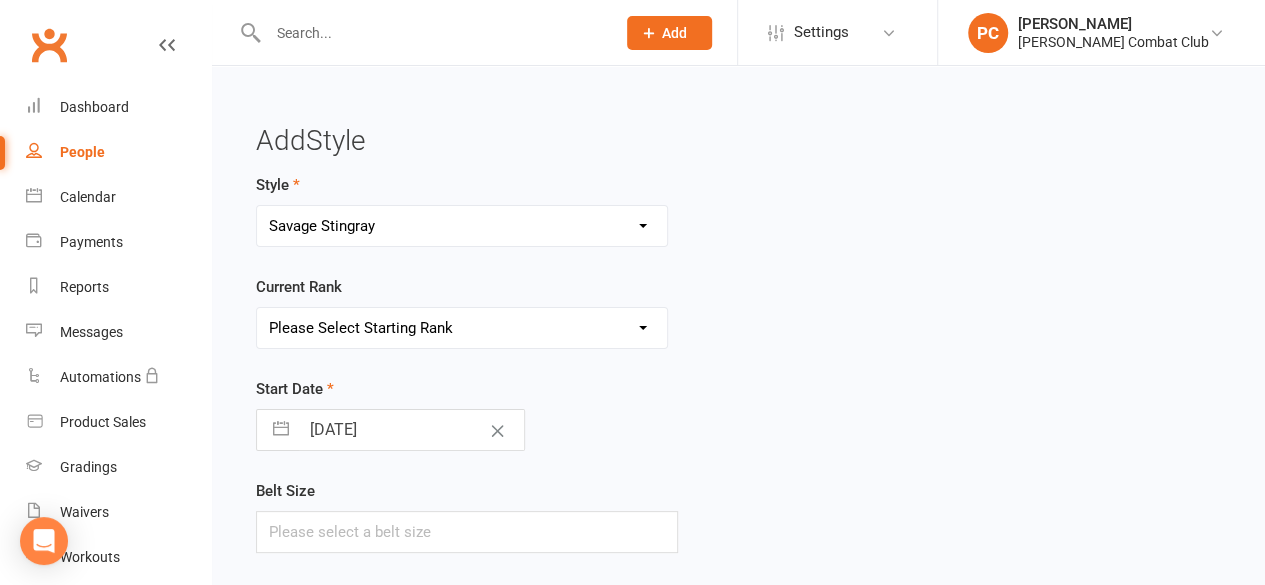 click on "Please Select Starting Rank White Belt White Belt - 1 Stripe White Belt - 2 Stripe White Belt - 3 Stripe White Belt - 4 Stripe Grey/White Belt  Grey/White Belt - 1 Stripe Grey/White Belt - 2 Stripe Grey/White Belt - 3 Stripe Grey/White Belt - 4 Stripe Grey Belt  Grey Belt - 1 Stripe Grey Belt - 2 Stripe Grey Belt - 3 Stripe Grey Belt - 4 Stripe Grey/Black Belt  Grey/Black Belt - 1 Stripe Grey/Black Belt - 2 Stripe Grey/Black Belt - 3 Stripe Grey/Black Belt - 4 Stripe Yellow/White Belt Yellow/White Belt -1 Stripe Yellow/White Belt - 2 Stripe Yellow/White Belt - 3 Stripe Yellow/White Belt - 4 Stripe Yellow Belt Yellow Belt - 1 Stripe Yellow Belt - 2 Stripe Yellow Belt - 3 Stripe Yellow Belt - 4 Stripe Yellow/Black Belt  Yellow/Black Belt - 1 Stripe Yellow/Black Belt - 2 Stripe Yellow/Black Belt - 3 Stripe Yellow/Black Belt - 4 Stripe Orange/White Belt  Orange/White Belt - 1 Stripe Orange/White Belt - 2 Stripe Orange/White Belt - 3 Stripe Orange/White Belt - 4 Stripe Orange Belt  Orange Belt - 1 Stripe" at bounding box center (462, 328) 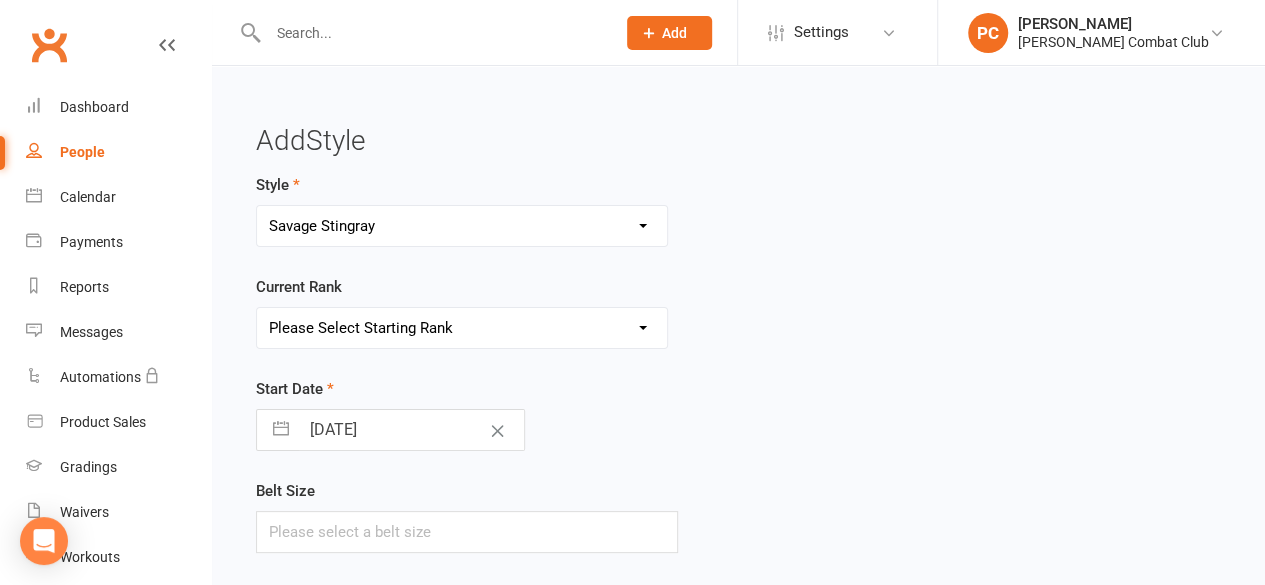 select on "40816" 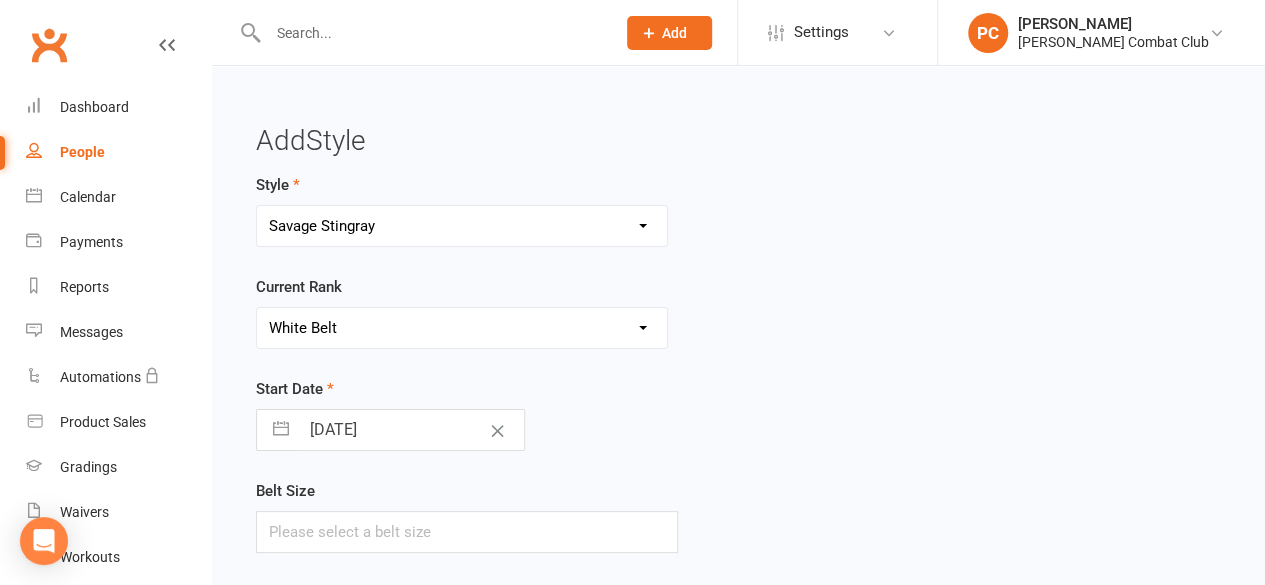 click on "Please Select Starting Rank White Belt White Belt - 1 Stripe White Belt - 2 Stripe White Belt - 3 Stripe White Belt - 4 Stripe Grey/White Belt  Grey/White Belt - 1 Stripe Grey/White Belt - 2 Stripe Grey/White Belt - 3 Stripe Grey/White Belt - 4 Stripe Grey Belt  Grey Belt - 1 Stripe Grey Belt - 2 Stripe Grey Belt - 3 Stripe Grey Belt - 4 Stripe Grey/Black Belt  Grey/Black Belt - 1 Stripe Grey/Black Belt - 2 Stripe Grey/Black Belt - 3 Stripe Grey/Black Belt - 4 Stripe Yellow/White Belt Yellow/White Belt -1 Stripe Yellow/White Belt - 2 Stripe Yellow/White Belt - 3 Stripe Yellow/White Belt - 4 Stripe Yellow Belt Yellow Belt - 1 Stripe Yellow Belt - 2 Stripe Yellow Belt - 3 Stripe Yellow Belt - 4 Stripe Yellow/Black Belt  Yellow/Black Belt - 1 Stripe Yellow/Black Belt - 2 Stripe Yellow/Black Belt - 3 Stripe Yellow/Black Belt - 4 Stripe Orange/White Belt  Orange/White Belt - 1 Stripe Orange/White Belt - 2 Stripe Orange/White Belt - 3 Stripe Orange/White Belt - 4 Stripe Orange Belt  Orange Belt - 1 Stripe" at bounding box center (462, 328) 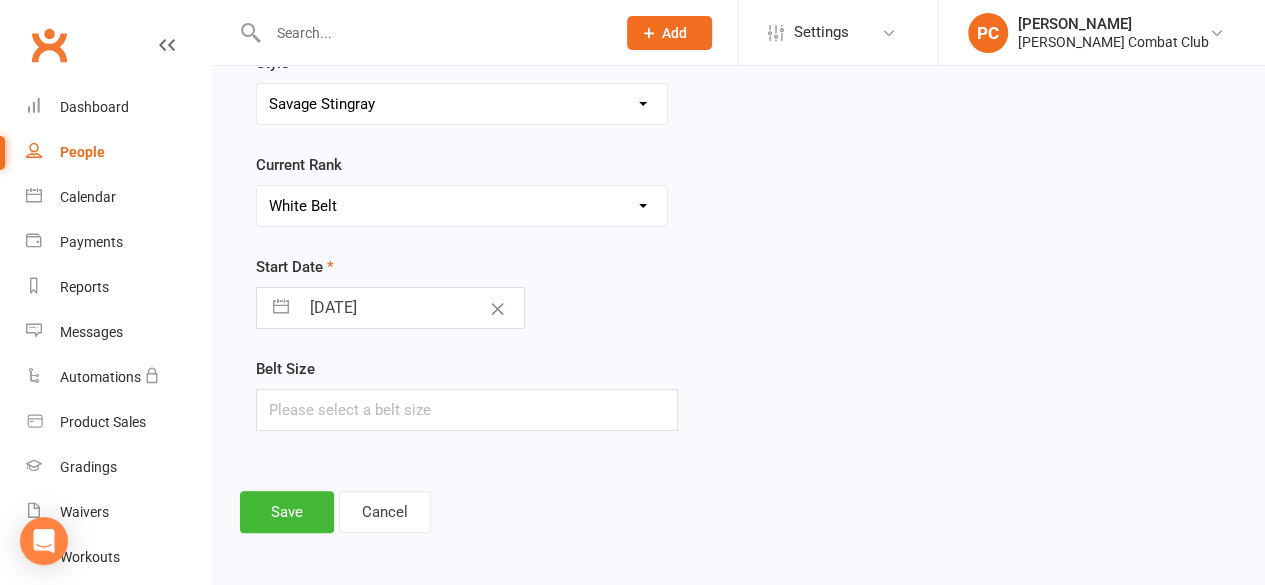 scroll, scrollTop: 123, scrollLeft: 0, axis: vertical 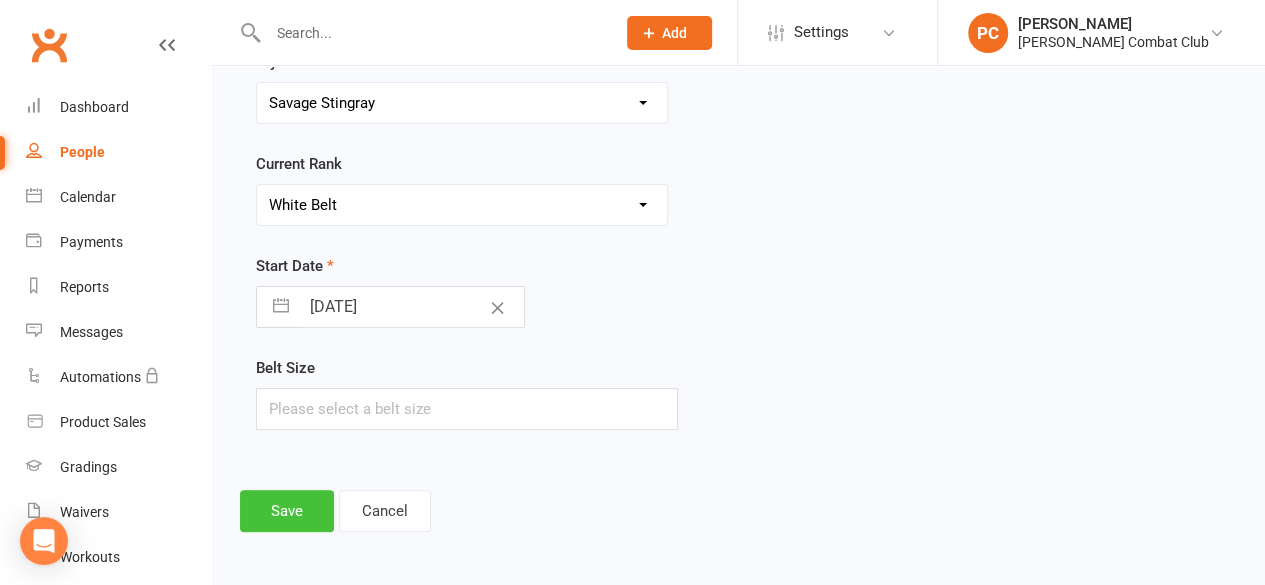 click on "Save" at bounding box center [287, 511] 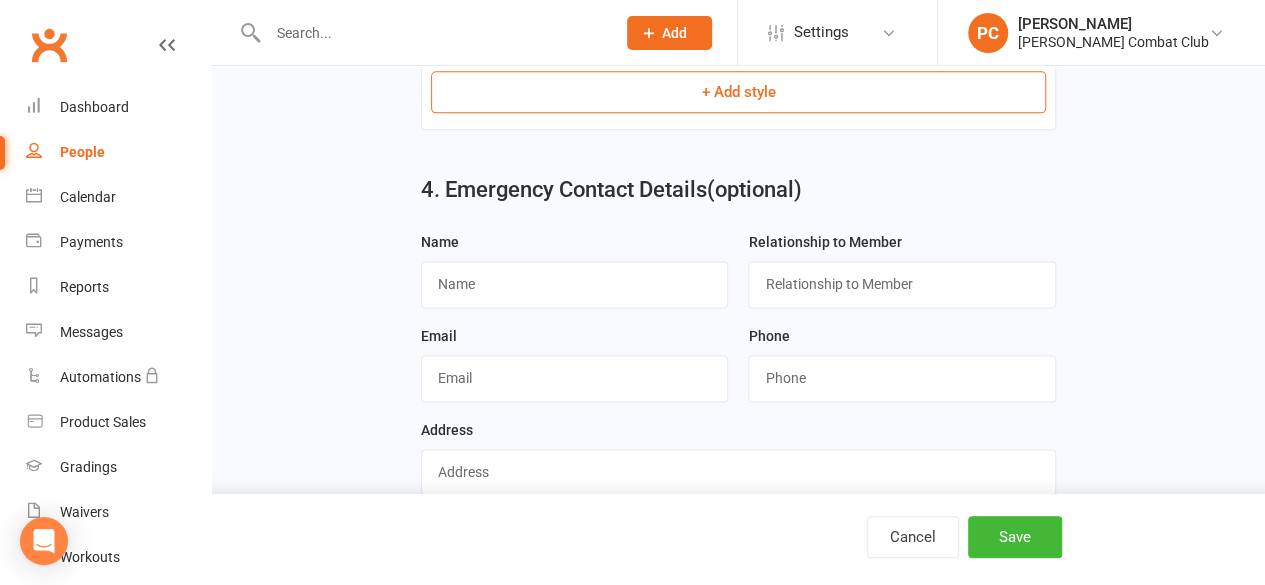 scroll, scrollTop: 1315, scrollLeft: 0, axis: vertical 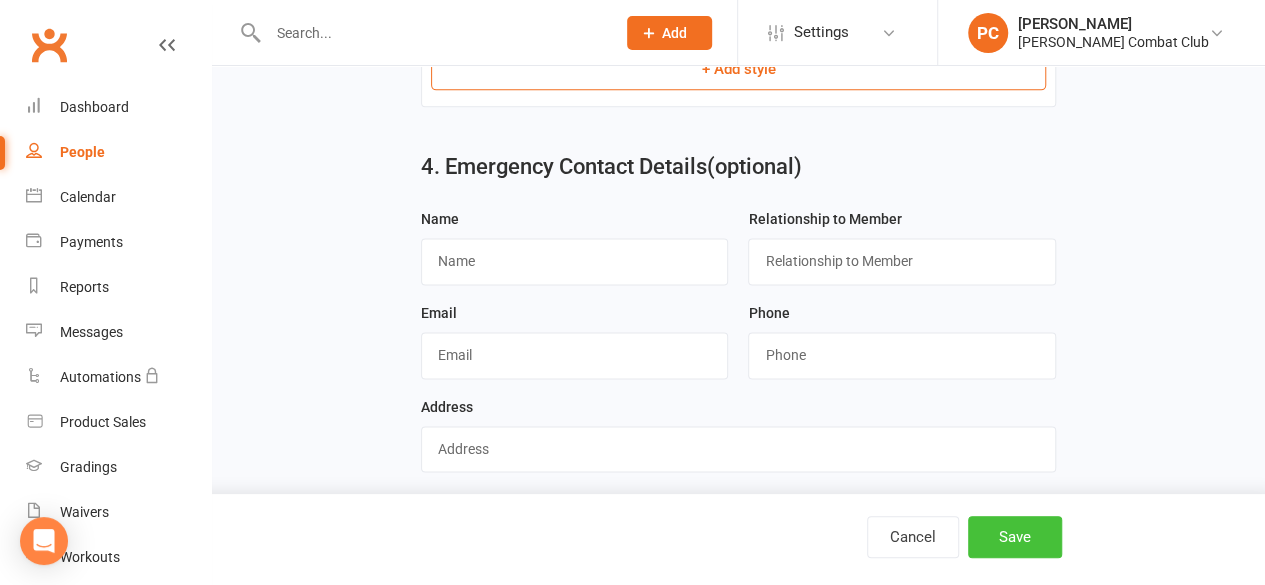 click on "Save" at bounding box center (1015, 537) 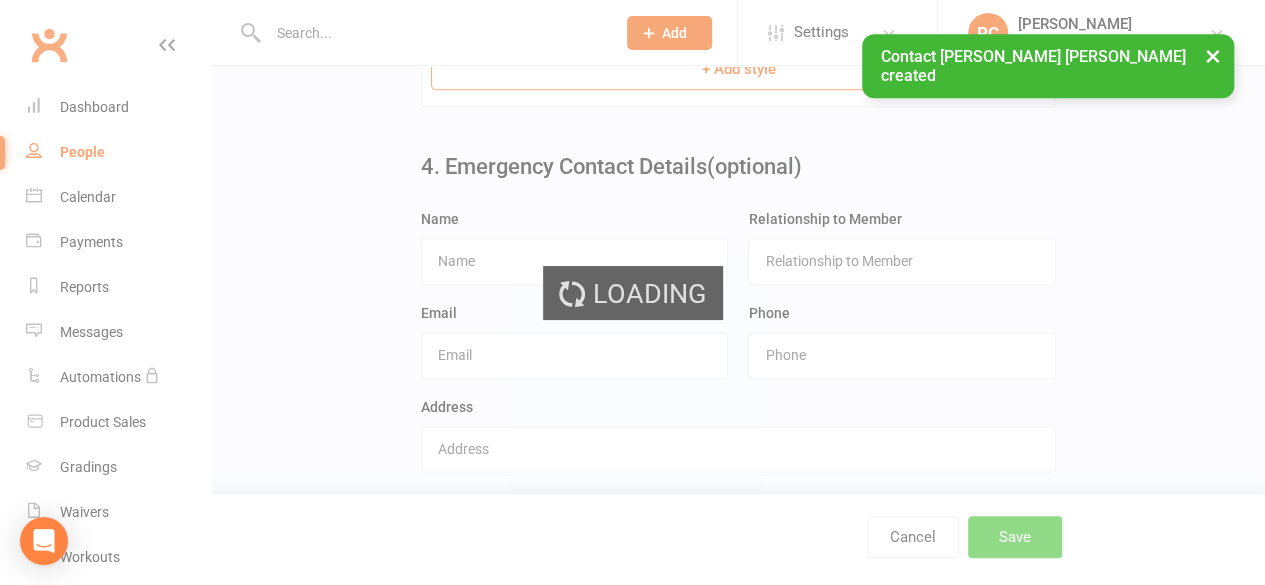 scroll, scrollTop: 0, scrollLeft: 0, axis: both 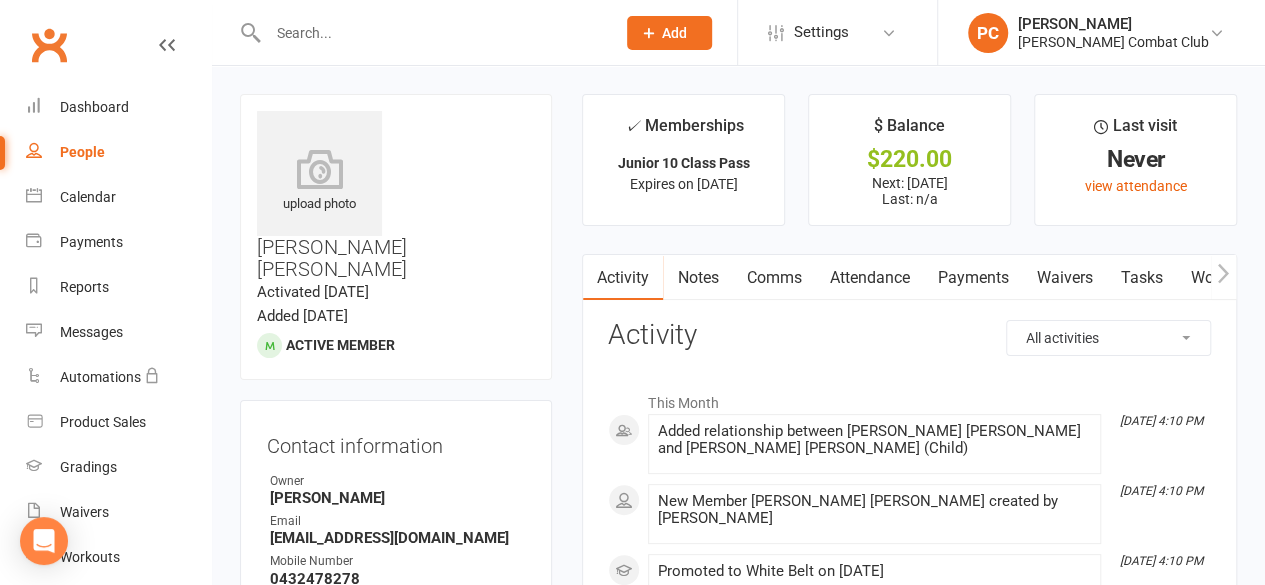 click on "Payments" at bounding box center [972, 278] 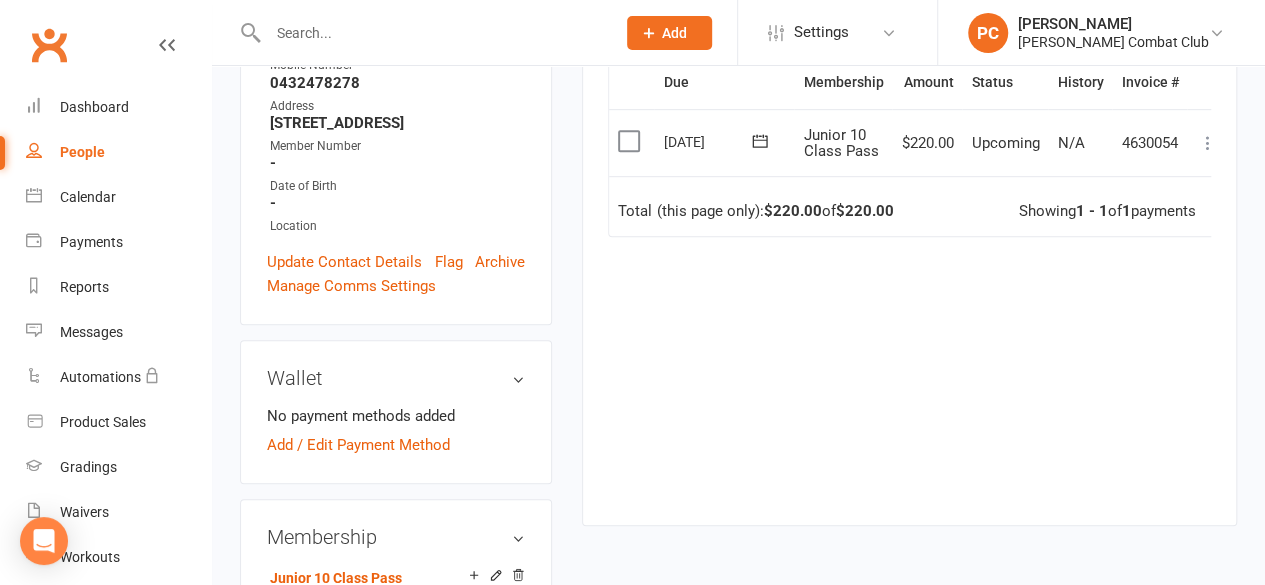 scroll, scrollTop: 500, scrollLeft: 0, axis: vertical 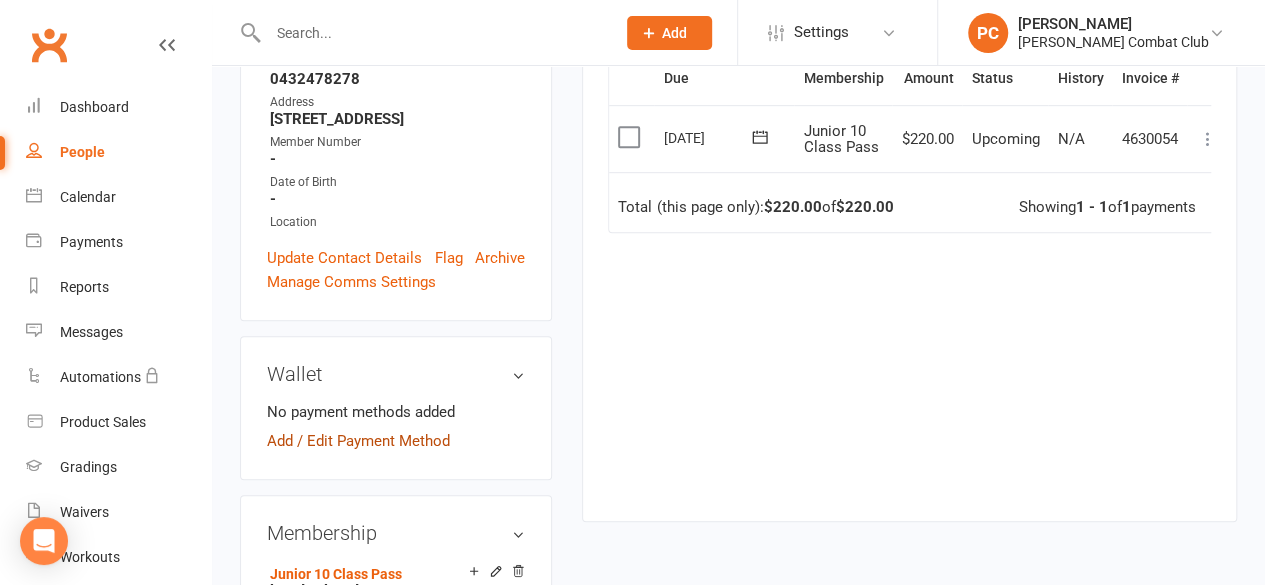click on "Add / Edit Payment Method" at bounding box center [358, 441] 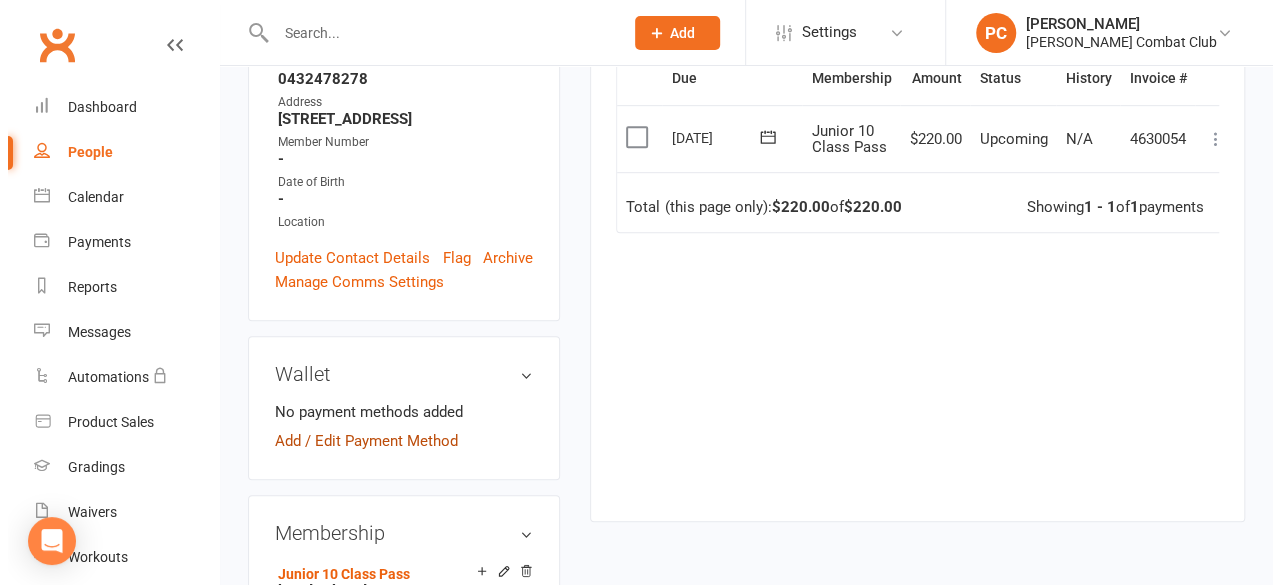 scroll, scrollTop: 476, scrollLeft: 0, axis: vertical 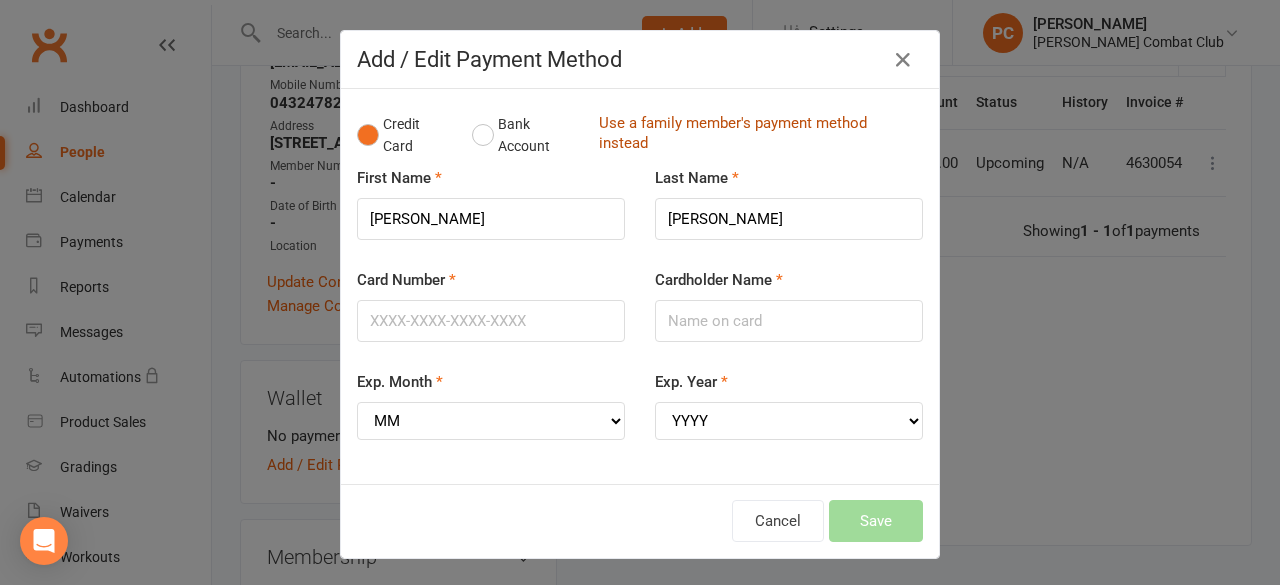 click on "Use a family member's payment method instead" at bounding box center [756, 135] 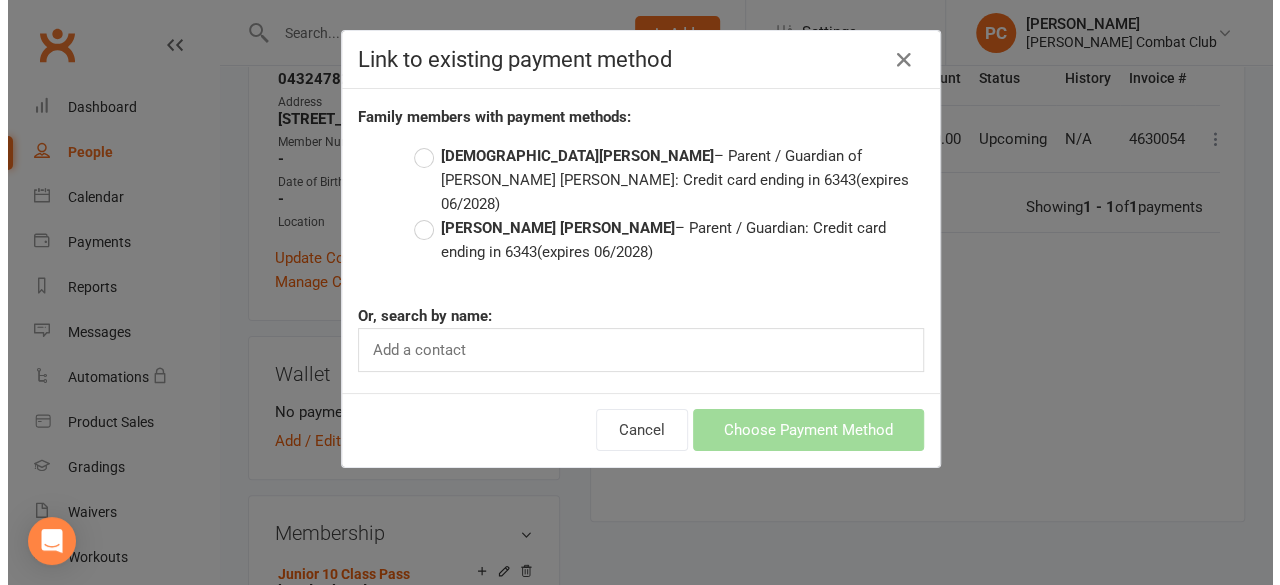 scroll, scrollTop: 476, scrollLeft: 0, axis: vertical 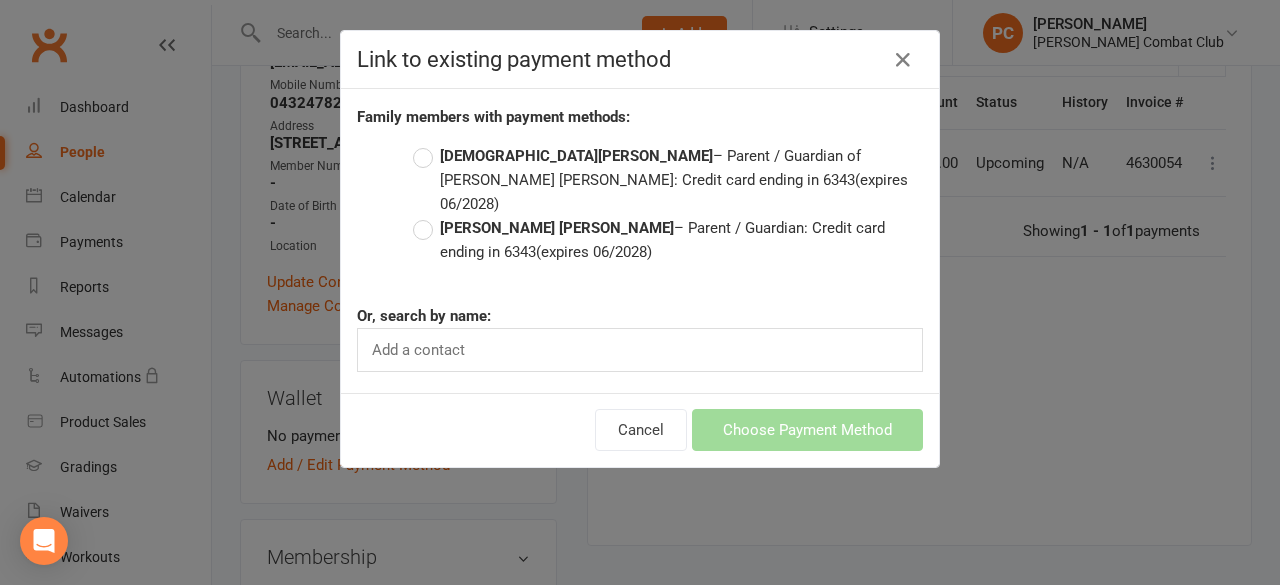 click on "Zannetta O’Sullivan  – Parent / Guardian of Hudson O’Sullivan: Credit card ending in 6343  (expires 06/2028)" at bounding box center (668, 180) 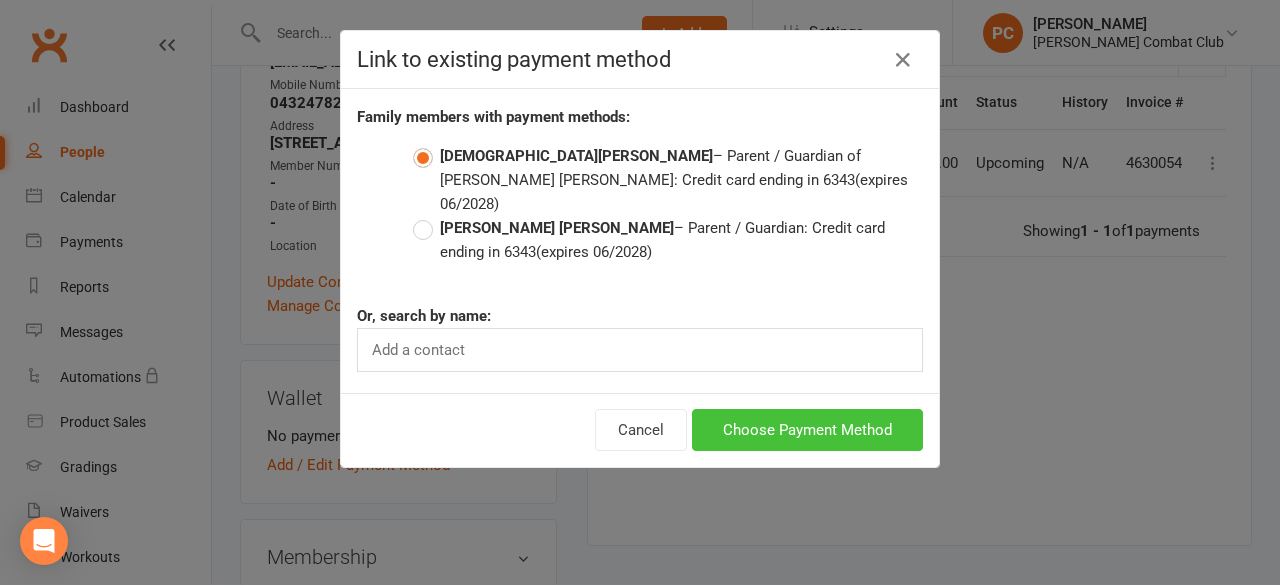 click on "Choose Payment Method" at bounding box center [807, 430] 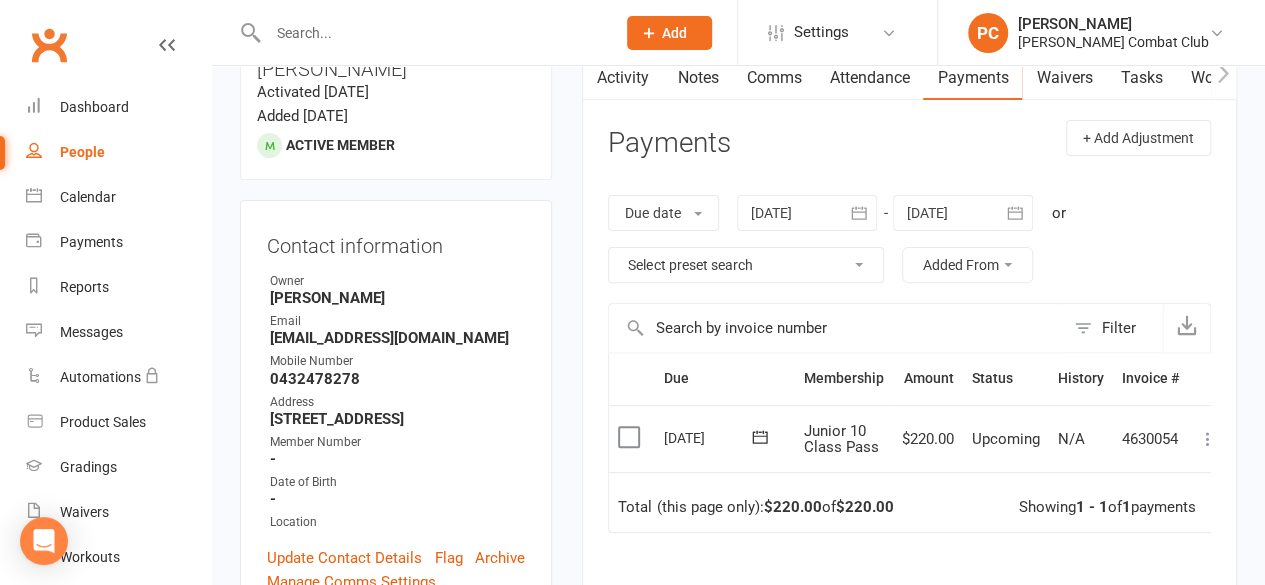 scroll, scrollTop: 0, scrollLeft: 0, axis: both 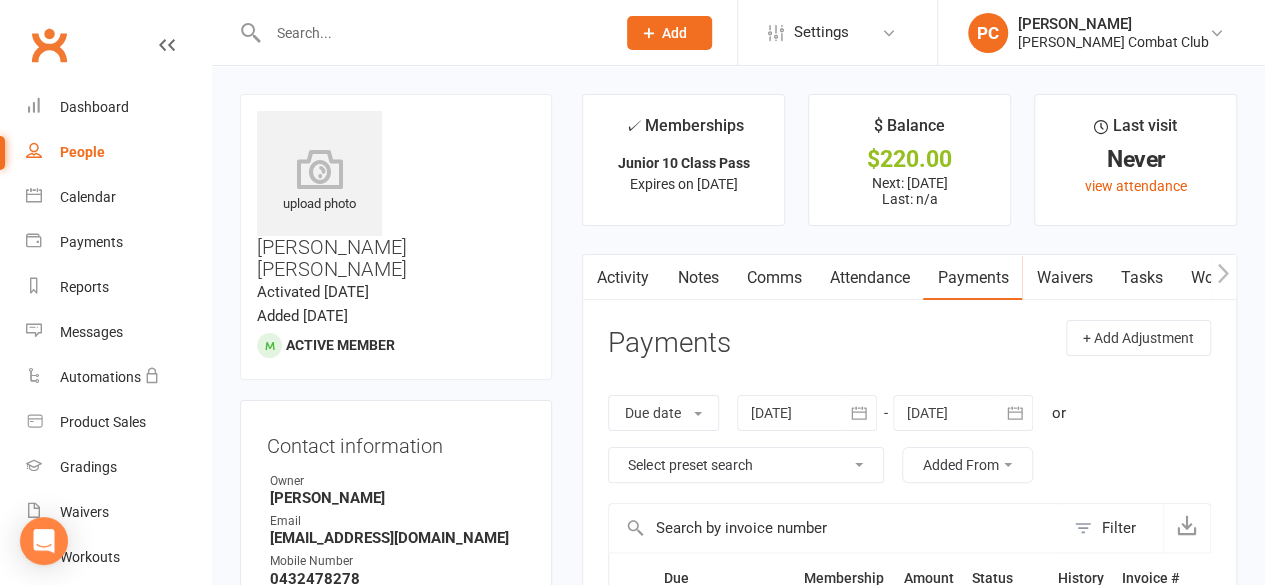 click on "Waivers" at bounding box center (1064, 278) 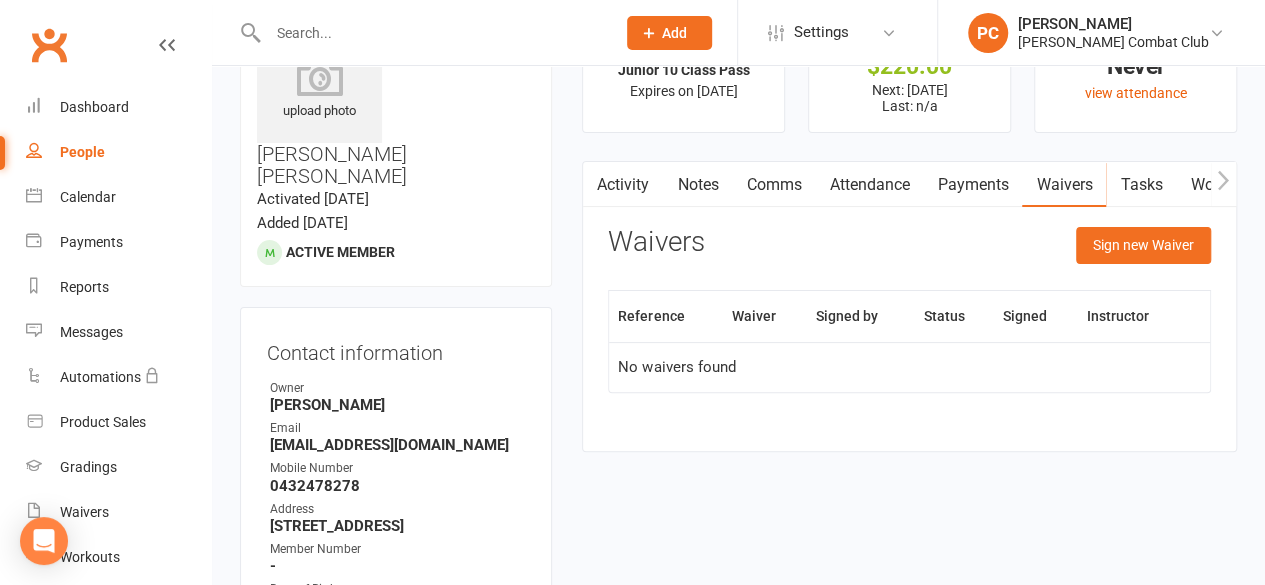 scroll, scrollTop: 0, scrollLeft: 0, axis: both 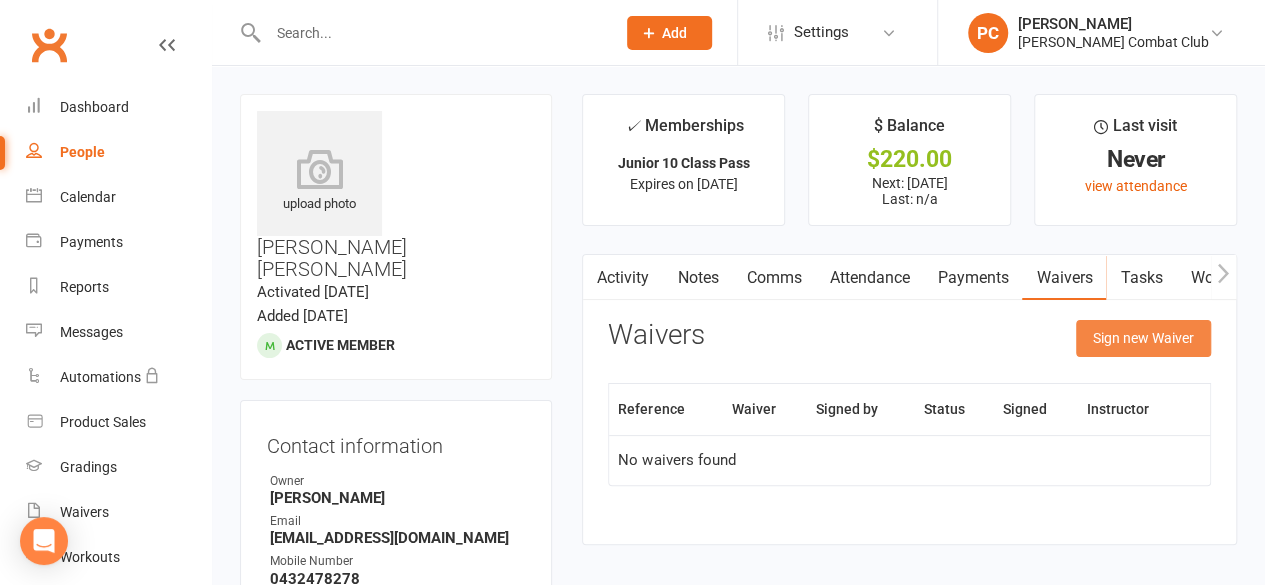 click on "Sign new Waiver" 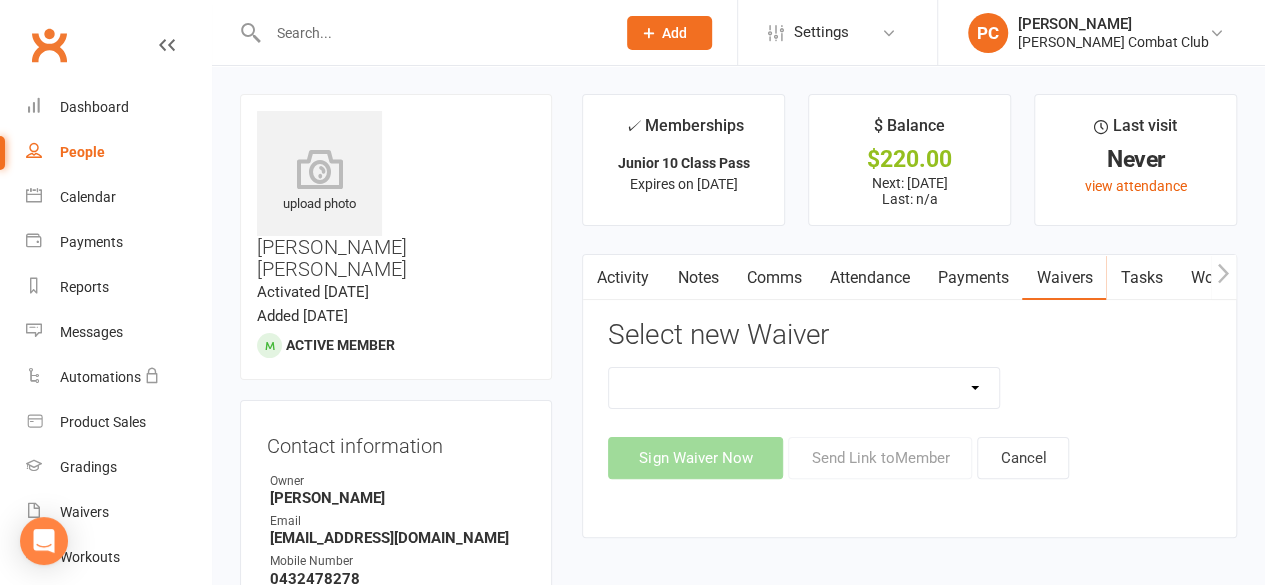 click on "Free Trial New Members Trial Class" 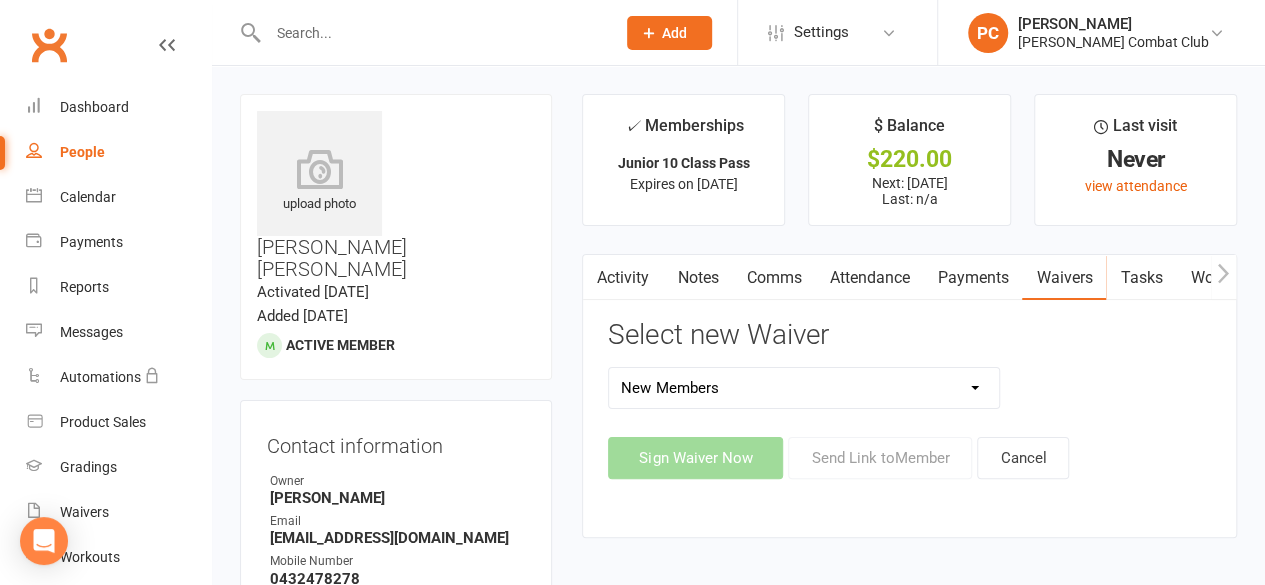 click on "Free Trial New Members Trial Class" 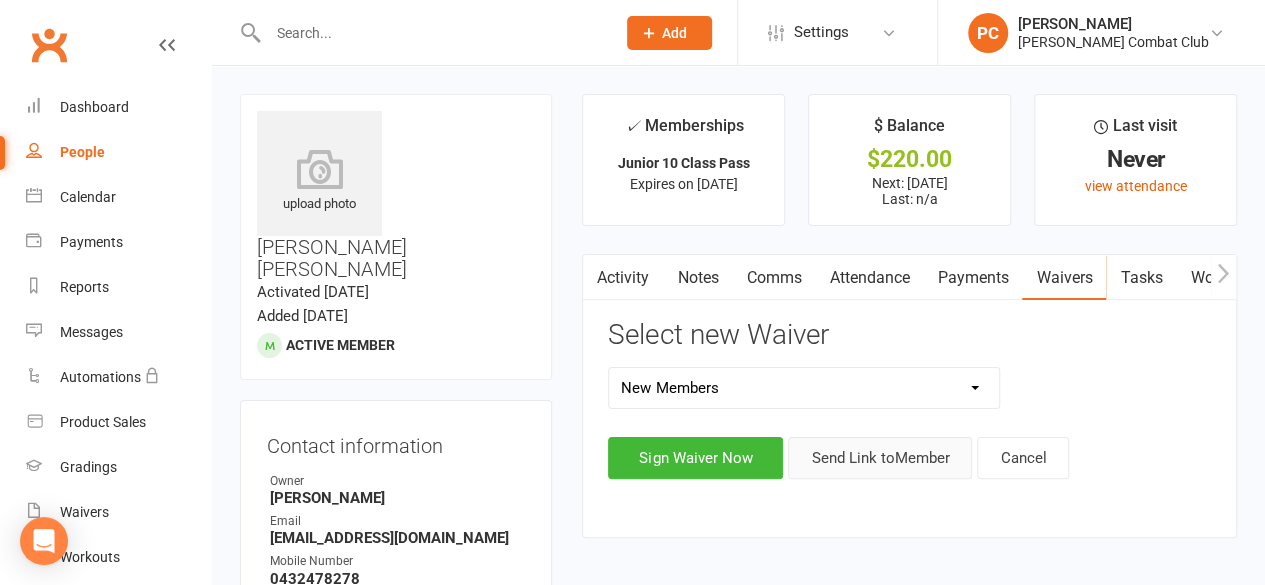 click on "Send Link to  Member" 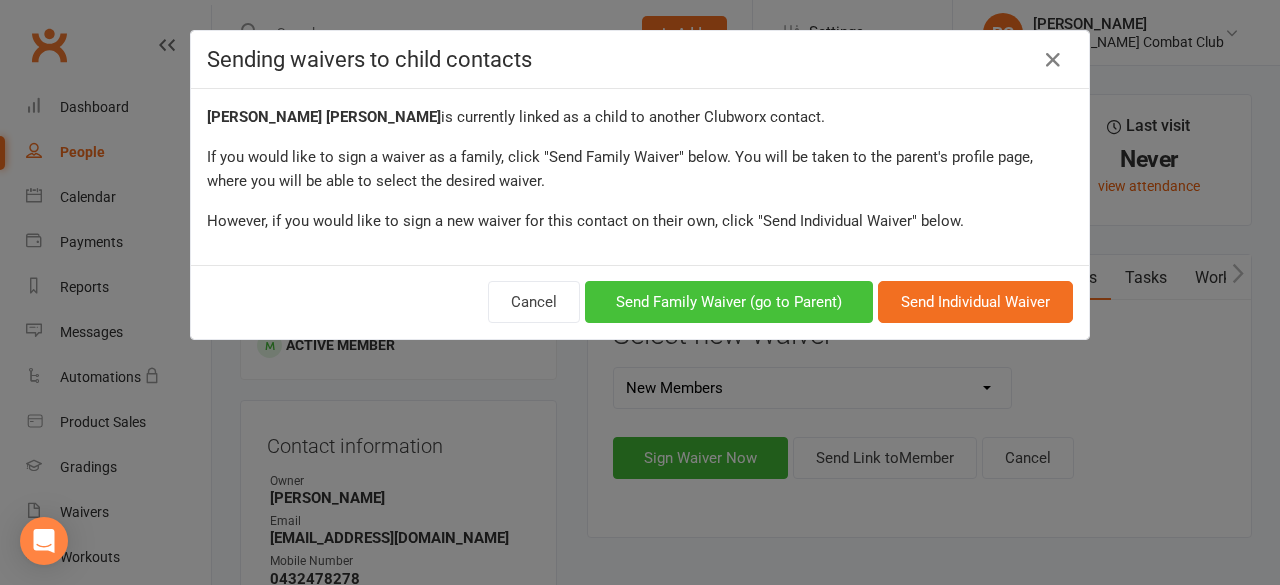 click on "Send Family Waiver (go to Parent)" at bounding box center [729, 302] 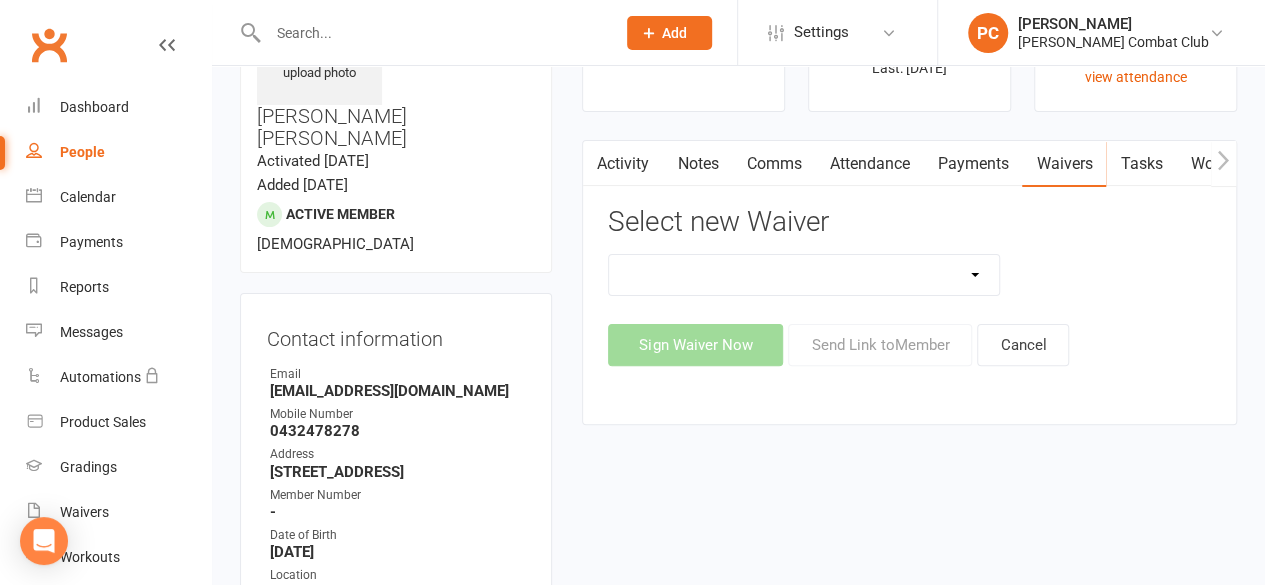 scroll, scrollTop: 100, scrollLeft: 0, axis: vertical 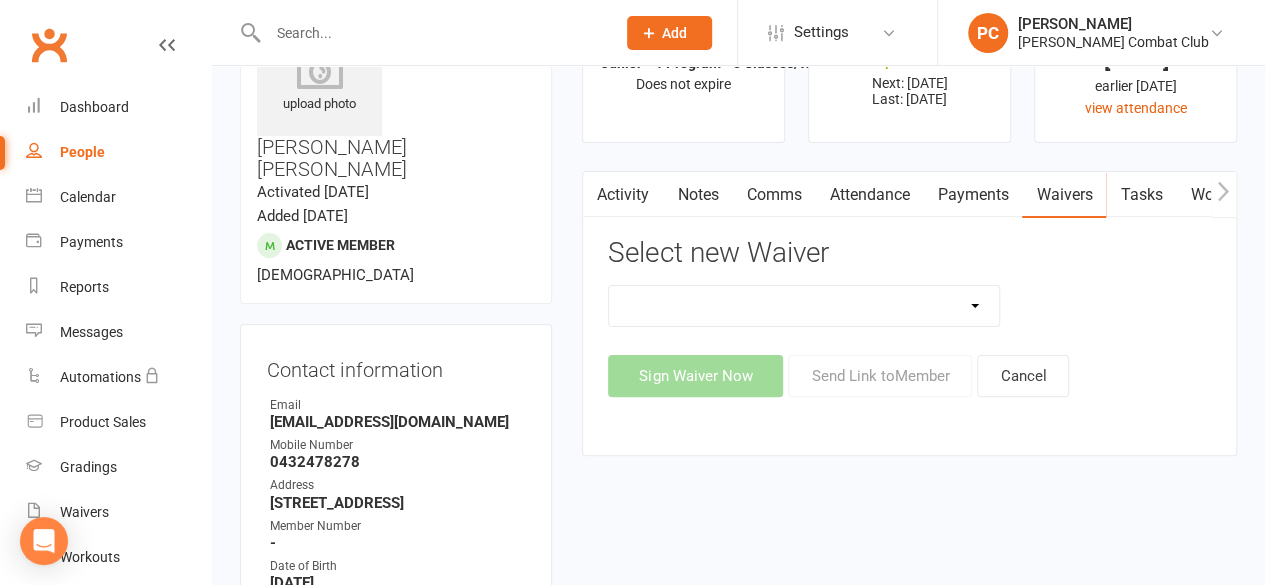 click on "upload photo Hudson O’Sullivan Activated 24 March, 2025 Added 24 March, 2025   Active member 5 years old  Contact information Owner   Email  zatosullivan@hotmail.com
Mobile Number  0432478278
Address  12 Beech Drive Morayfield Qld 4506
Member Number  -
Date of Birth  January 5, 2020
Location
Update Contact Details Flag Archive Manage Comms Settings
Wallet Credit card Z R OSULLIVAN  xxxx xxxx xxxx 6343  06/2028 Account shared with following contacts Zannetta O’Sullivan Archer O’Sullivan
Add / Edit Payment Method
Membership      Junior - 1 Program - 3 Classes/Week Mar 25 2025 — Never This  week Booked: 3 Attended: 3 GA: 0 0 classes remaining    Cancel membership Upgrade / Downgrade Show expired memberships Add new membership
Family Members   Archer O’Sullivan - Child  Zannetta O’Sullivan - Parent / Guardian Add link to existing contact  Add link to new contact
Suspensions  No active suspensions found. Add new suspension
Email / SMS Subscriptions  edit No
No
edit ✓" at bounding box center (738, 1067) 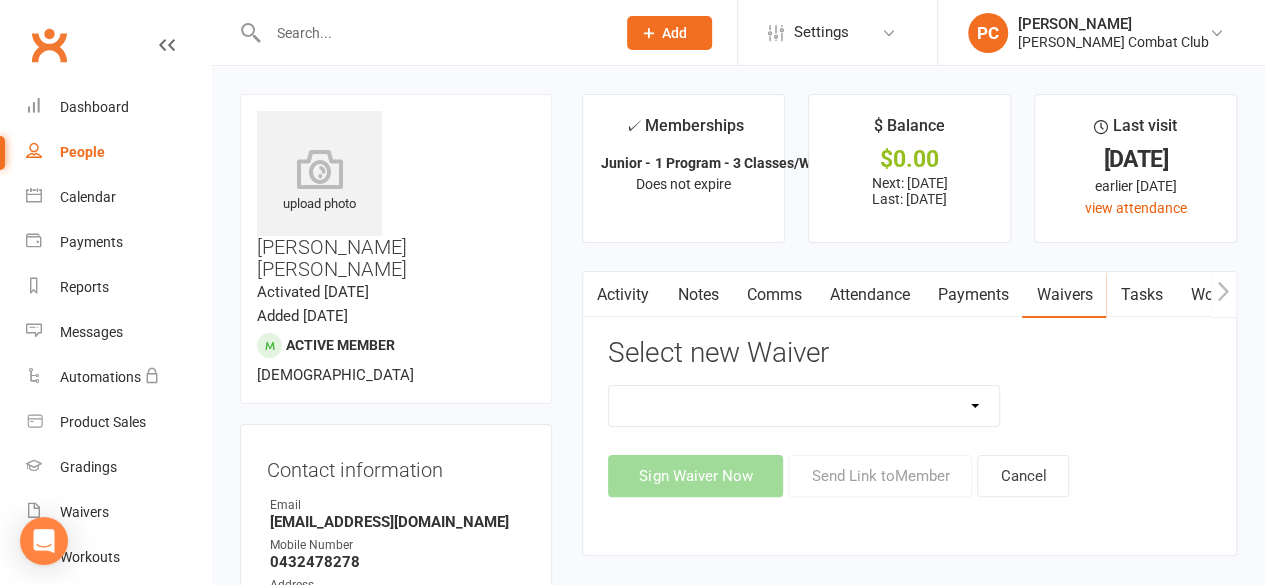 click on "Free Trial New Members Trial Class" at bounding box center [804, 406] 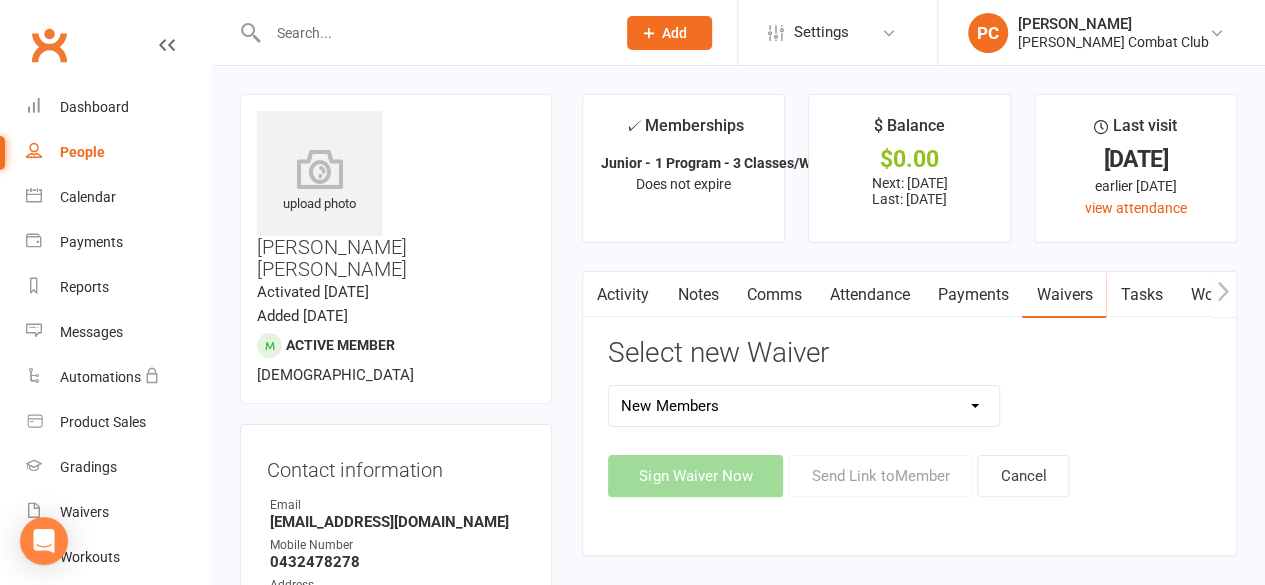 click on "Free Trial New Members Trial Class" at bounding box center [804, 406] 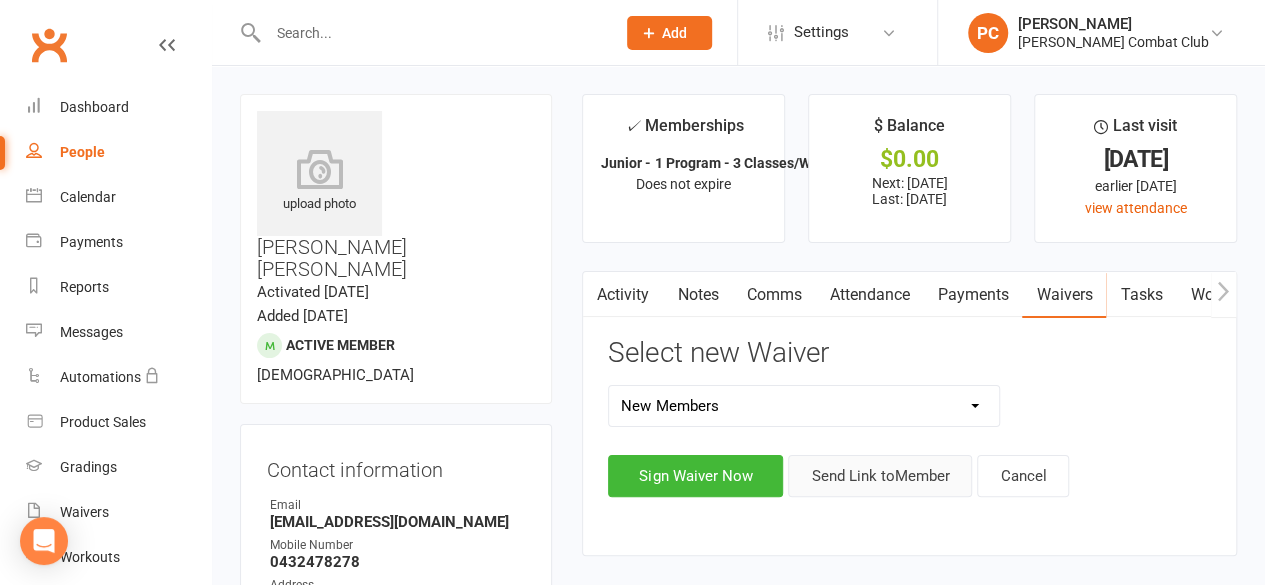 click on "Send Link to  Member" at bounding box center [880, 476] 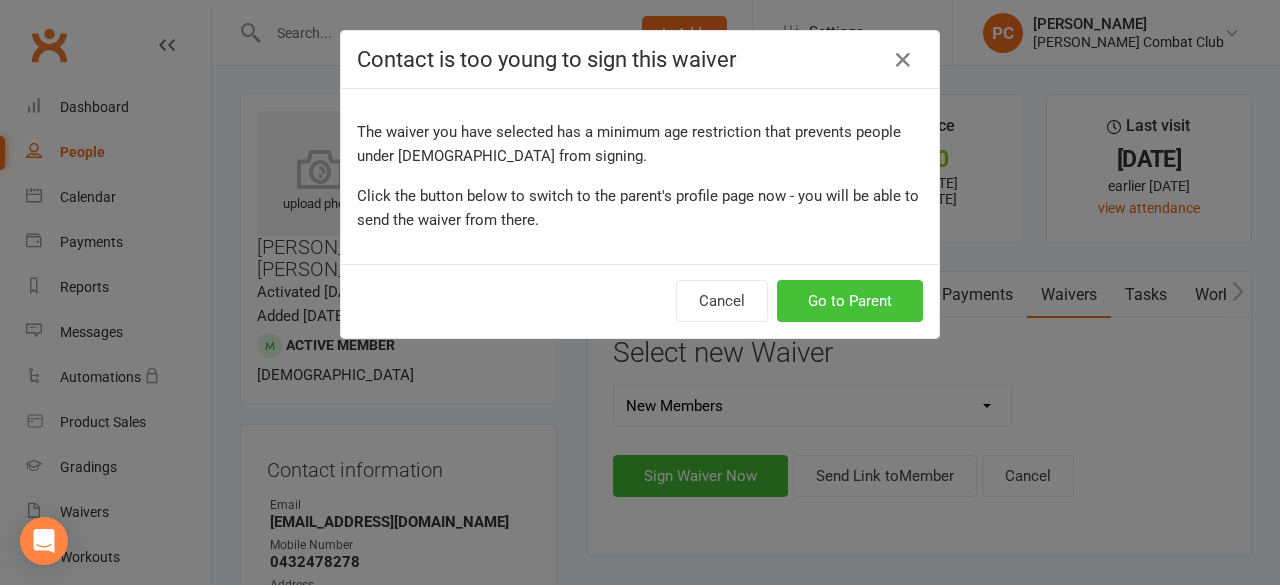 click on "Go to Parent" at bounding box center (850, 301) 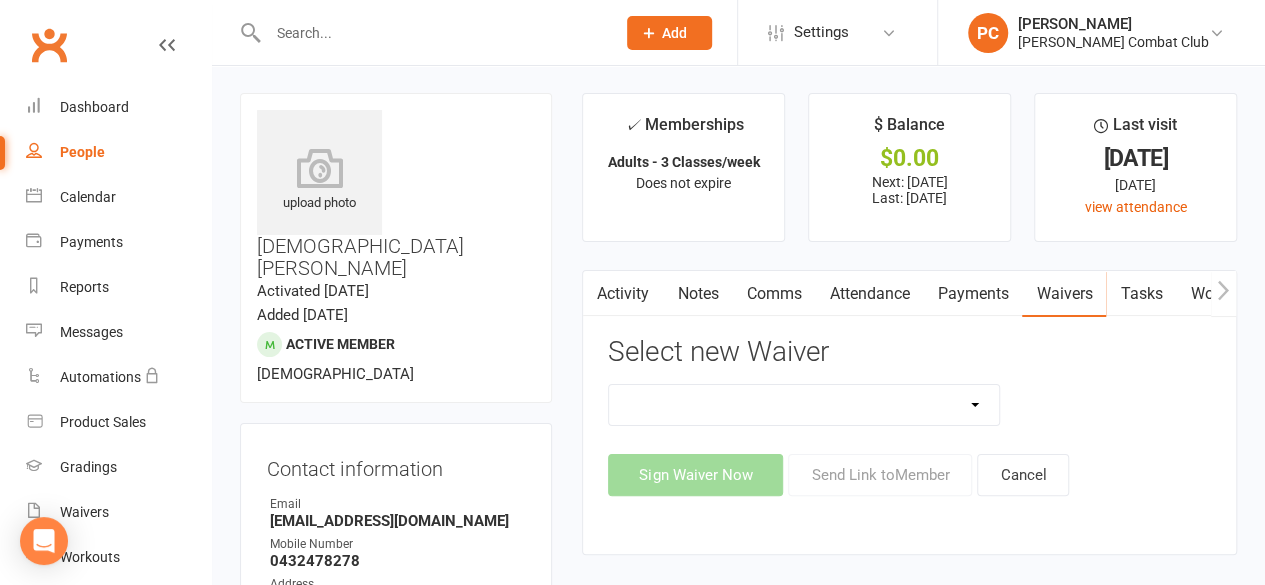 scroll, scrollTop: 0, scrollLeft: 0, axis: both 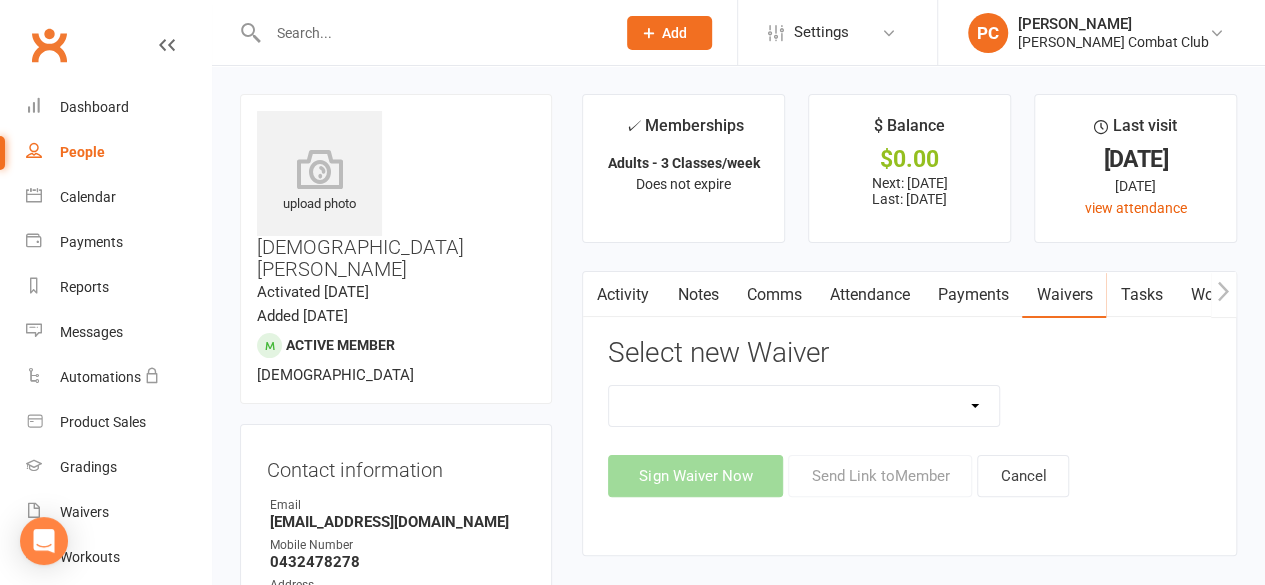 click on "Waivers" at bounding box center (1064, 295) 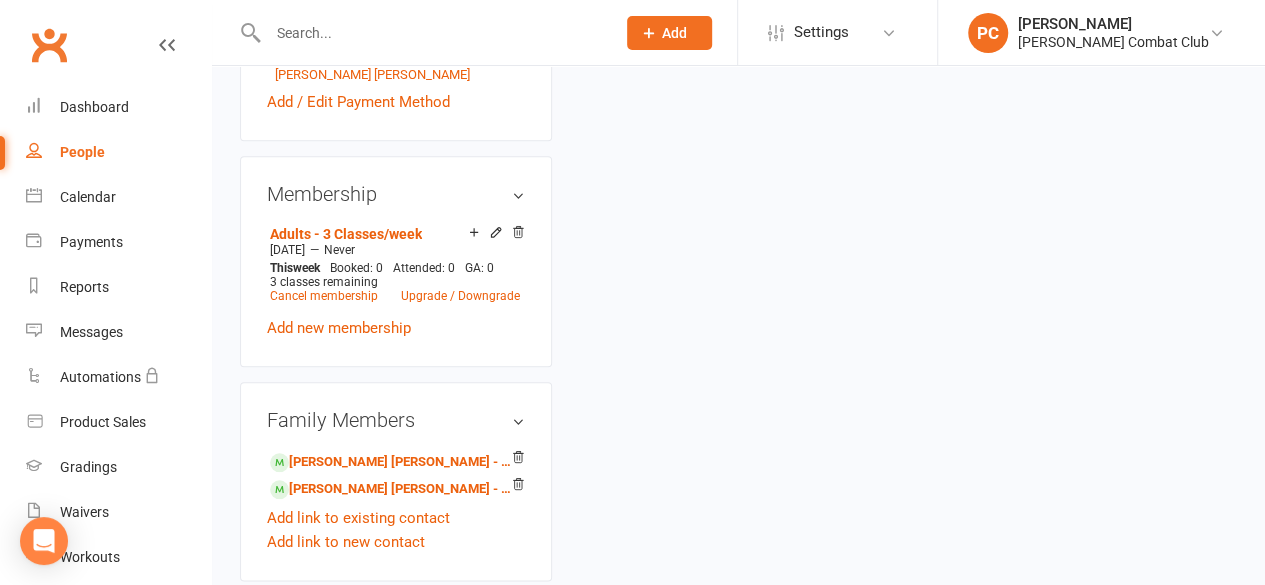 scroll, scrollTop: 1000, scrollLeft: 0, axis: vertical 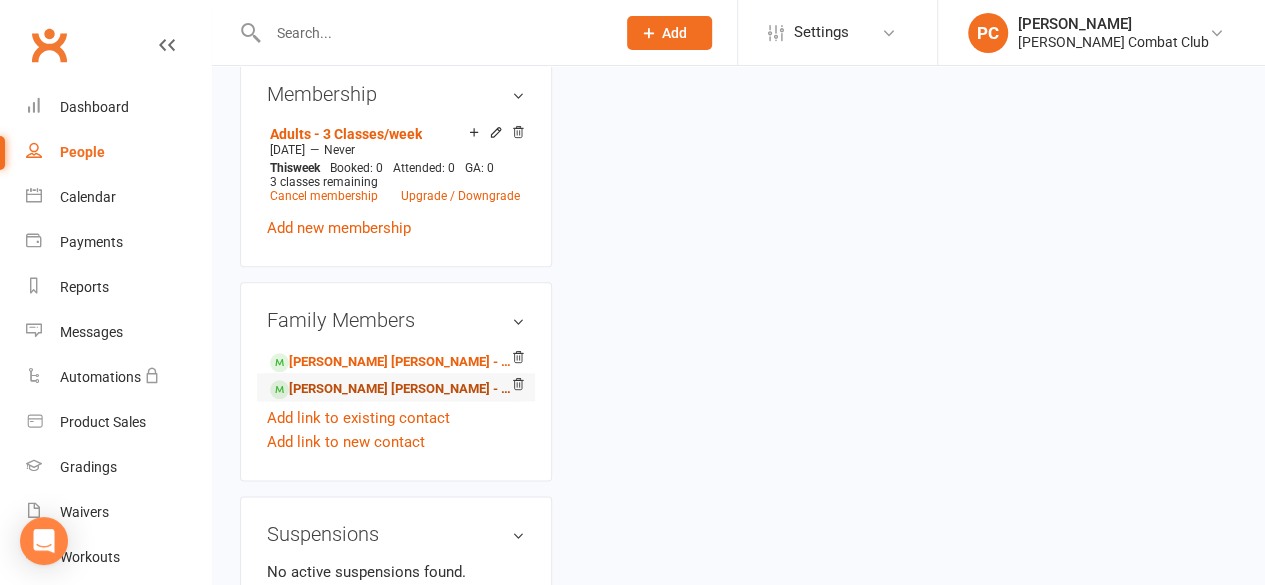click on "Archer O’Sullivan - Child of Hudson O’Sullivan" at bounding box center (392, 389) 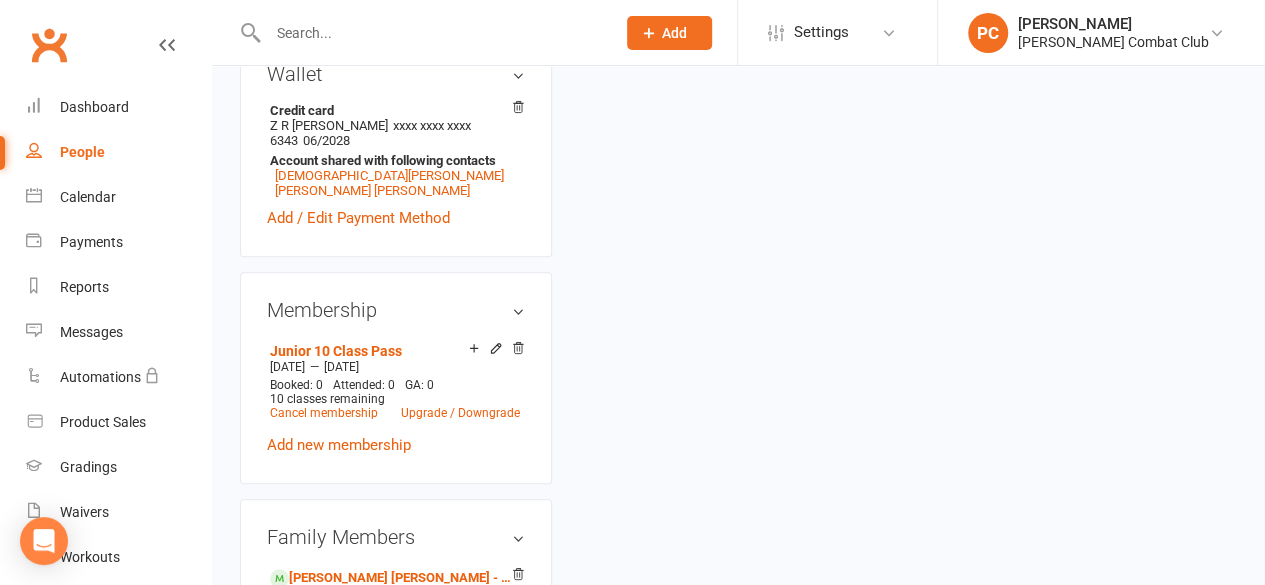 scroll, scrollTop: 900, scrollLeft: 0, axis: vertical 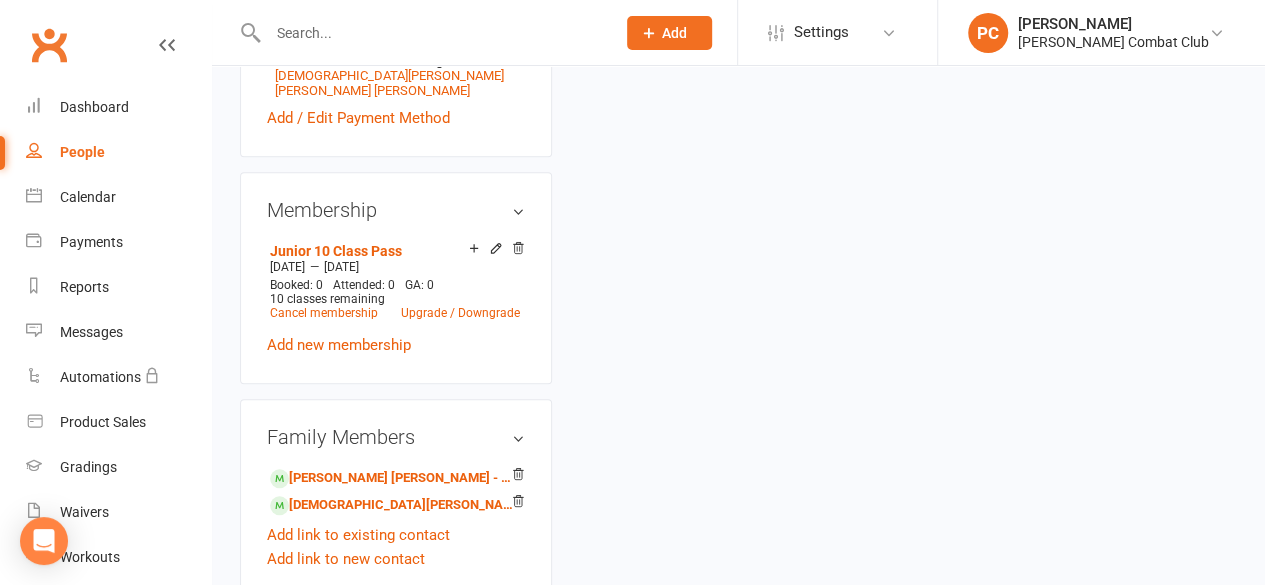 click on "Family Members" at bounding box center [396, 437] 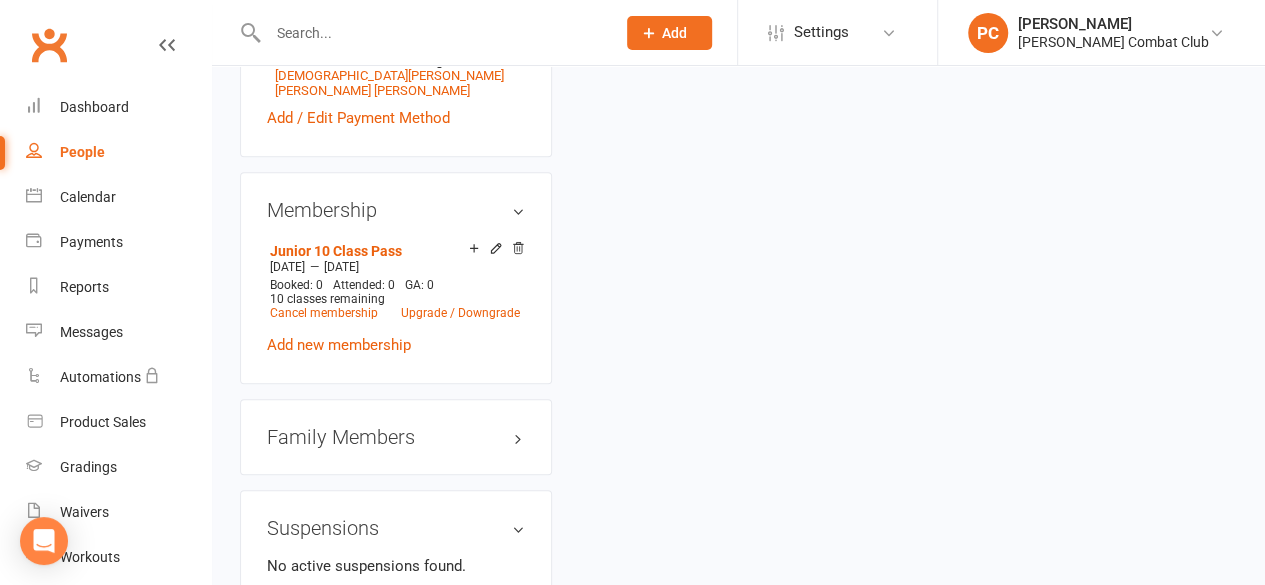 click on "Family Members" at bounding box center [396, 437] 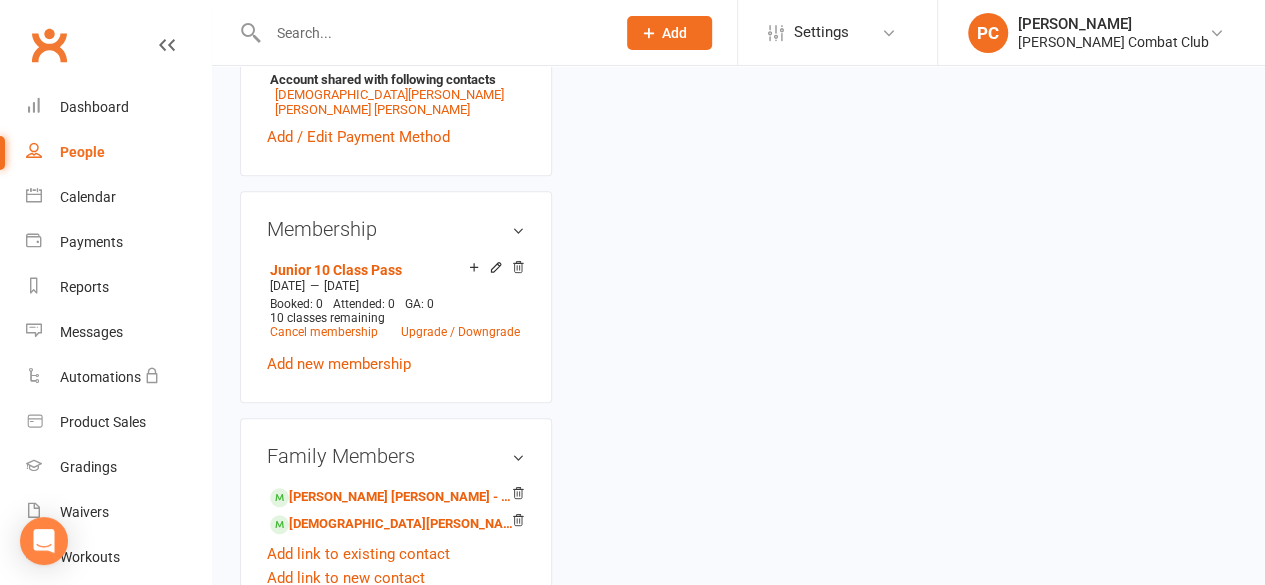 scroll, scrollTop: 900, scrollLeft: 0, axis: vertical 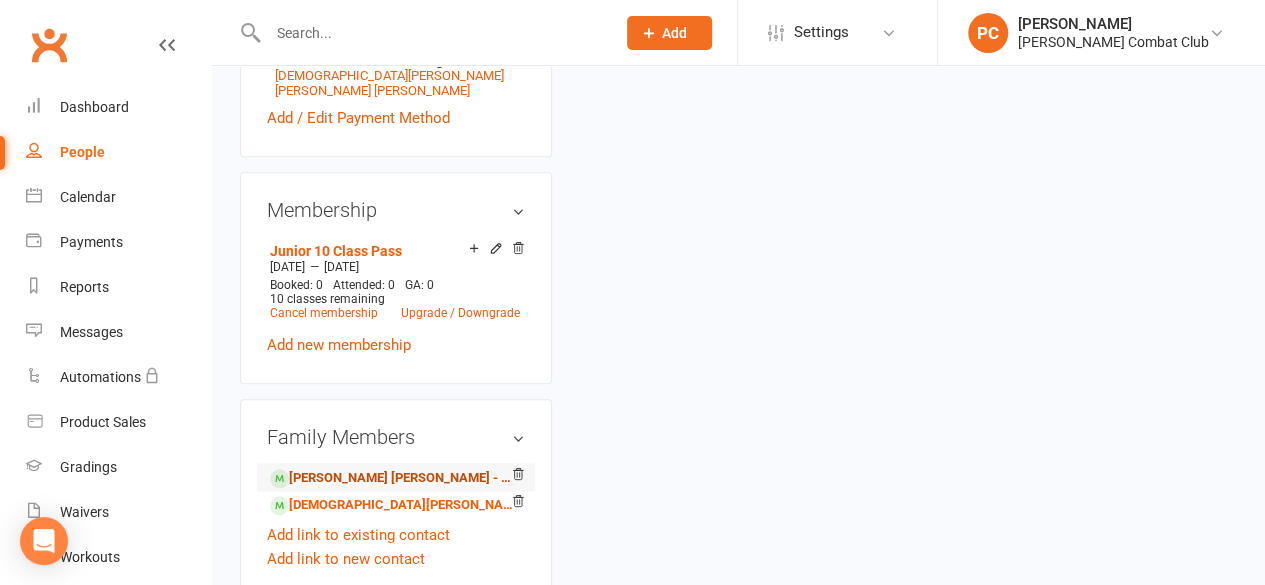 click on "[PERSON_NAME] [PERSON_NAME] - Parent / Guardian" at bounding box center [392, 478] 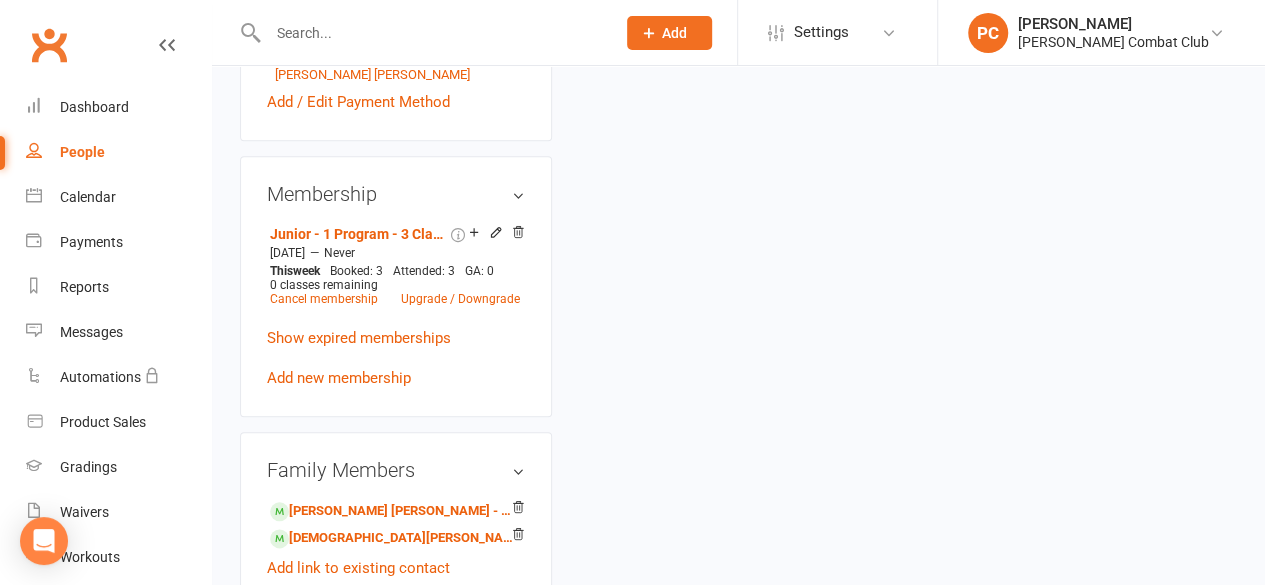 scroll, scrollTop: 0, scrollLeft: 0, axis: both 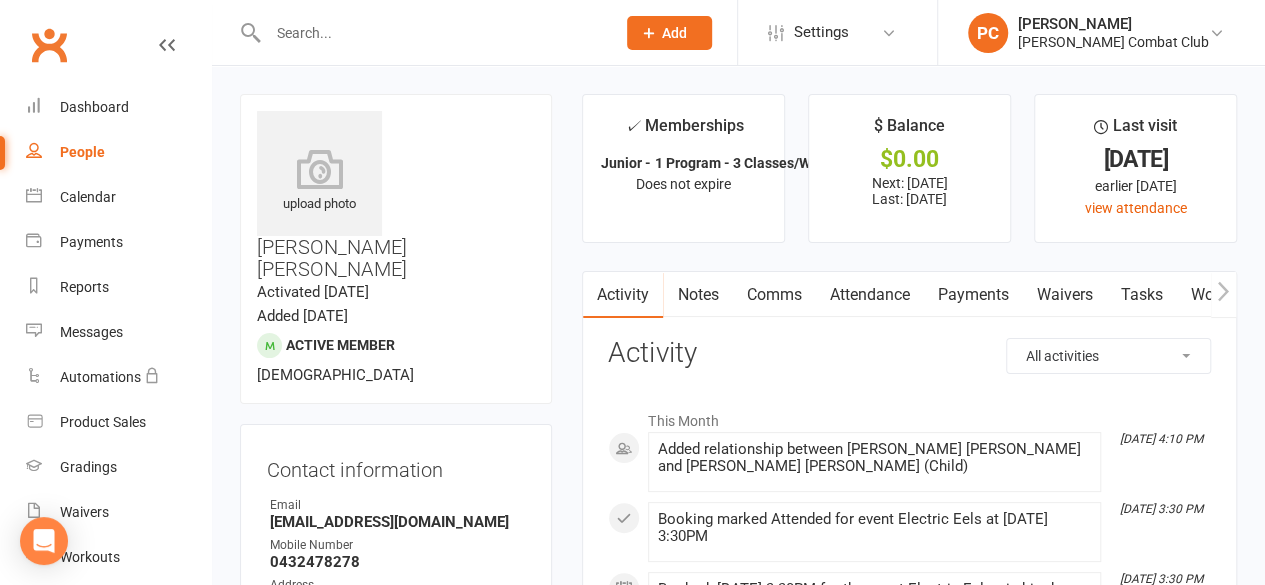 click 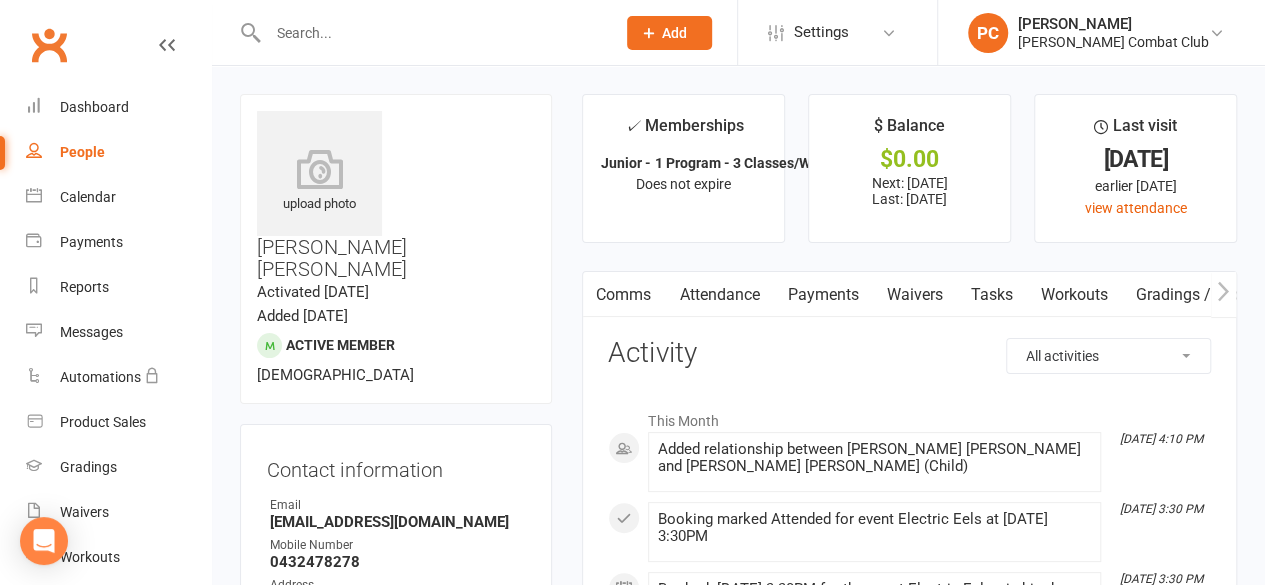 scroll, scrollTop: 0, scrollLeft: 150, axis: horizontal 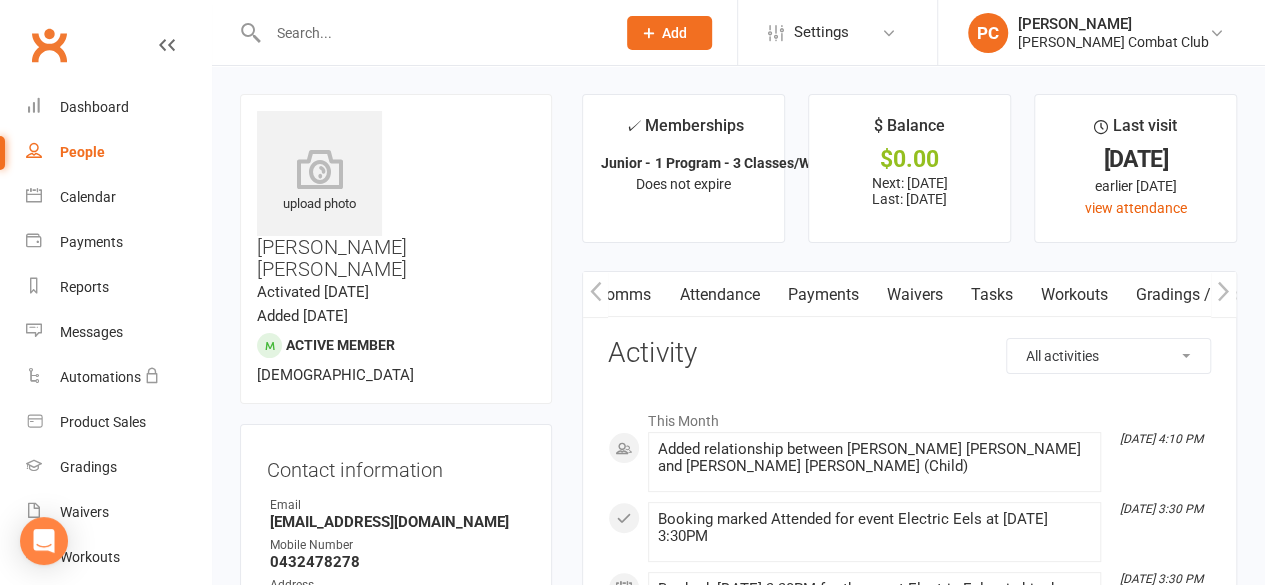 click 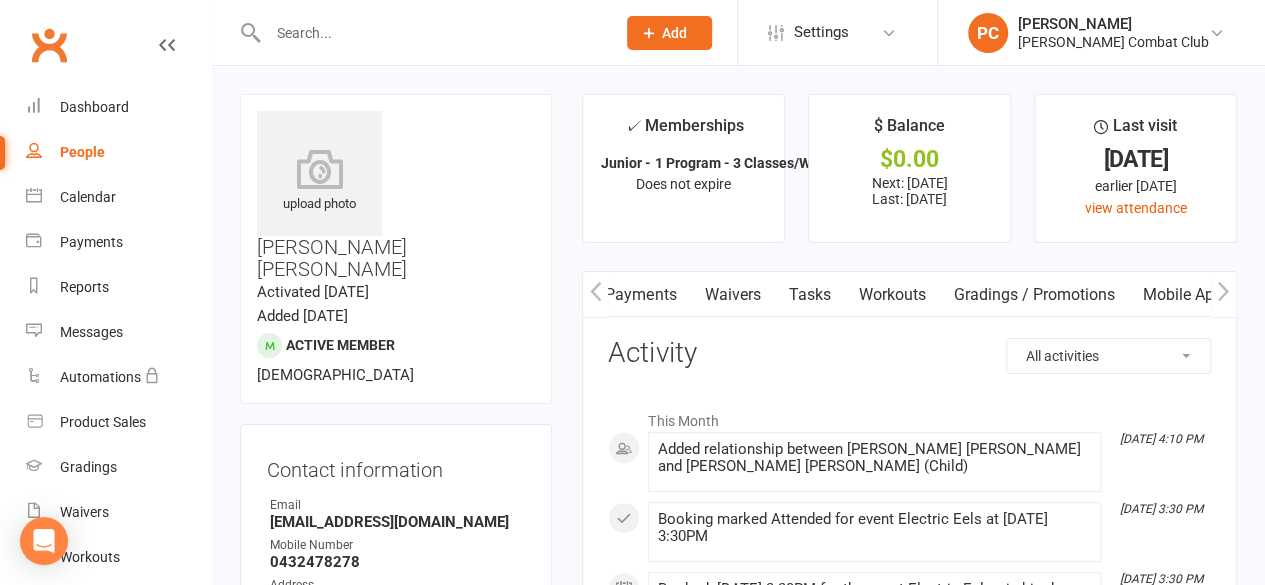 click 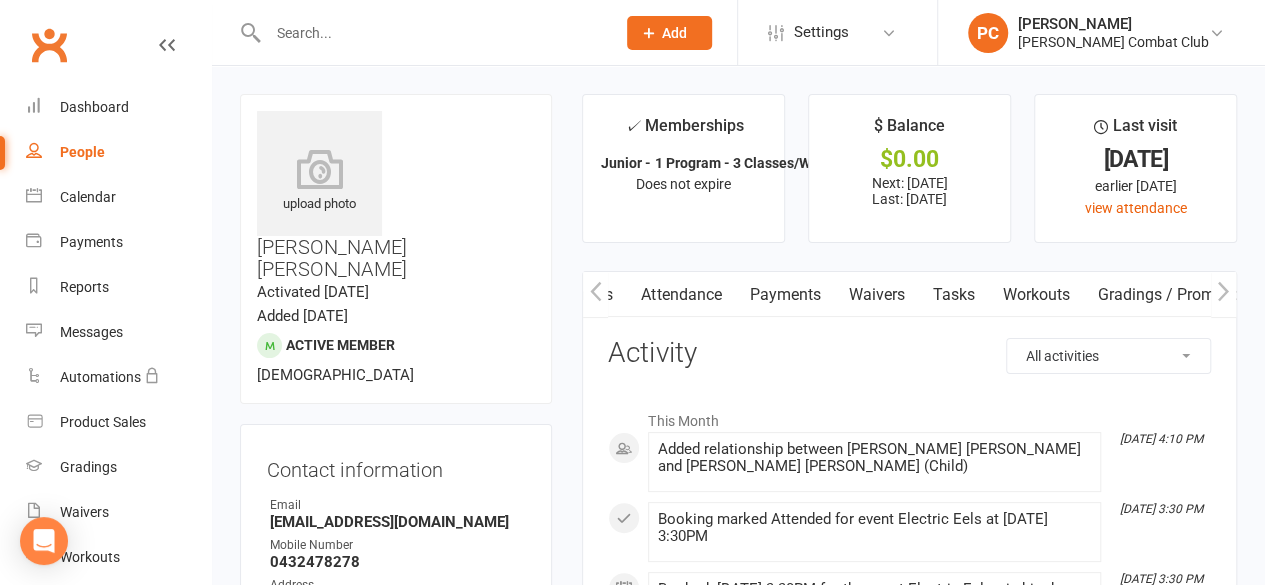 scroll, scrollTop: 0, scrollLeft: 188, axis: horizontal 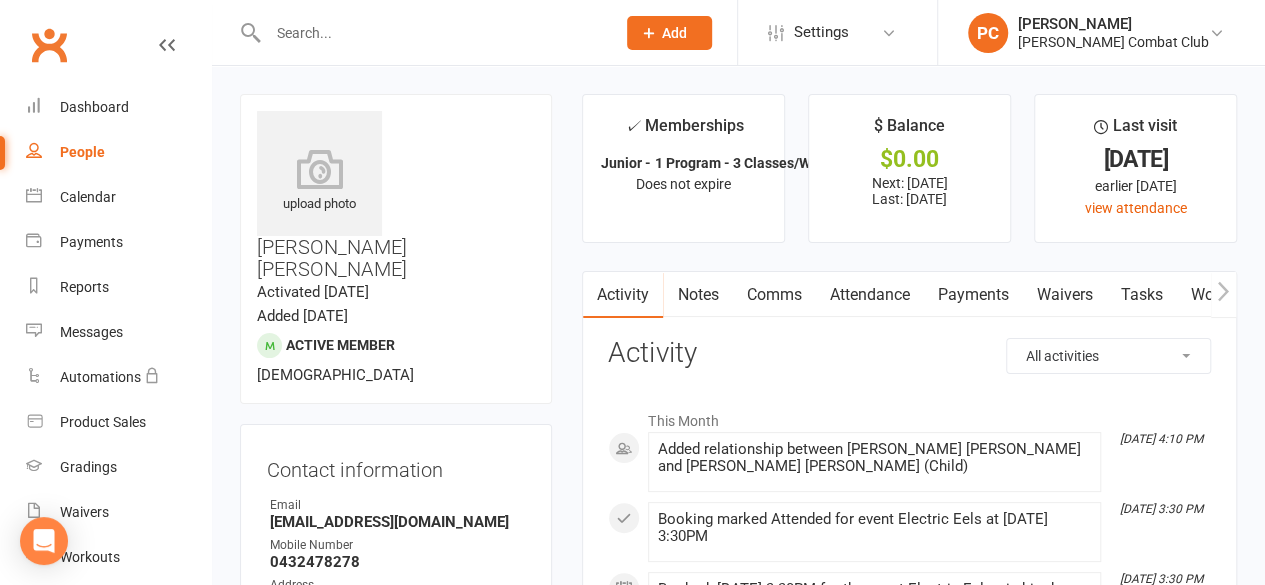 click at bounding box center (595, 294) 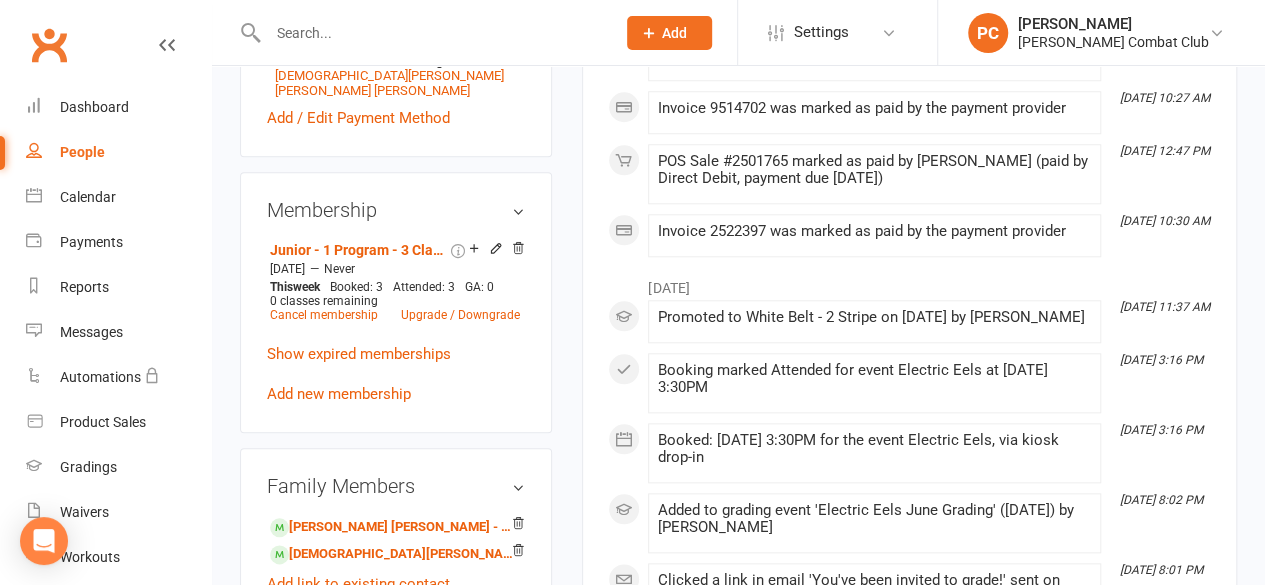 scroll, scrollTop: 1000, scrollLeft: 0, axis: vertical 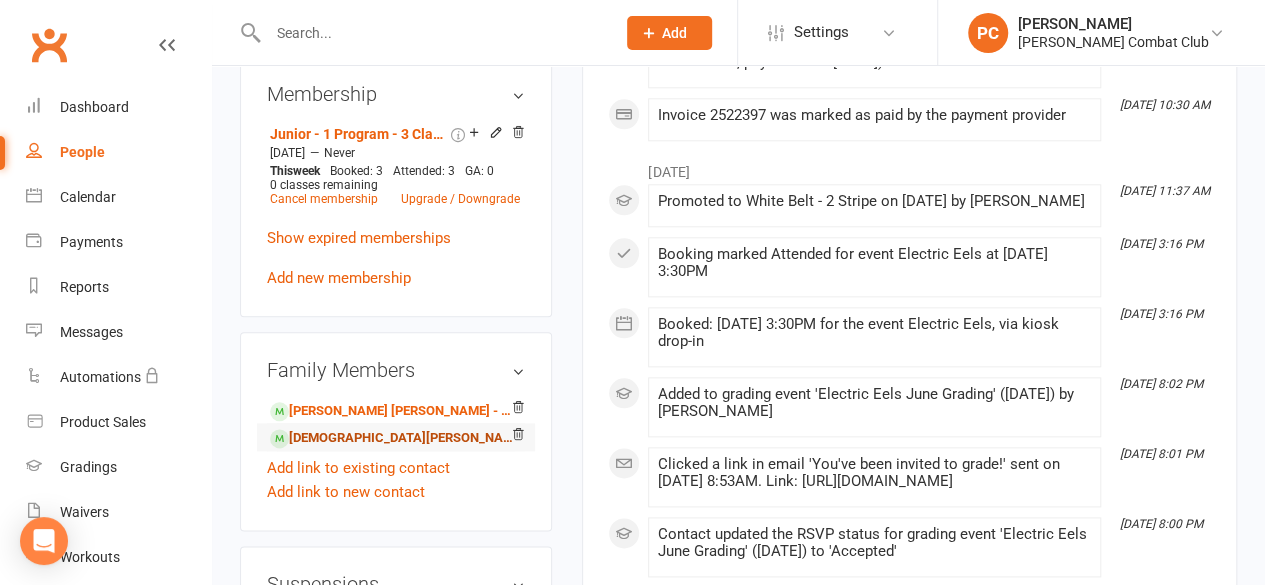 click on "[DEMOGRAPHIC_DATA][PERSON_NAME] - Parent / Guardian" at bounding box center (392, 438) 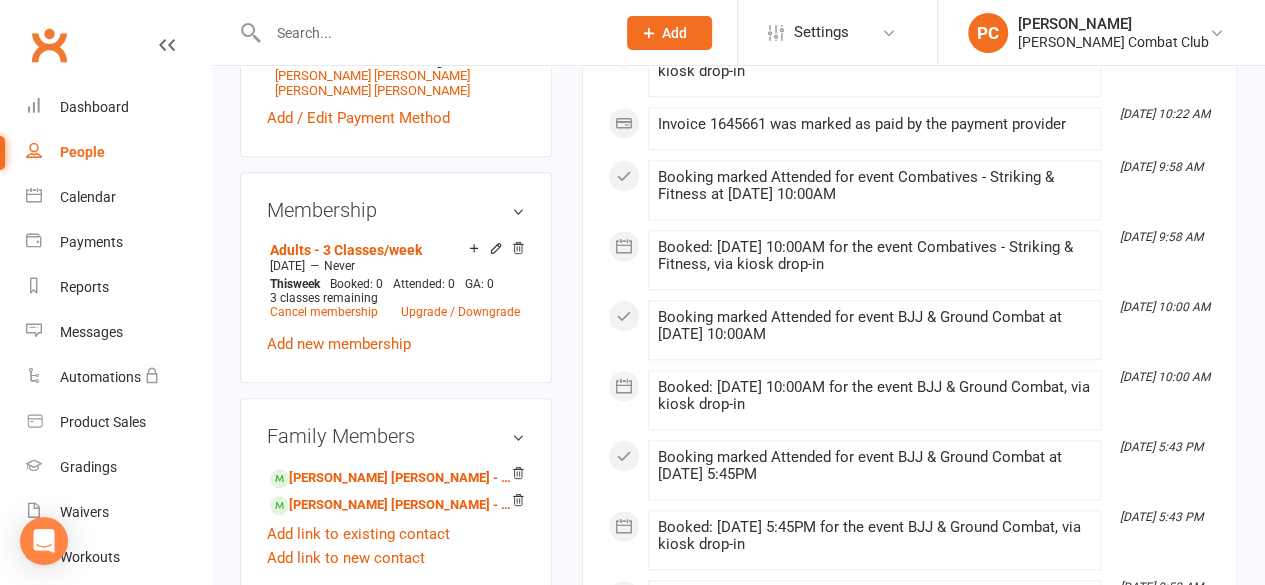scroll, scrollTop: 900, scrollLeft: 0, axis: vertical 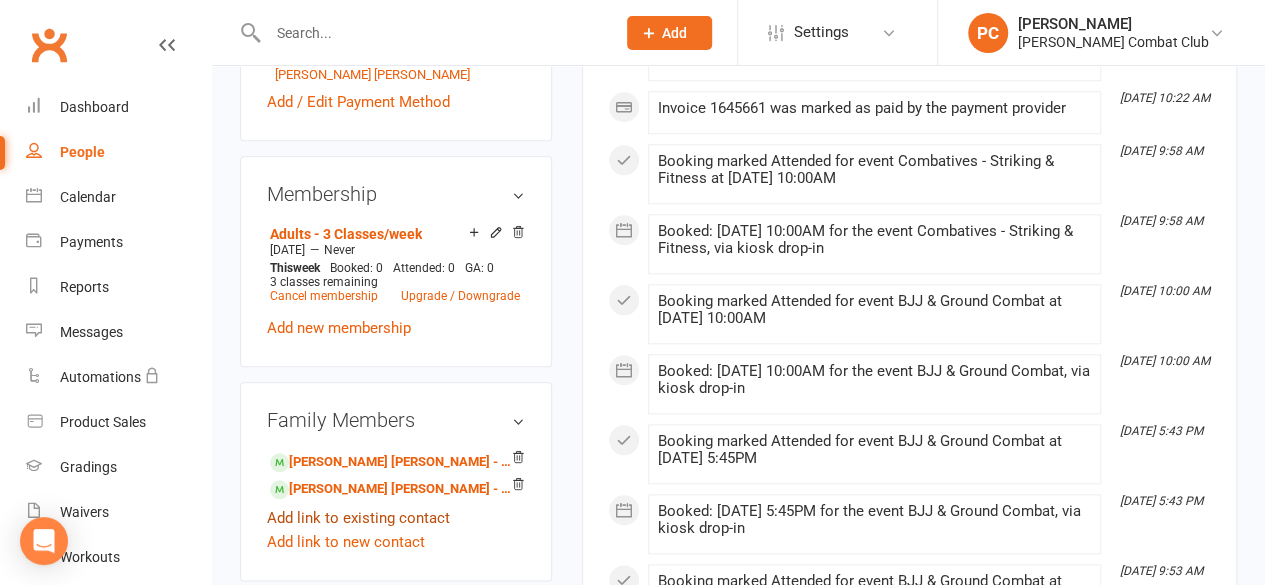 click on "Add link to existing contact" at bounding box center (358, 518) 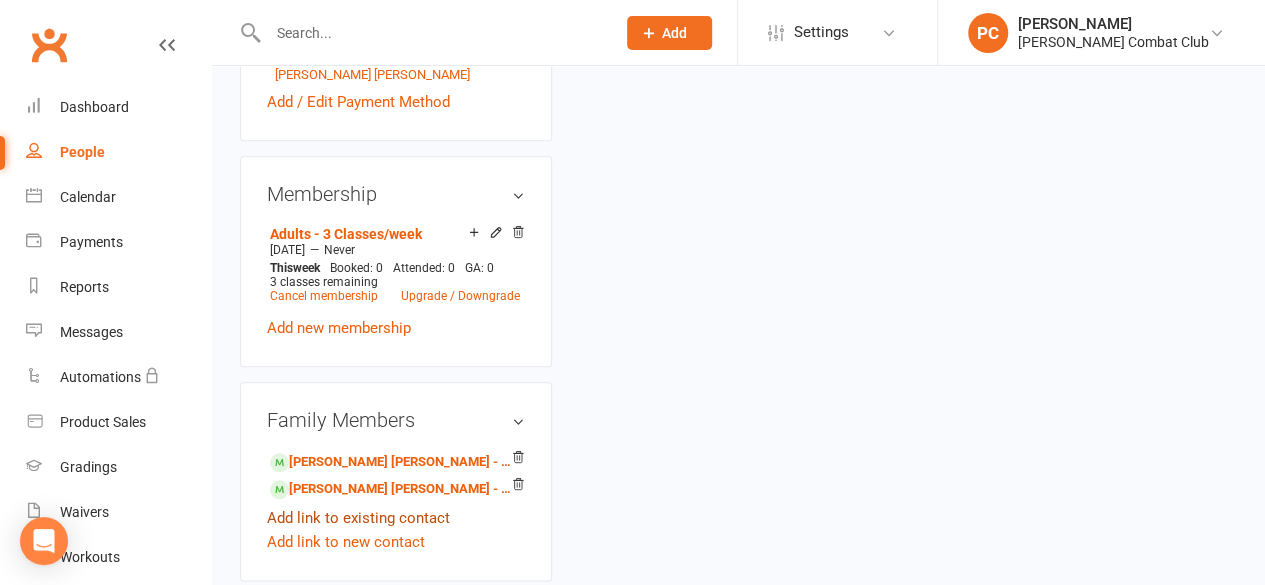 scroll, scrollTop: 116, scrollLeft: 0, axis: vertical 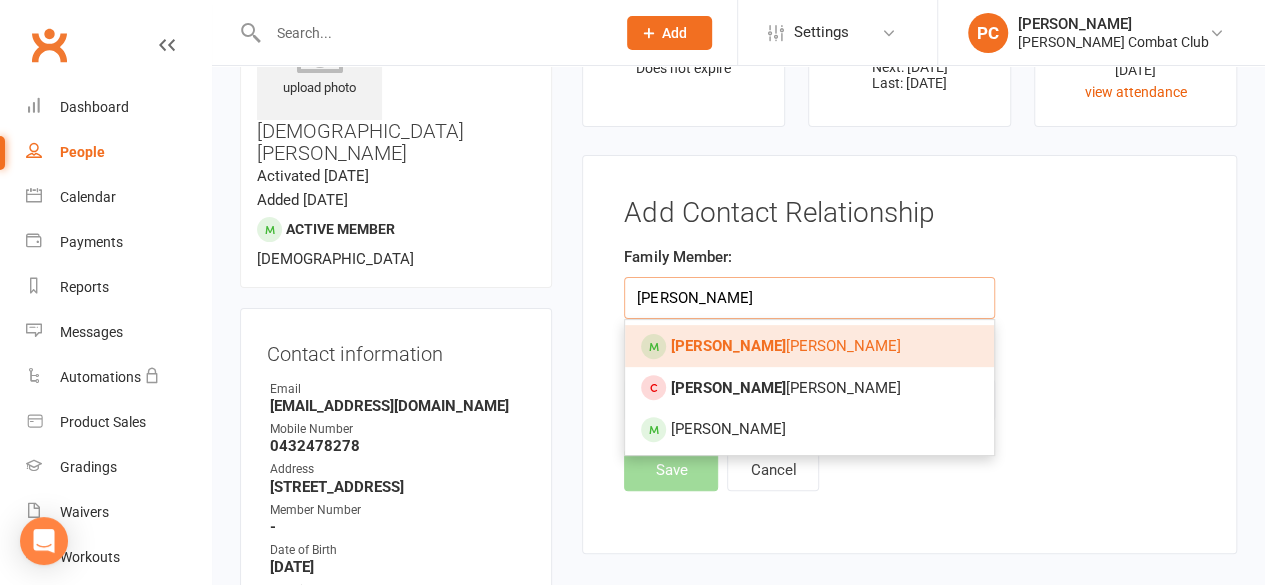 type on "[PERSON_NAME]" 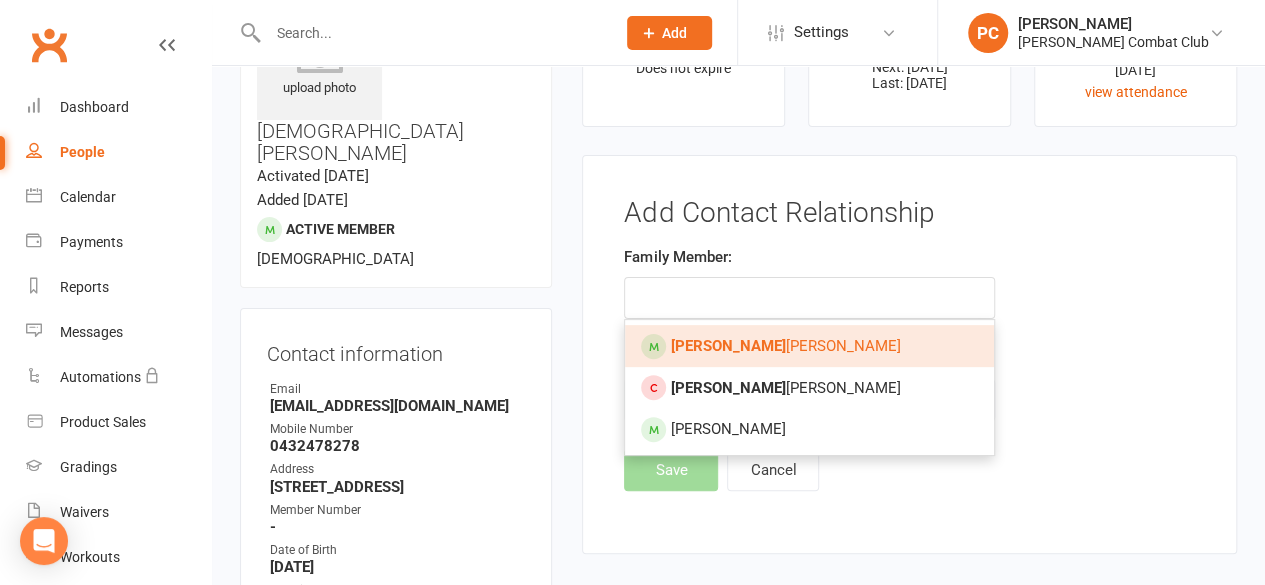 click on "Archer  O’Sullivan" at bounding box center [785, 346] 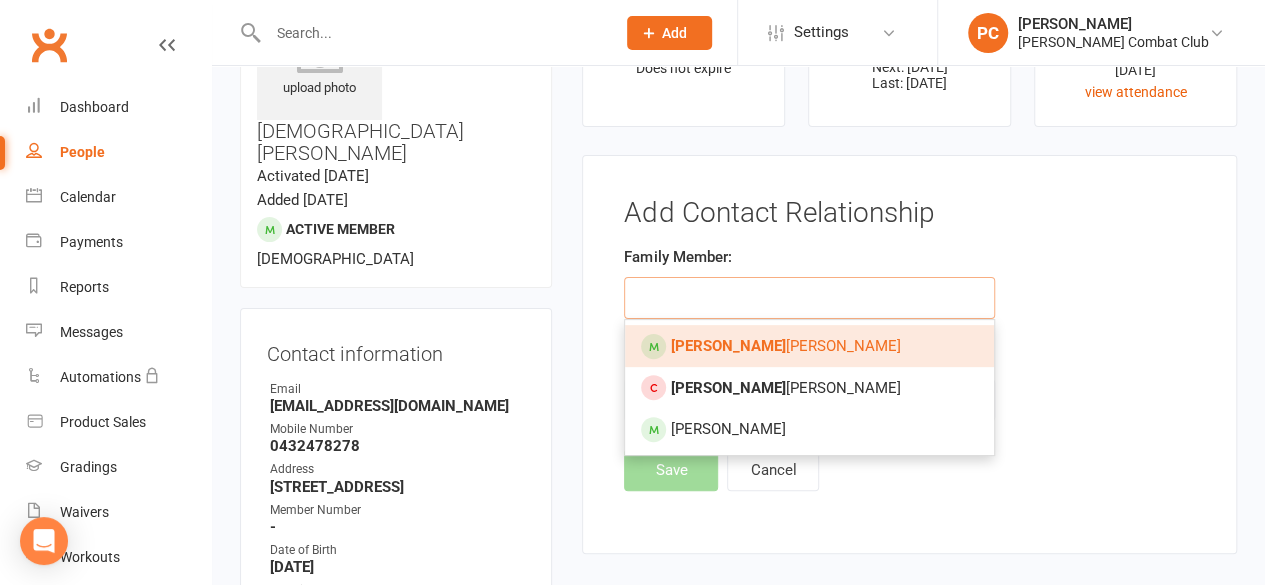 type on "[PERSON_NAME] [PERSON_NAME]" 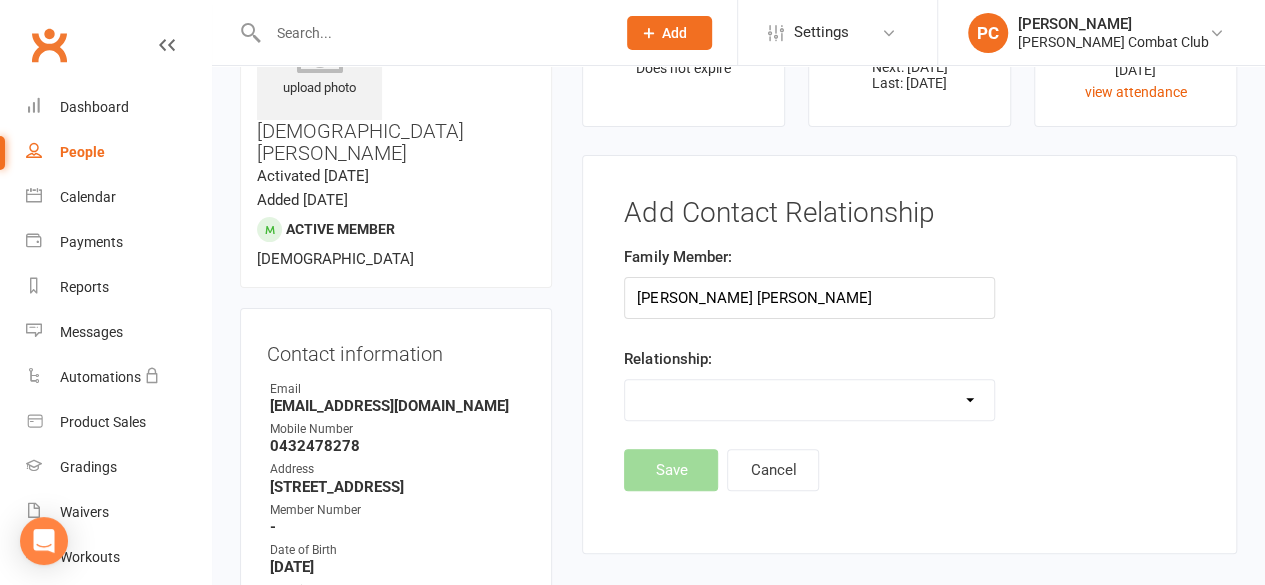 click on "Parent / Guardian Child Sibling (parent not in system) Spouse / Partner Cousin / Other Family Friend Other" at bounding box center (809, 400) 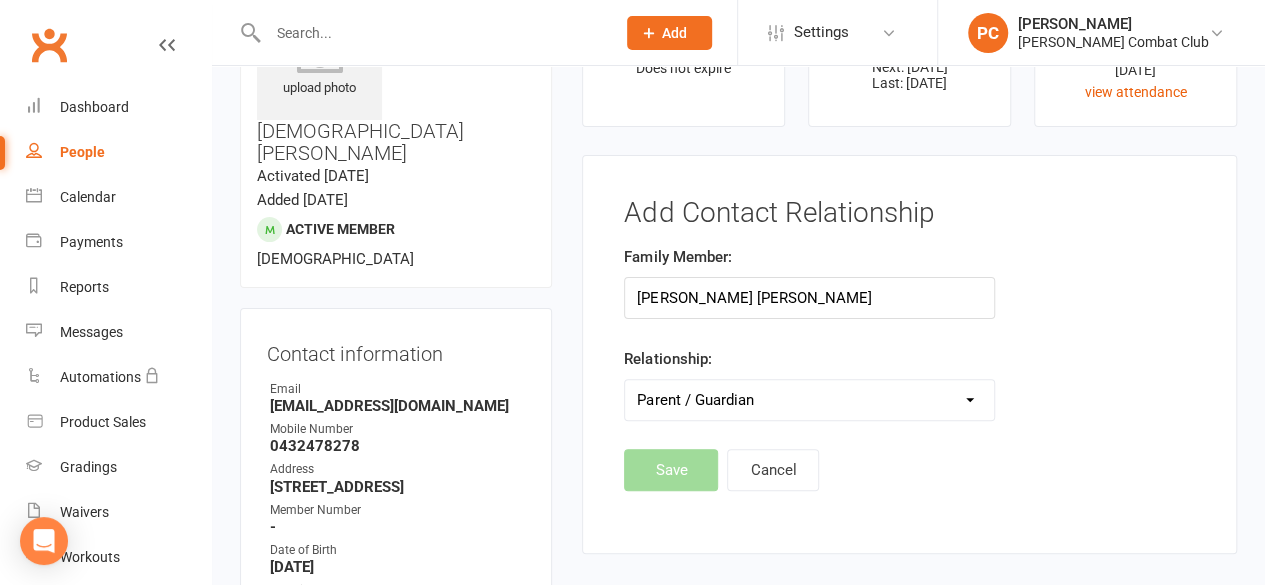 click on "Parent / Guardian Child Sibling (parent not in system) Spouse / Partner Cousin / Other Family Friend Other" at bounding box center [809, 400] 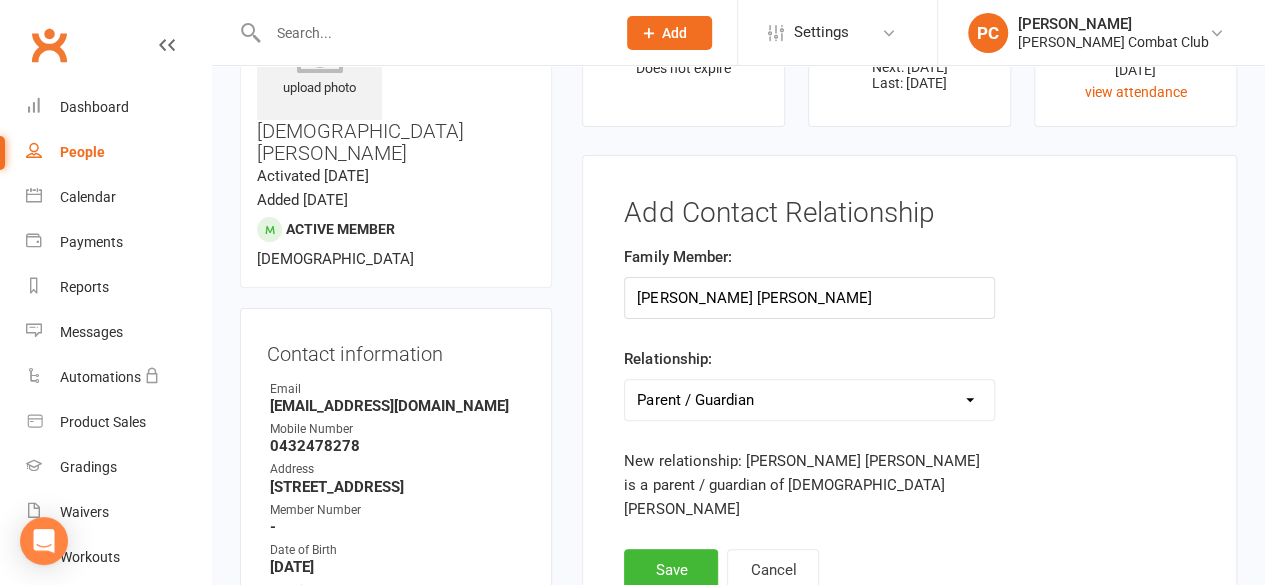 click on "Parent / Guardian Child Sibling (parent not in system) Spouse / Partner Cousin / Other Family Friend Other" at bounding box center [809, 400] 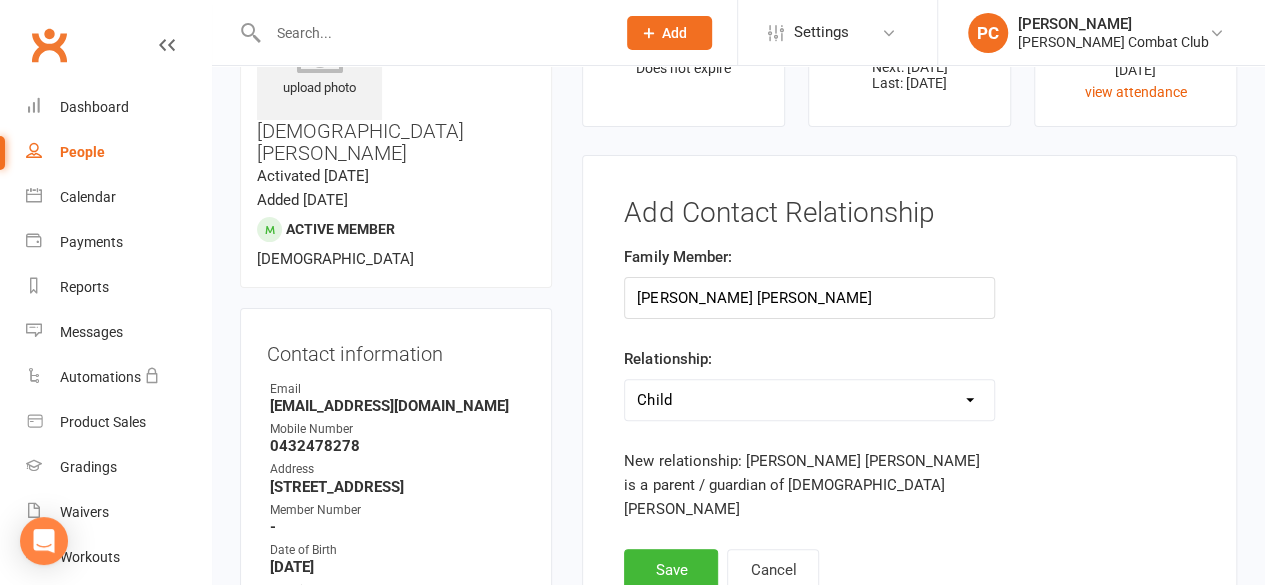 click on "Parent / Guardian Child Sibling (parent not in system) Spouse / Partner Cousin / Other Family Friend Other" at bounding box center [809, 400] 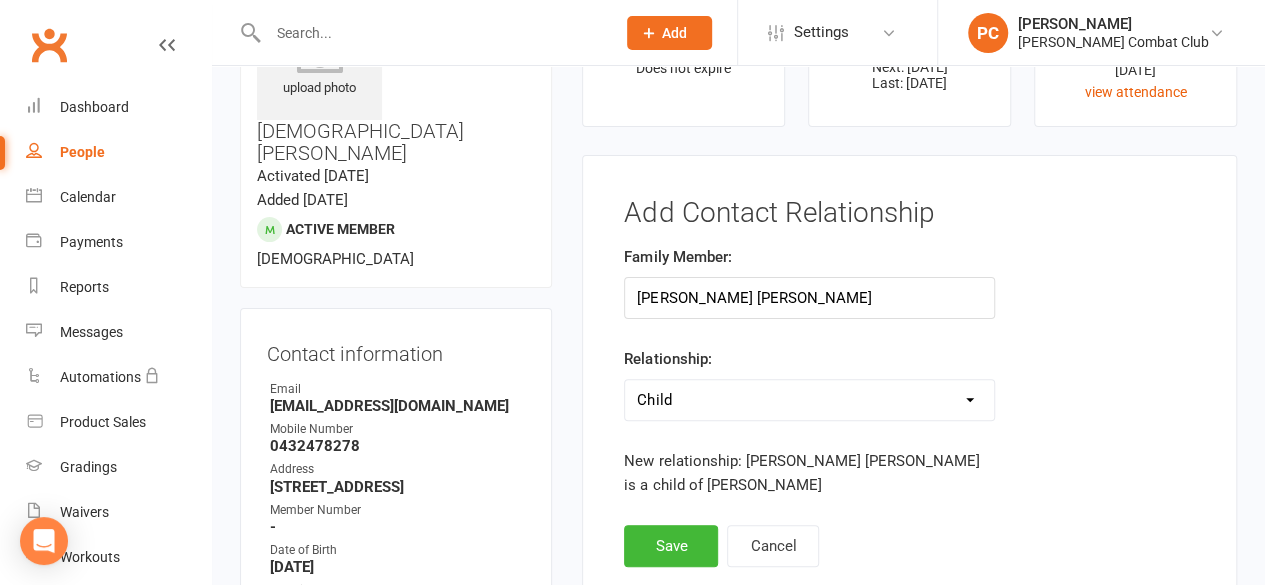 click on "Family Member: Archer O’Sullivan
Relationship: Parent / Guardian Child Sibling (parent not in system) Spouse / Partner Cousin / Other Family Friend Other New relationship: Archer O’Sullivan is a child of Zannetta O’Sullivan" at bounding box center [909, 385] 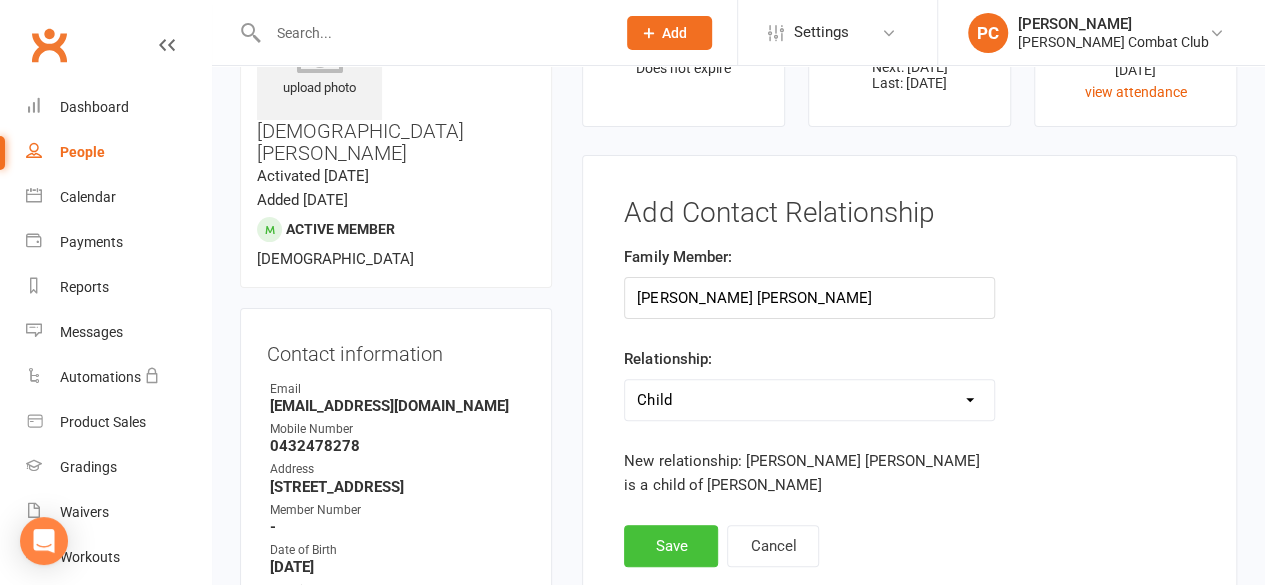 click on "Save" at bounding box center (671, 546) 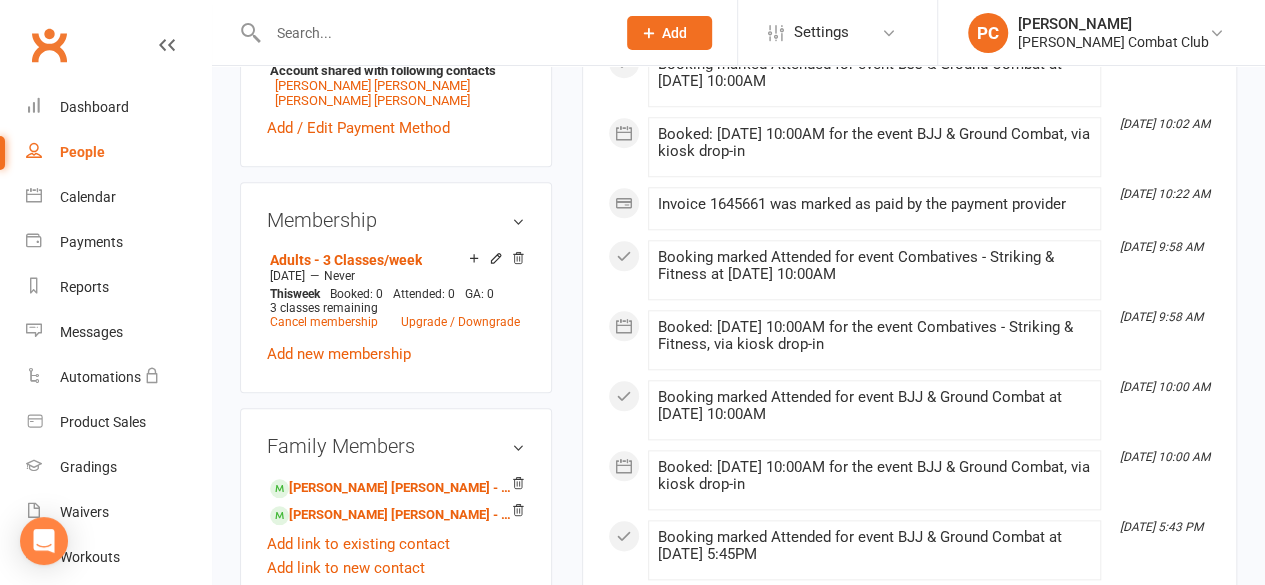 scroll, scrollTop: 916, scrollLeft: 0, axis: vertical 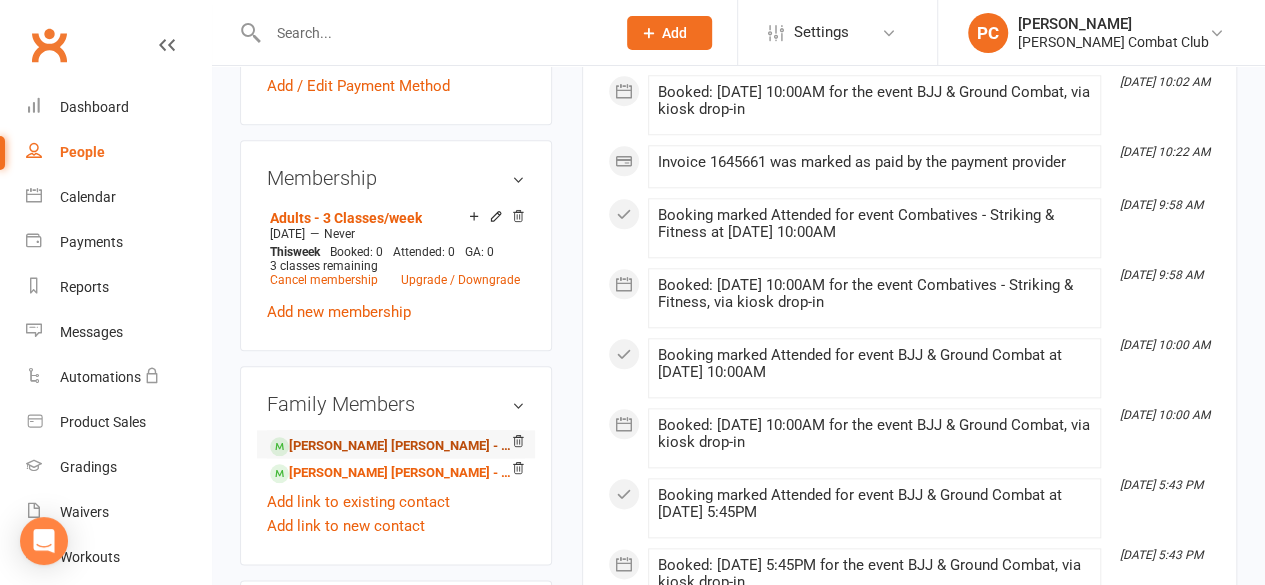 click on "[PERSON_NAME] [PERSON_NAME] - Child" at bounding box center [392, 446] 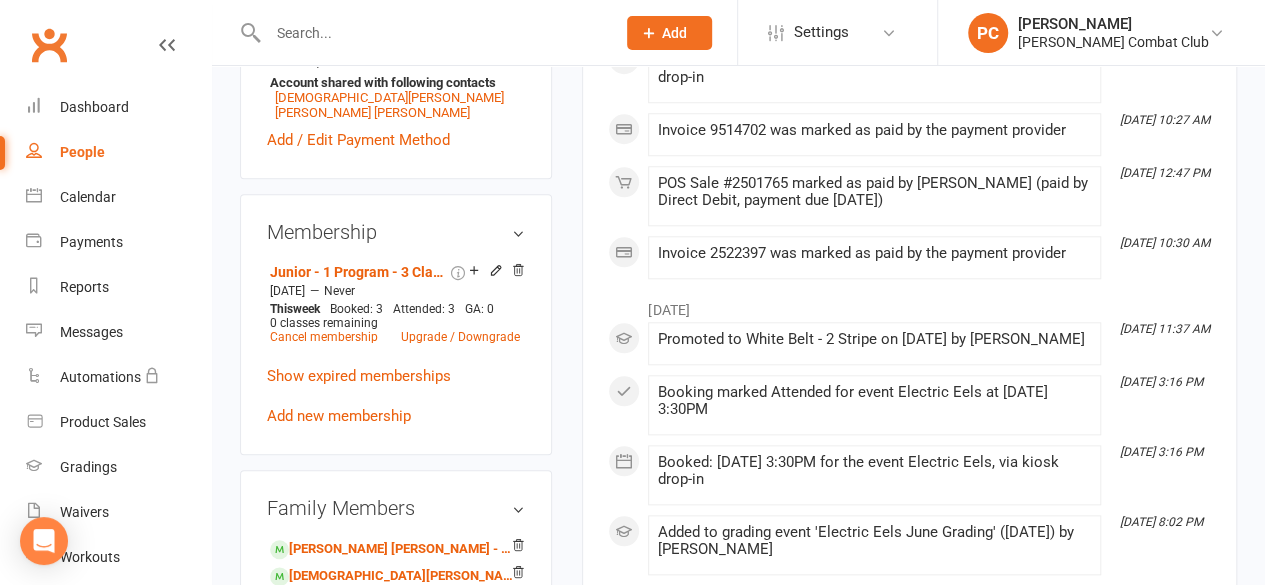 scroll, scrollTop: 900, scrollLeft: 0, axis: vertical 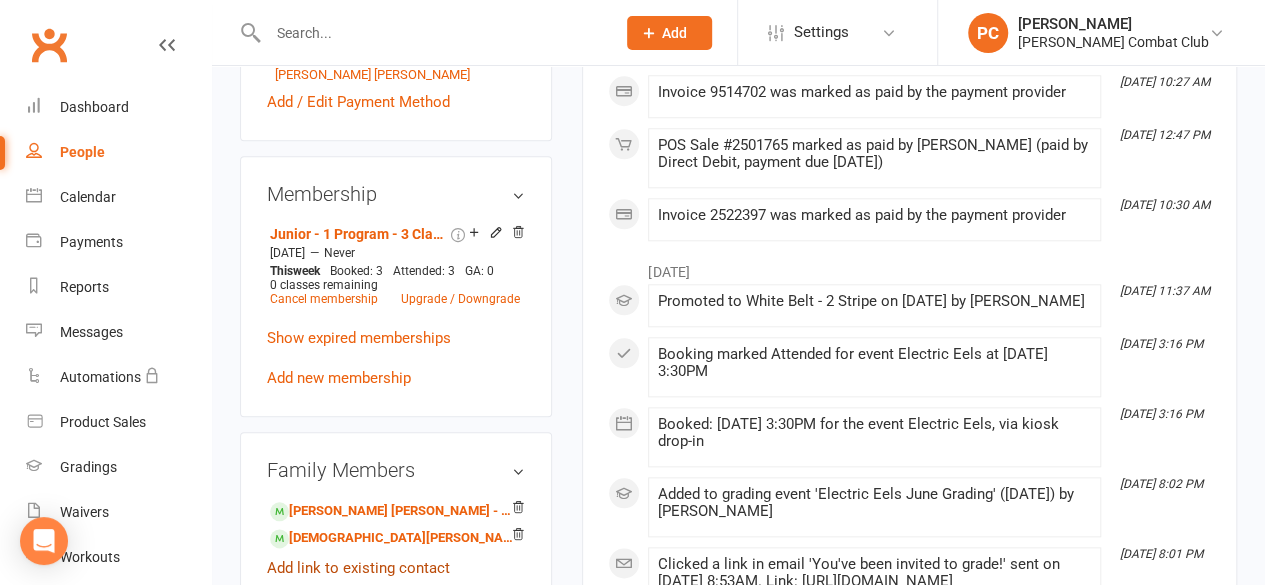 click on "Add link to existing contact" at bounding box center (358, 568) 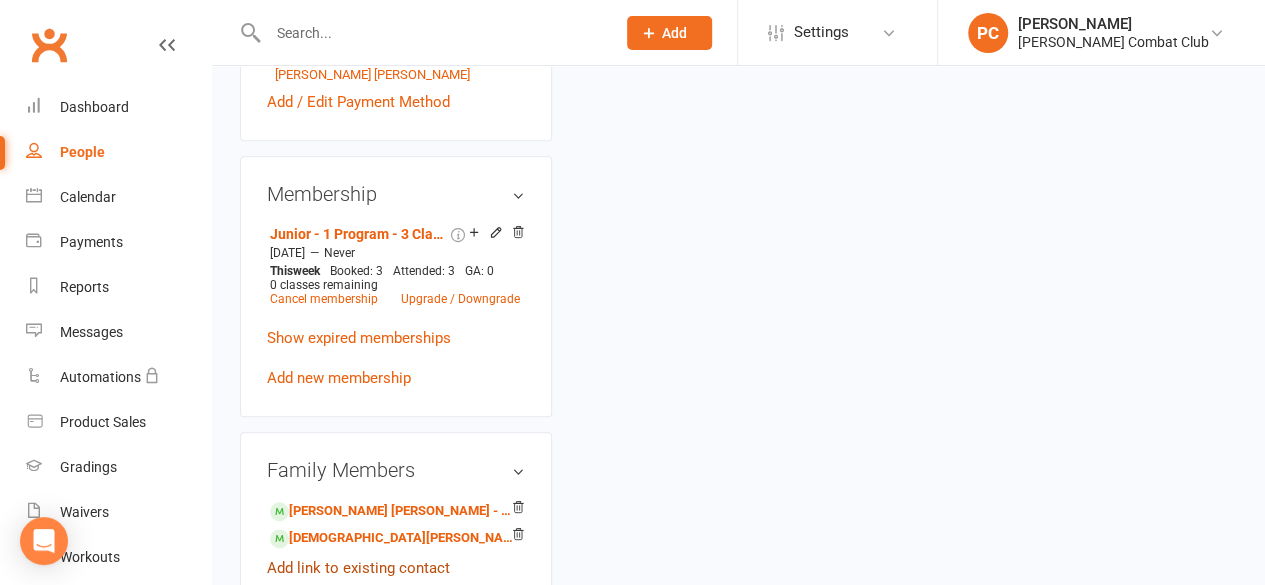 scroll, scrollTop: 113, scrollLeft: 0, axis: vertical 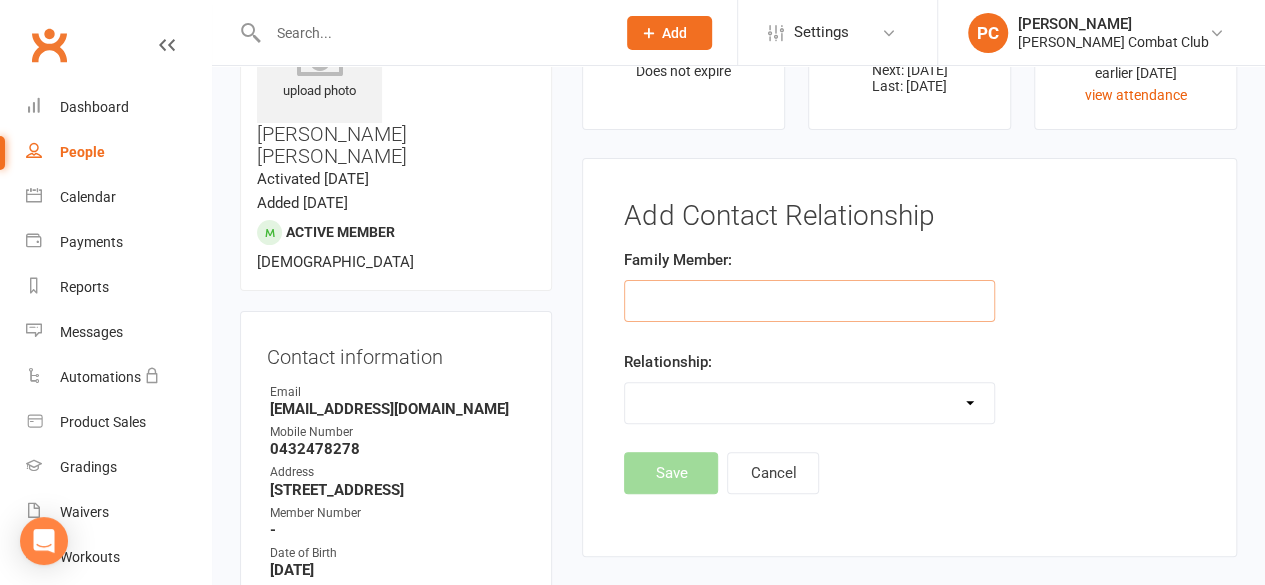 click at bounding box center (809, 301) 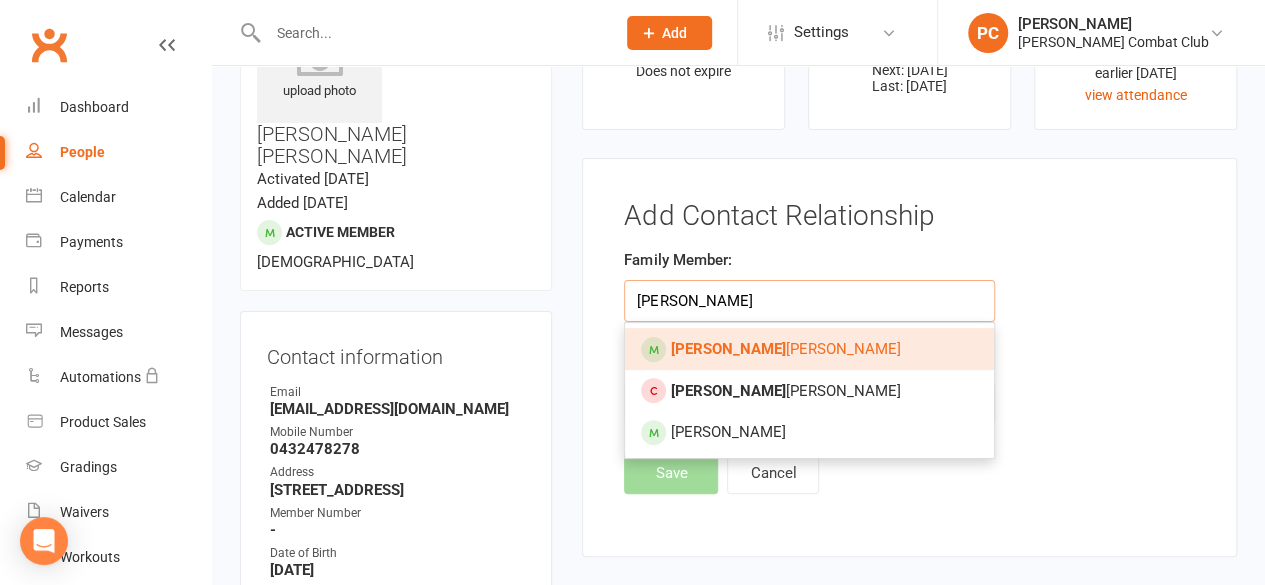 type on "[PERSON_NAME]" 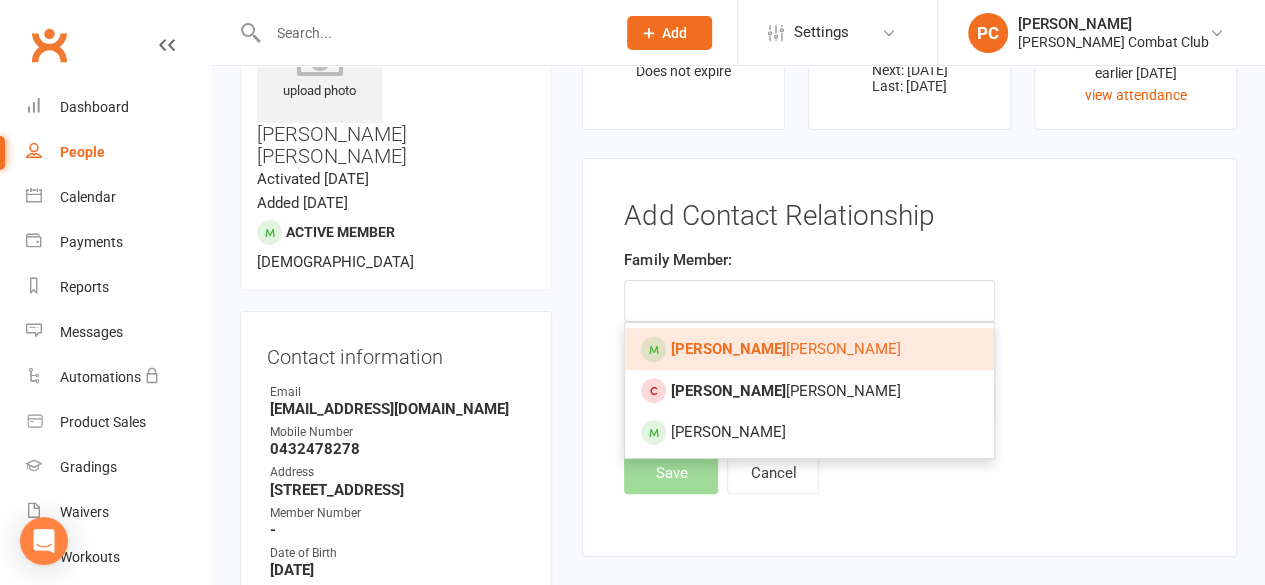click on "Archer  O’Sullivan" at bounding box center (785, 349) 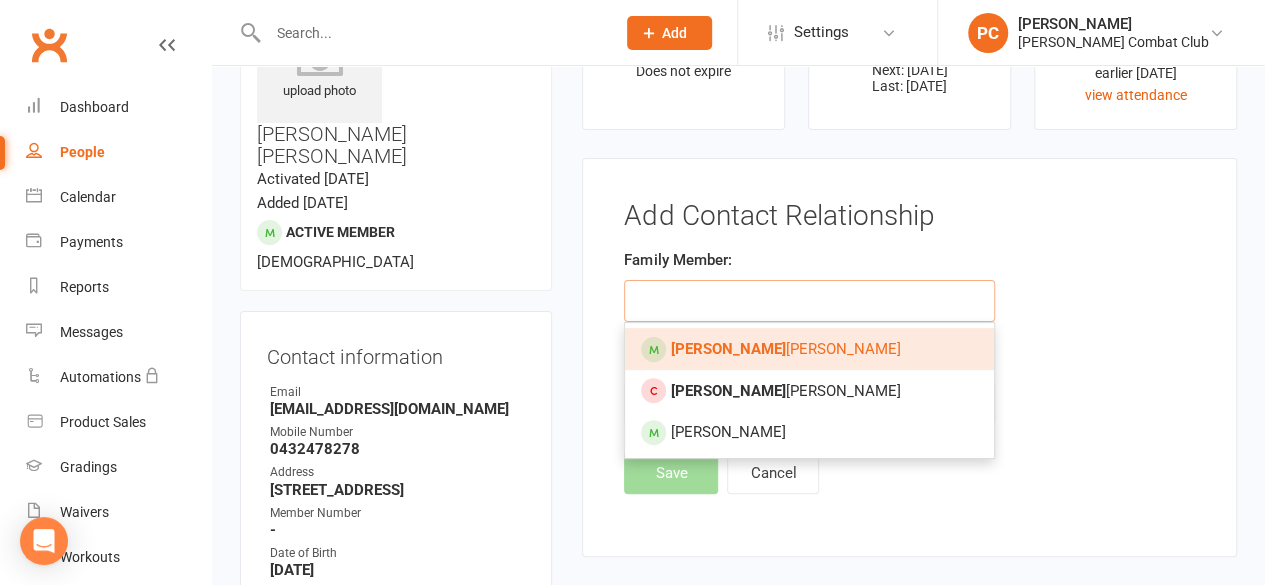 type on "[PERSON_NAME] [PERSON_NAME]" 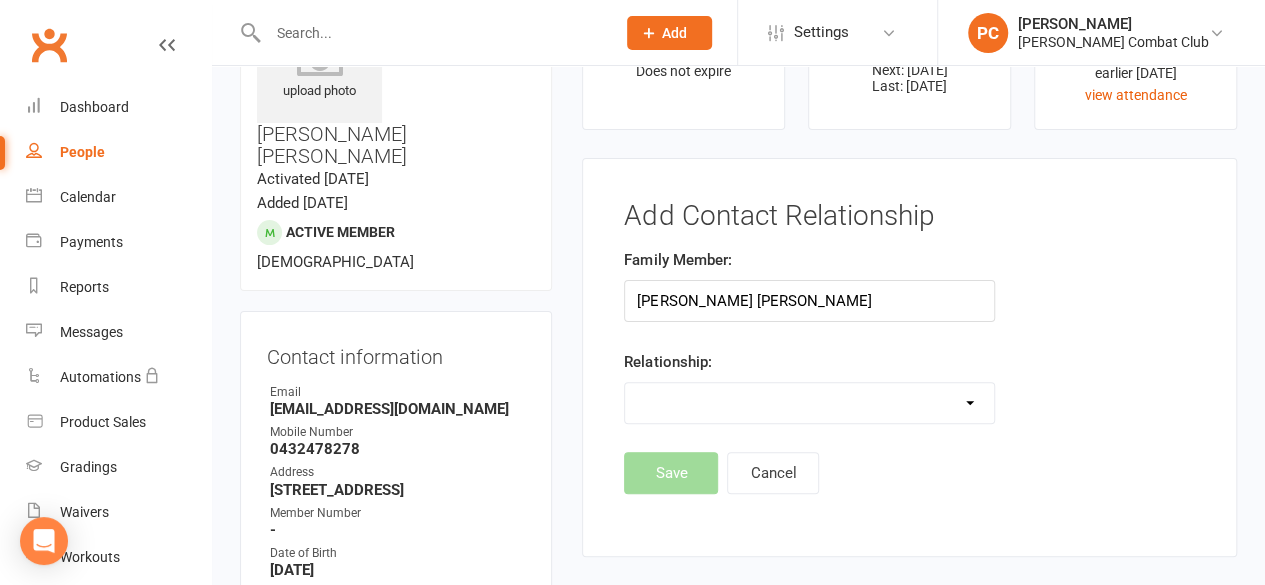 click on "Parent / Guardian Child Sibling (parent not in system) Spouse / Partner Cousin / Other Family Friend Other" at bounding box center [809, 403] 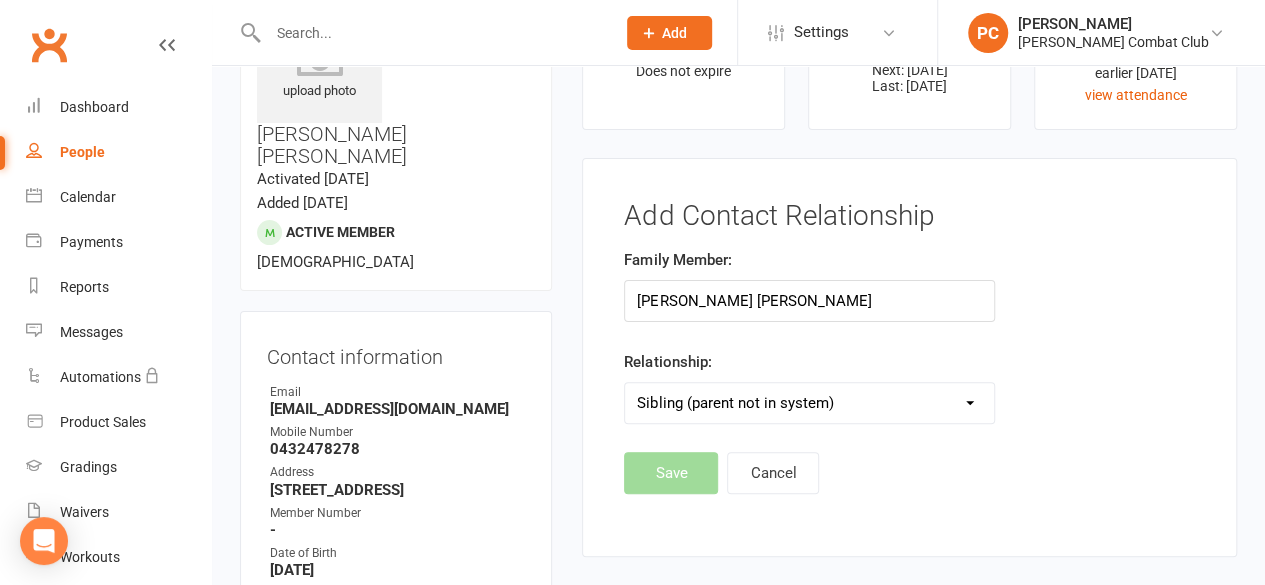click on "Parent / Guardian Child Sibling (parent not in system) Spouse / Partner Cousin / Other Family Friend Other" at bounding box center [809, 403] 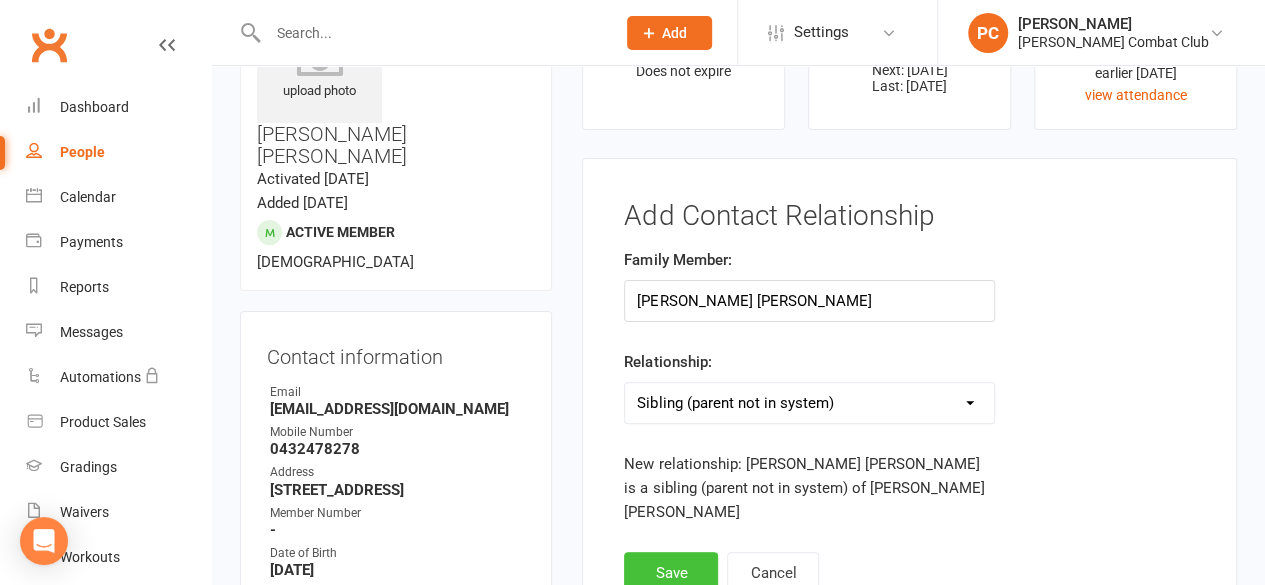 click on "Save" at bounding box center [671, 573] 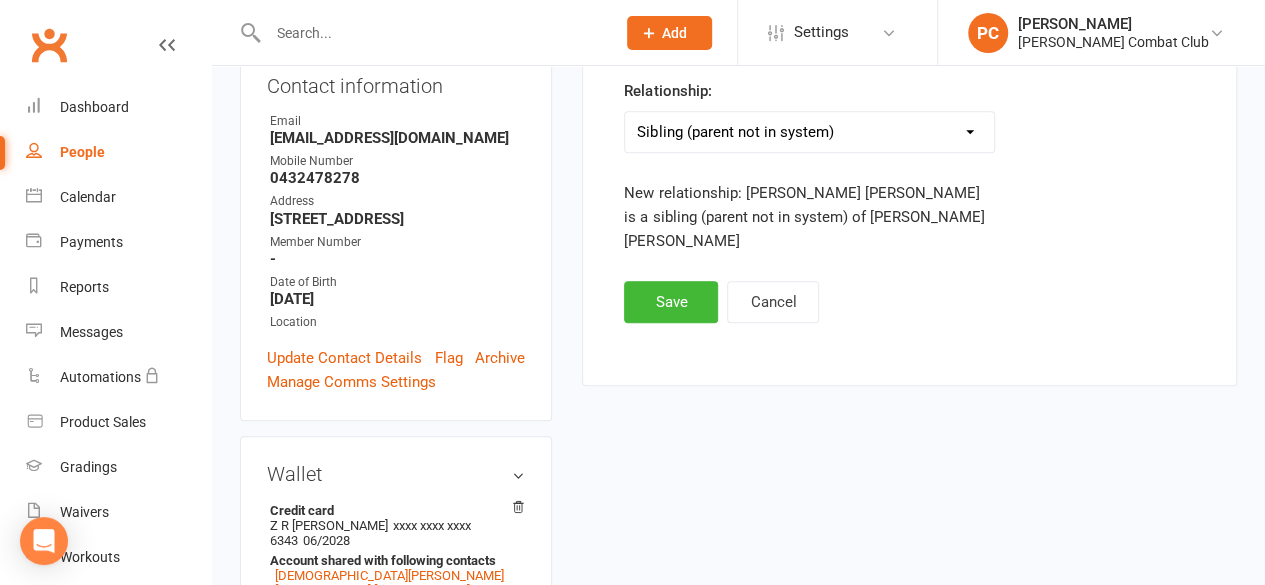 scroll, scrollTop: 358, scrollLeft: 0, axis: vertical 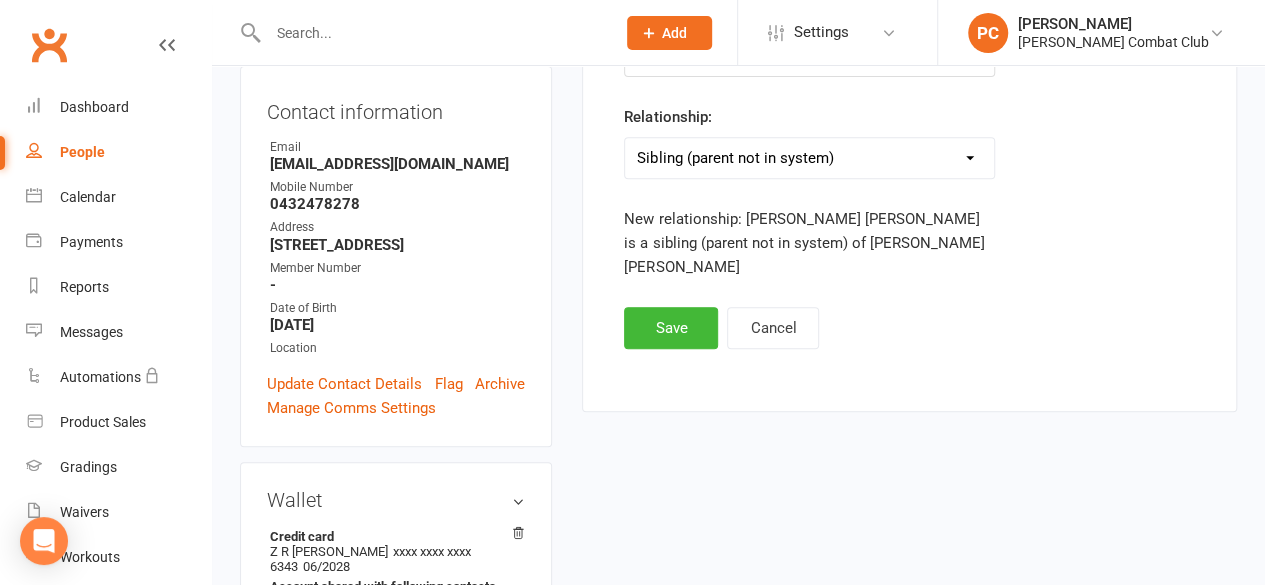 click on "Parent / Guardian Child Sibling (parent not in system) Spouse / Partner Cousin / Other Family Friend Other" at bounding box center (809, 158) 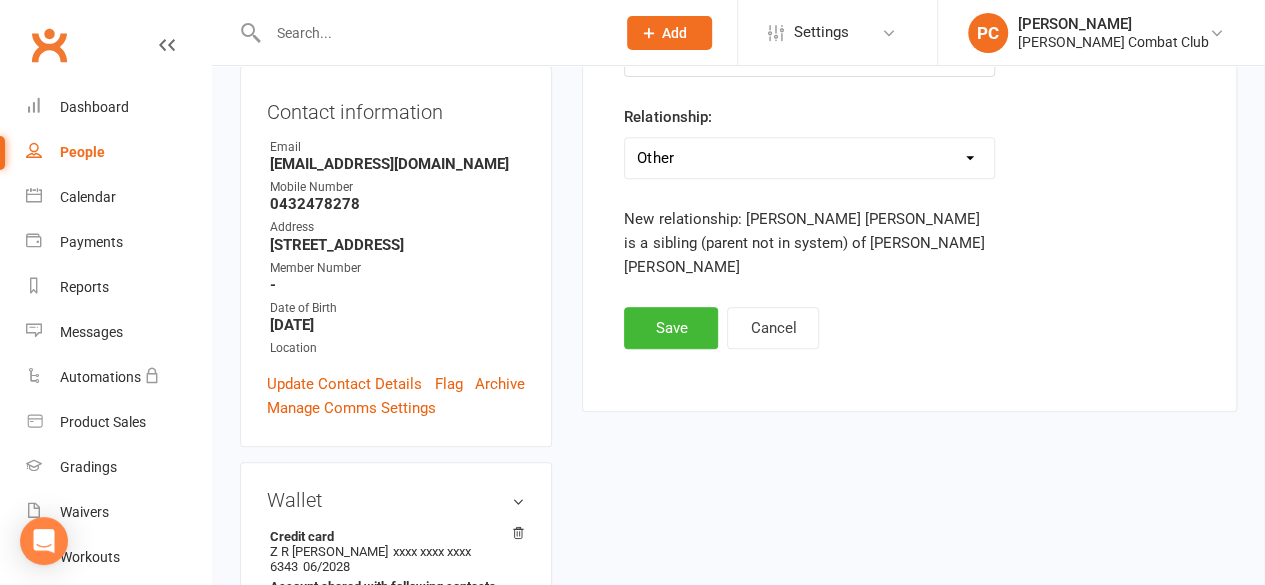 click on "Parent / Guardian Child Sibling (parent not in system) Spouse / Partner Cousin / Other Family Friend Other" at bounding box center [809, 158] 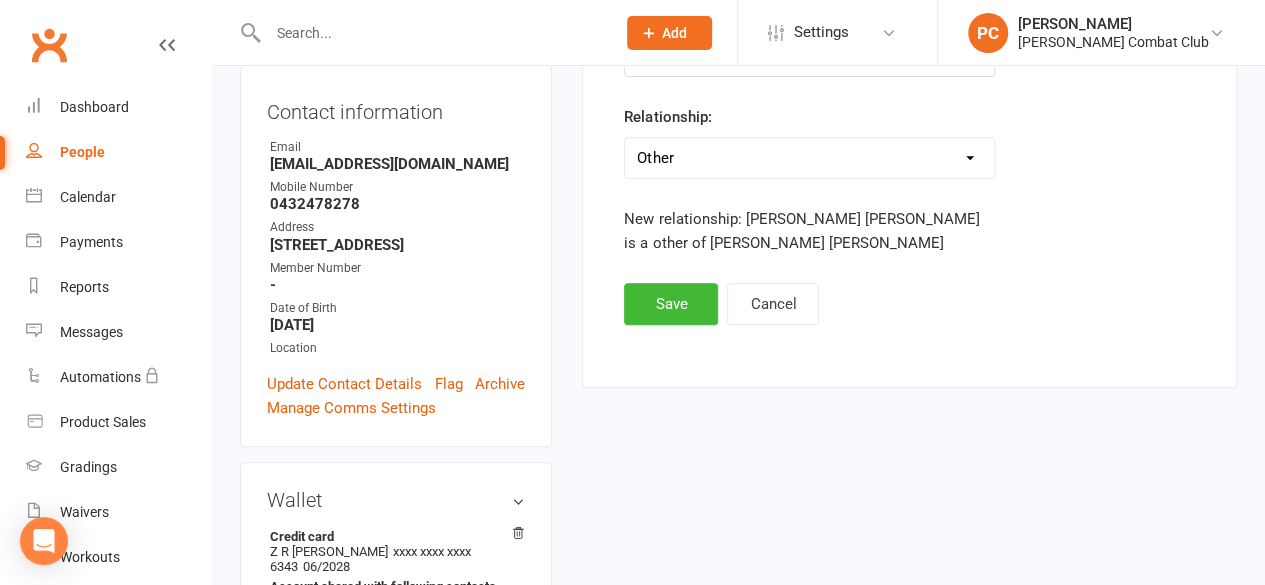 click on "Parent / Guardian Child Sibling (parent not in system) Spouse / Partner Cousin / Other Family Friend Other" at bounding box center [809, 158] 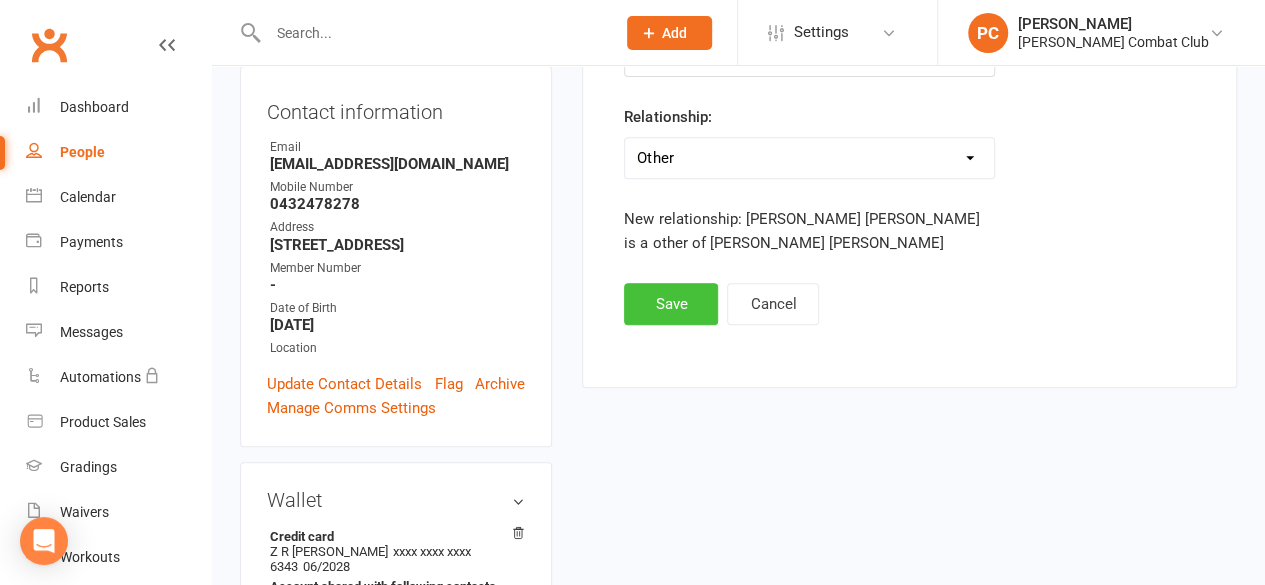 click on "Save" at bounding box center (671, 304) 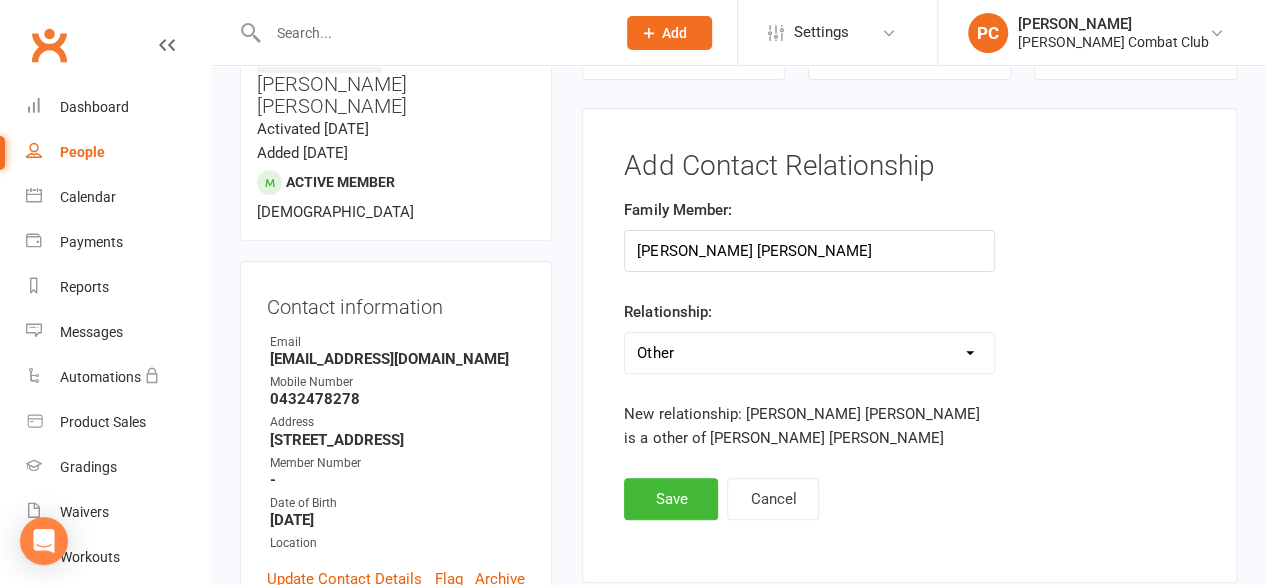 scroll, scrollTop: 200, scrollLeft: 0, axis: vertical 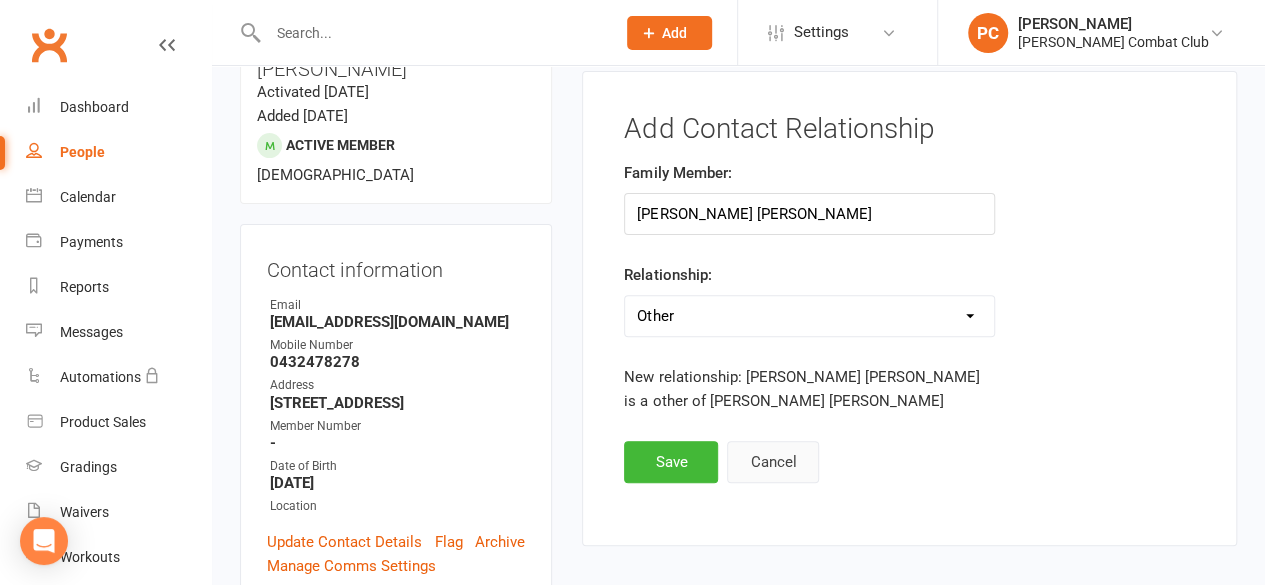 click on "Cancel" at bounding box center (773, 462) 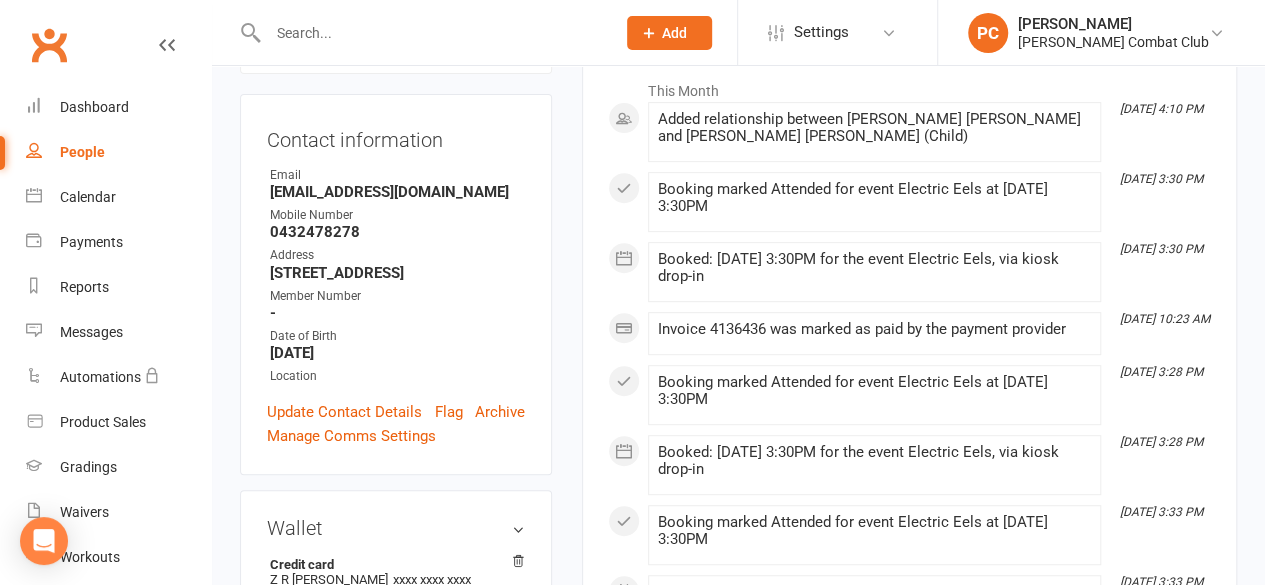 scroll, scrollTop: 0, scrollLeft: 0, axis: both 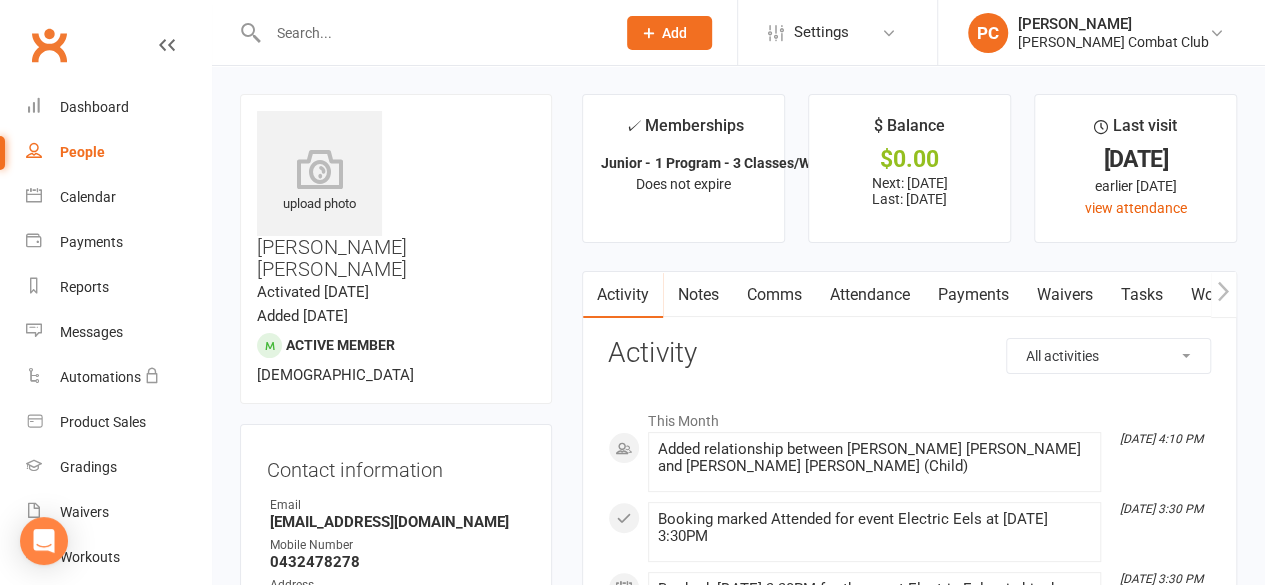 click at bounding box center (431, 33) 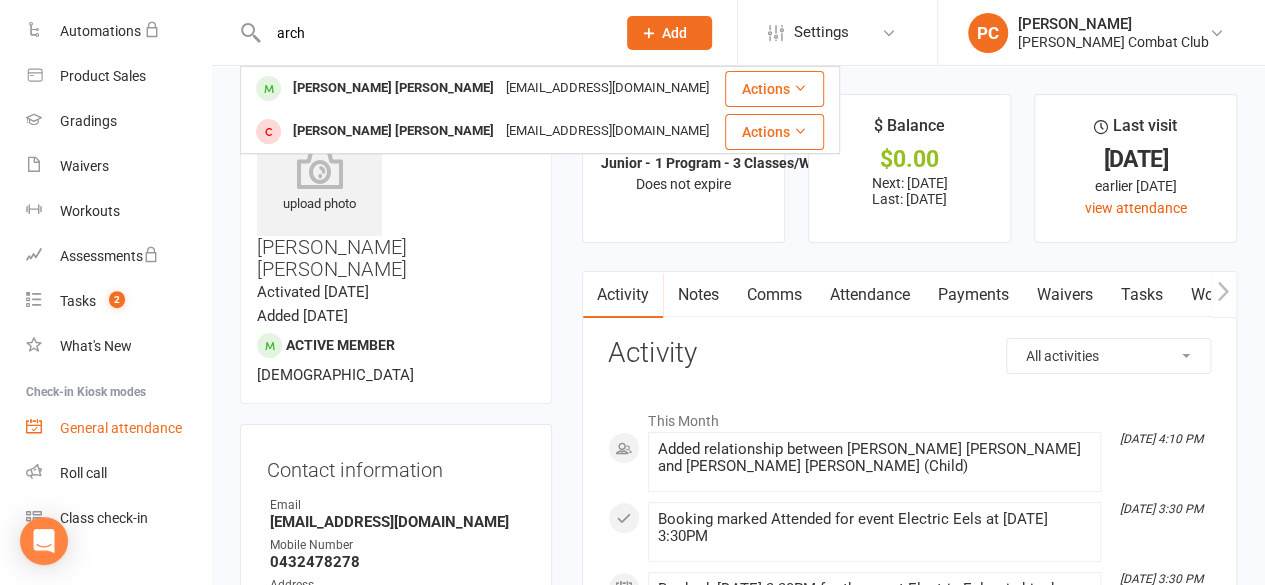 scroll, scrollTop: 376, scrollLeft: 0, axis: vertical 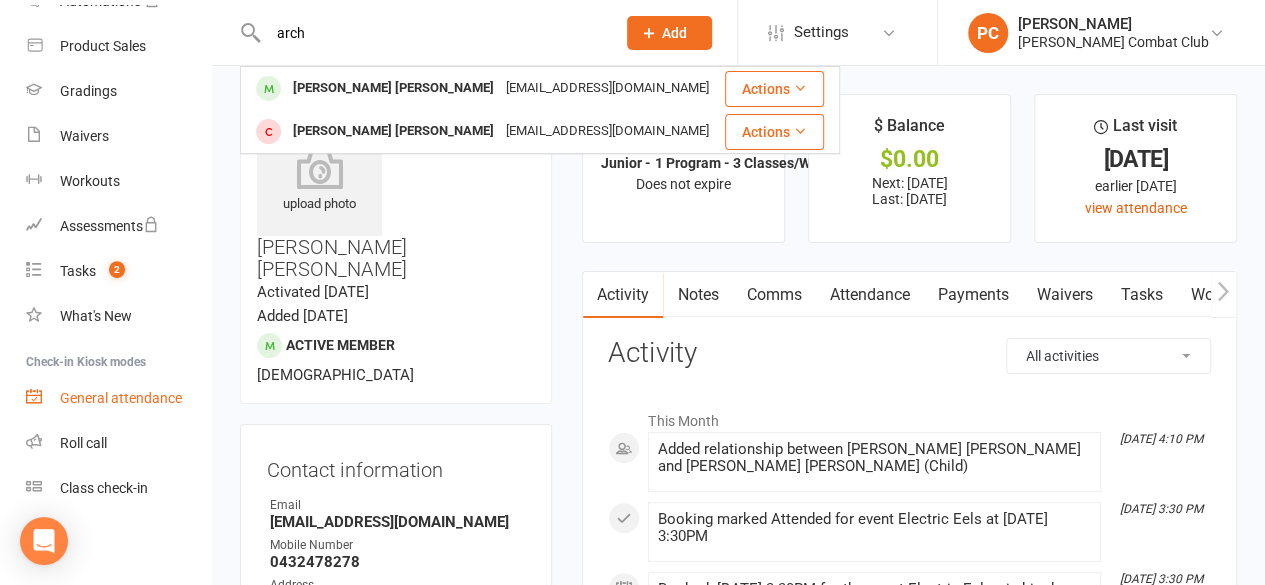 type on "arch" 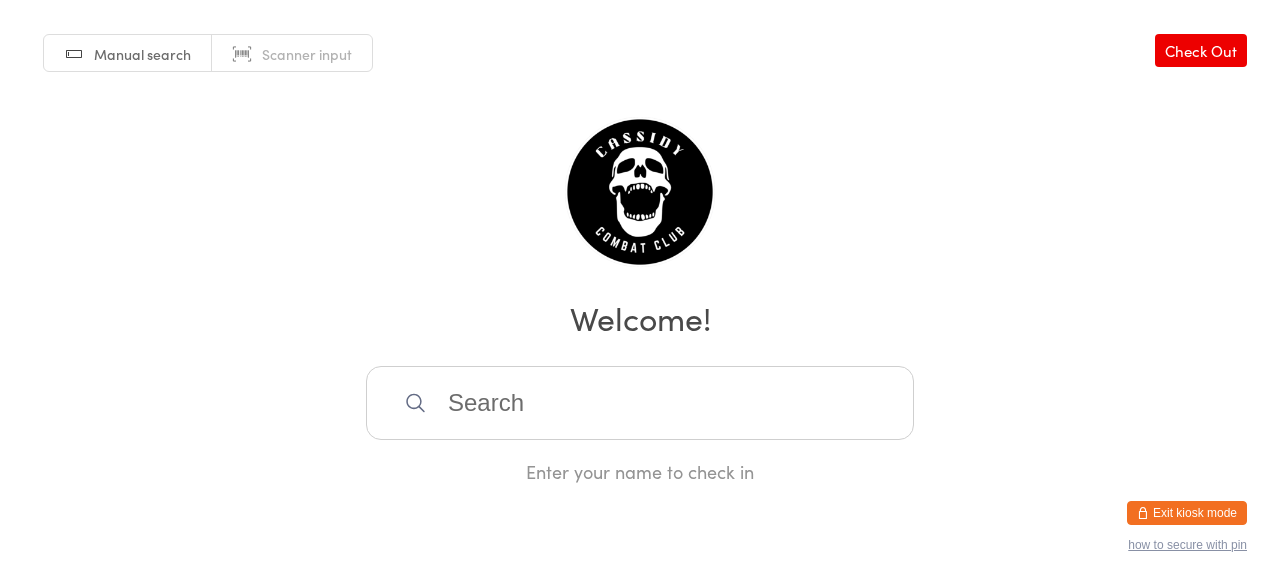 scroll, scrollTop: 0, scrollLeft: 0, axis: both 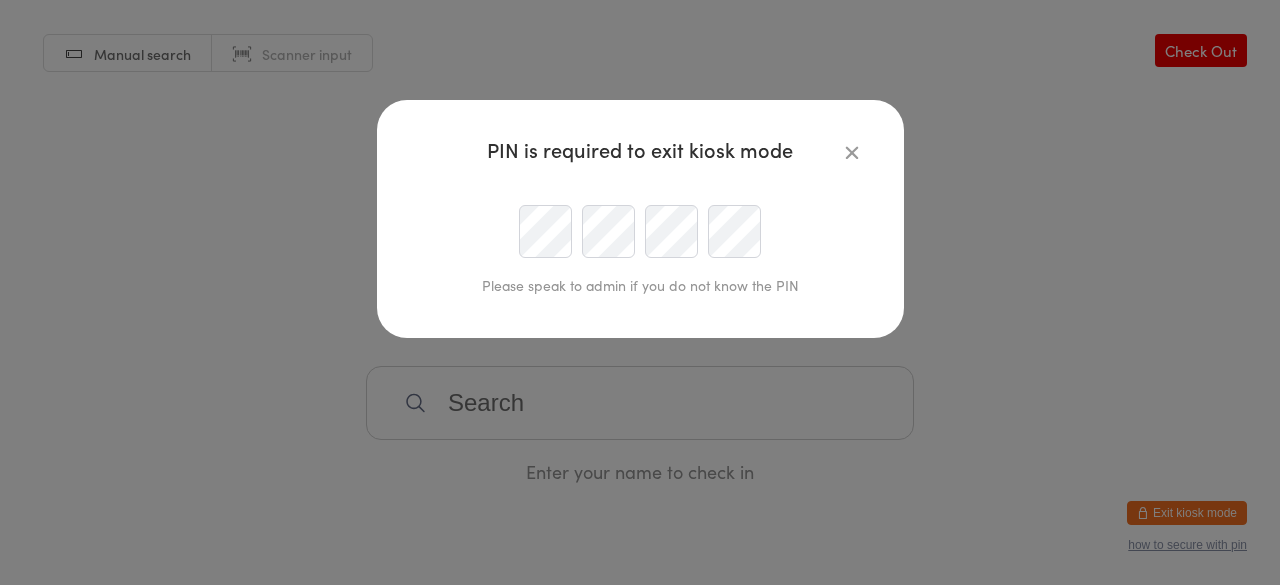 type on "cassidycombatclub@gmail.com" 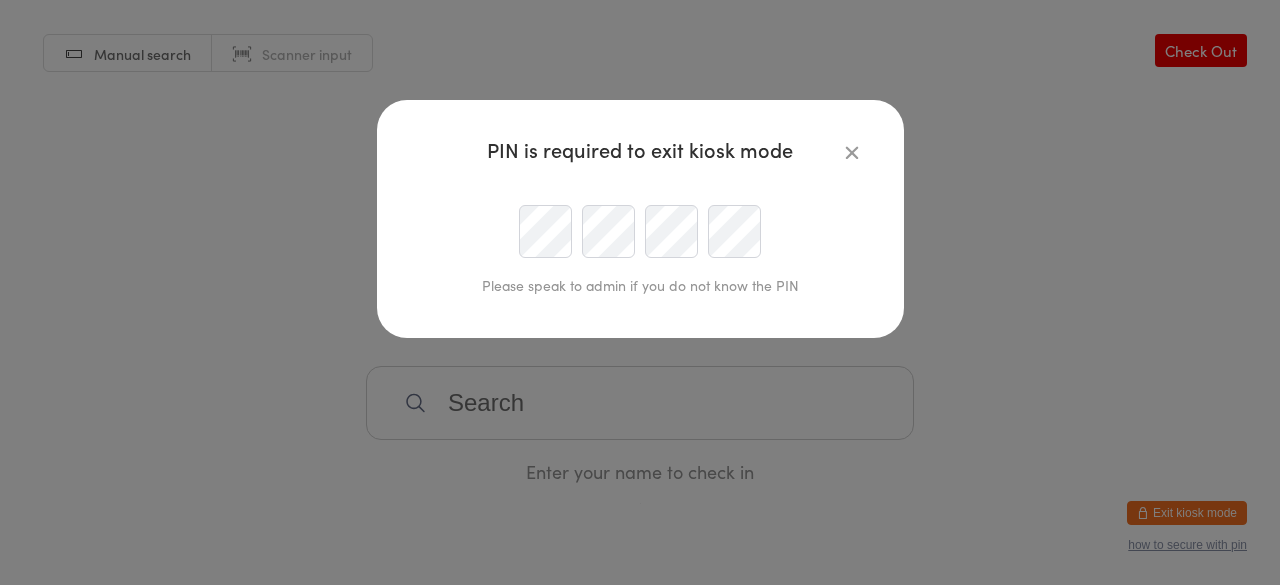 scroll, scrollTop: 0, scrollLeft: 0, axis: both 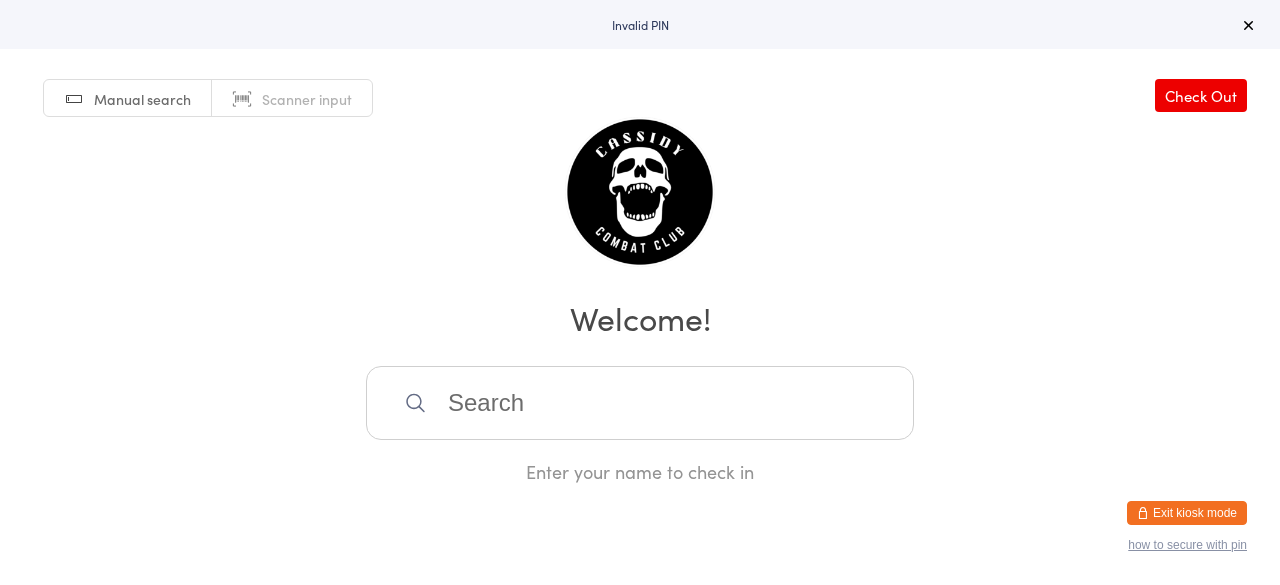 click on "Exit kiosk mode" at bounding box center (1187, 513) 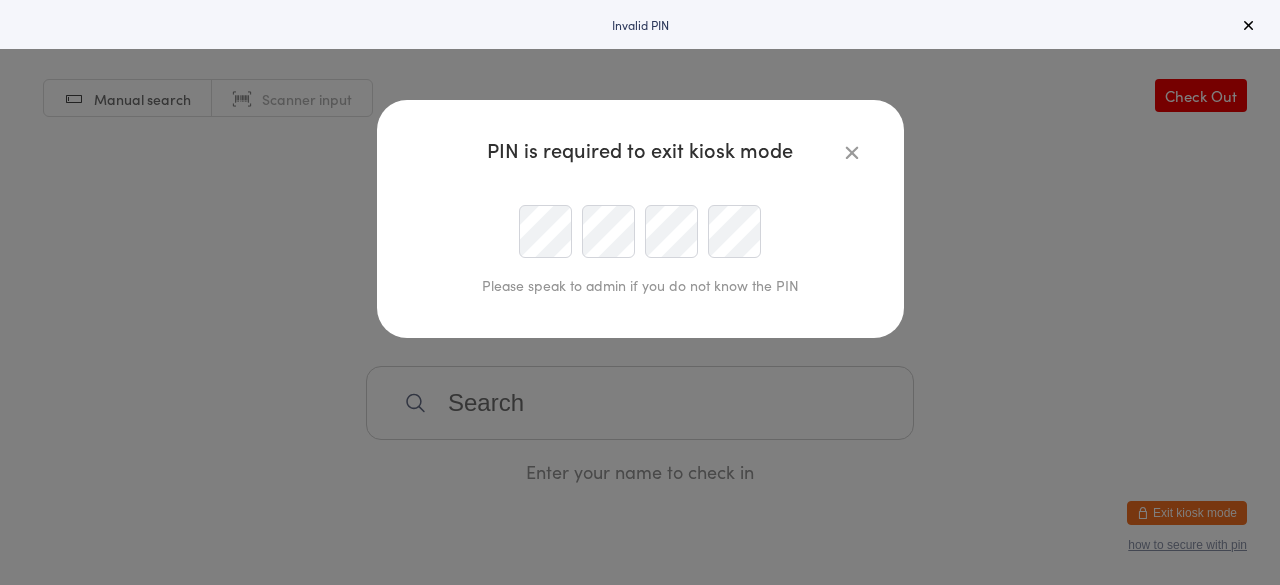type on "[EMAIL_ADDRESS][DOMAIN_NAME]" 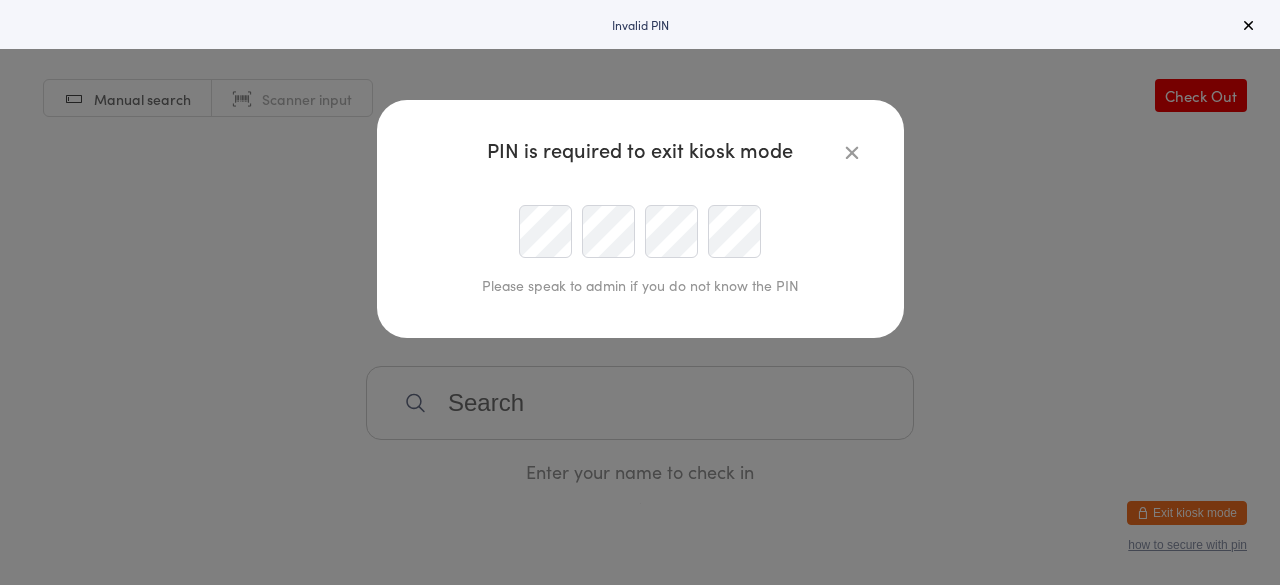 scroll, scrollTop: 0, scrollLeft: 0, axis: both 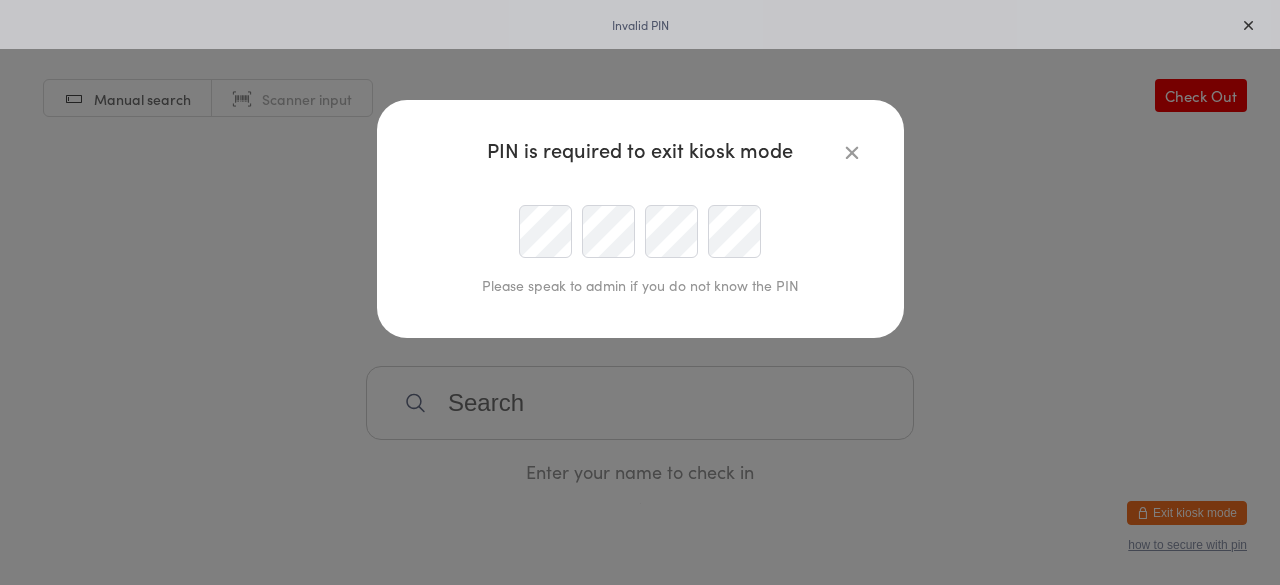 click at bounding box center [640, 231] 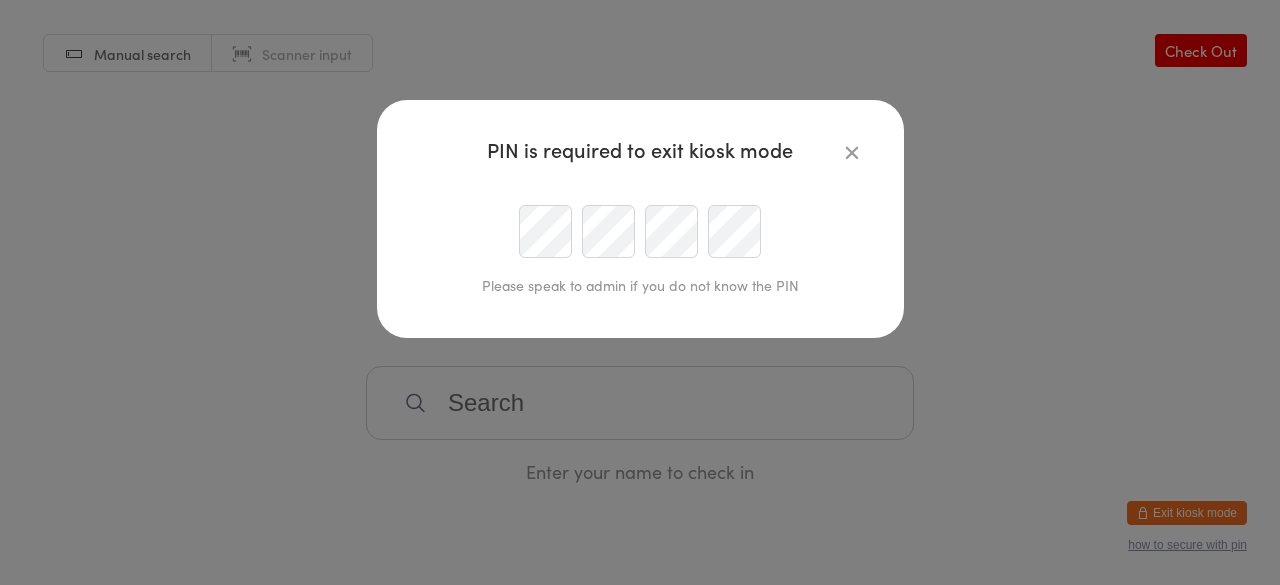 click at bounding box center (640, 231) 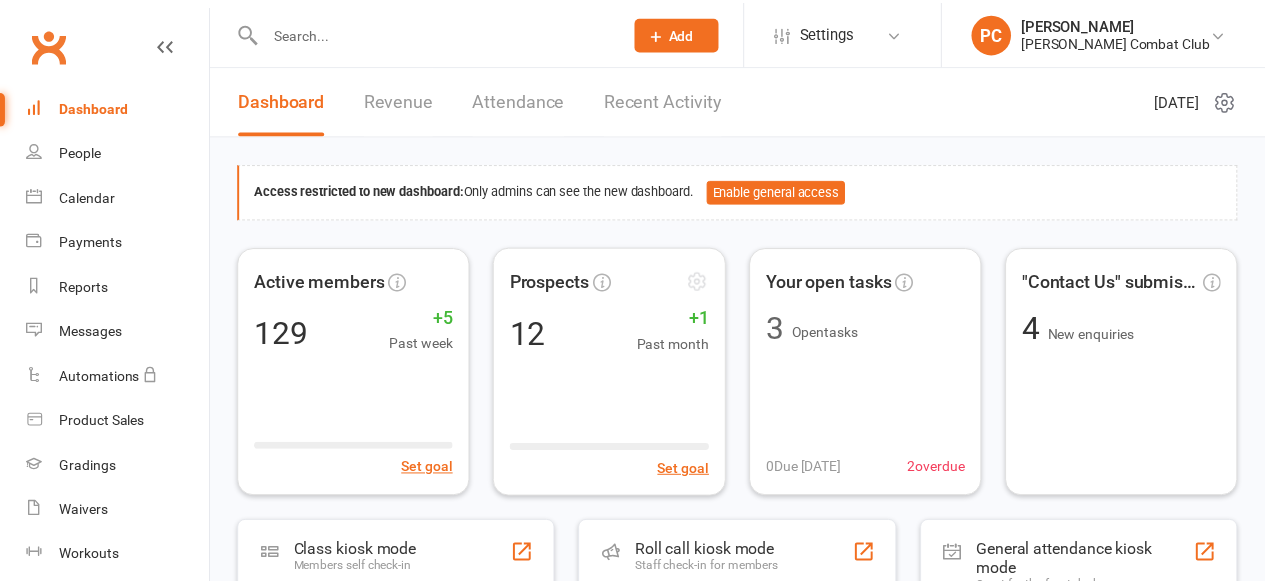 scroll, scrollTop: 0, scrollLeft: 0, axis: both 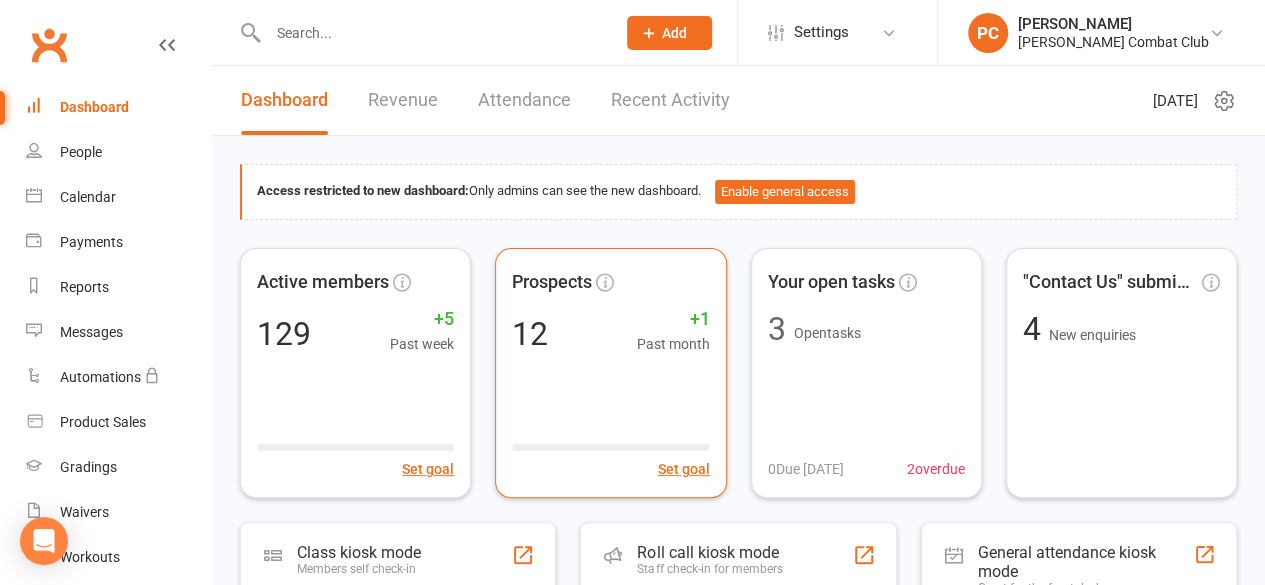 click at bounding box center [431, 33] 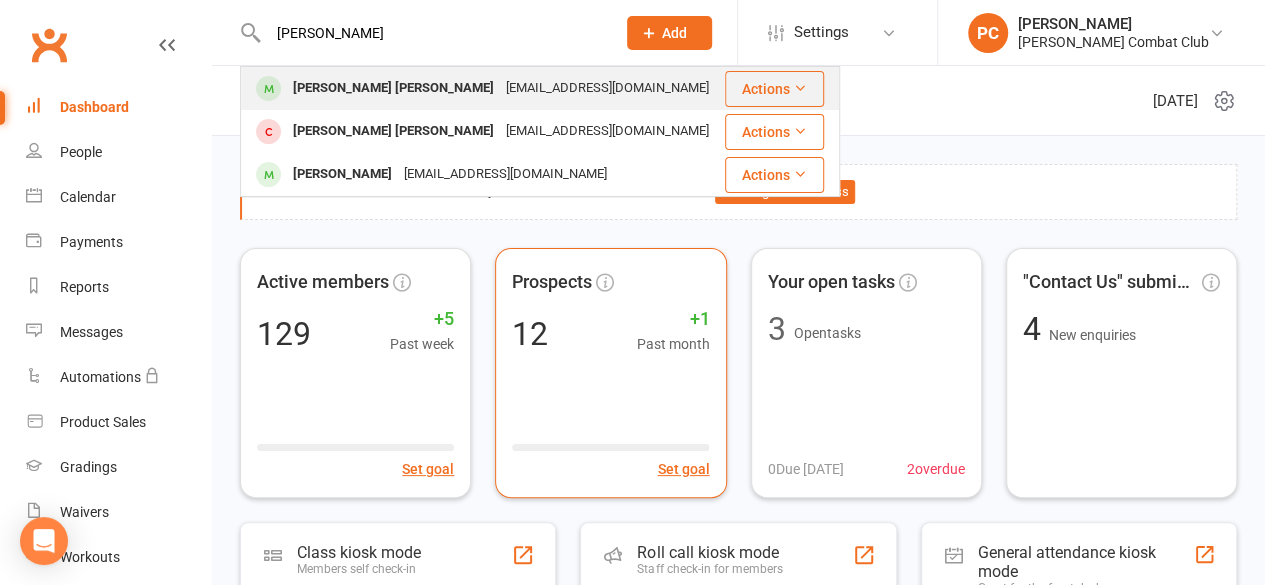 type on "[PERSON_NAME]" 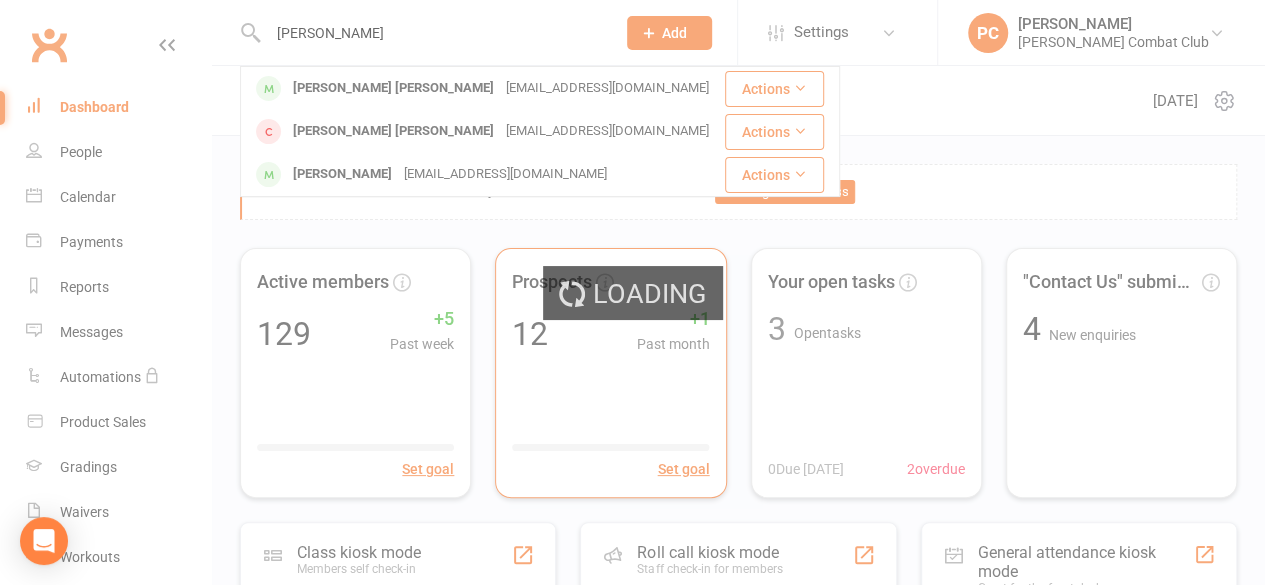 type 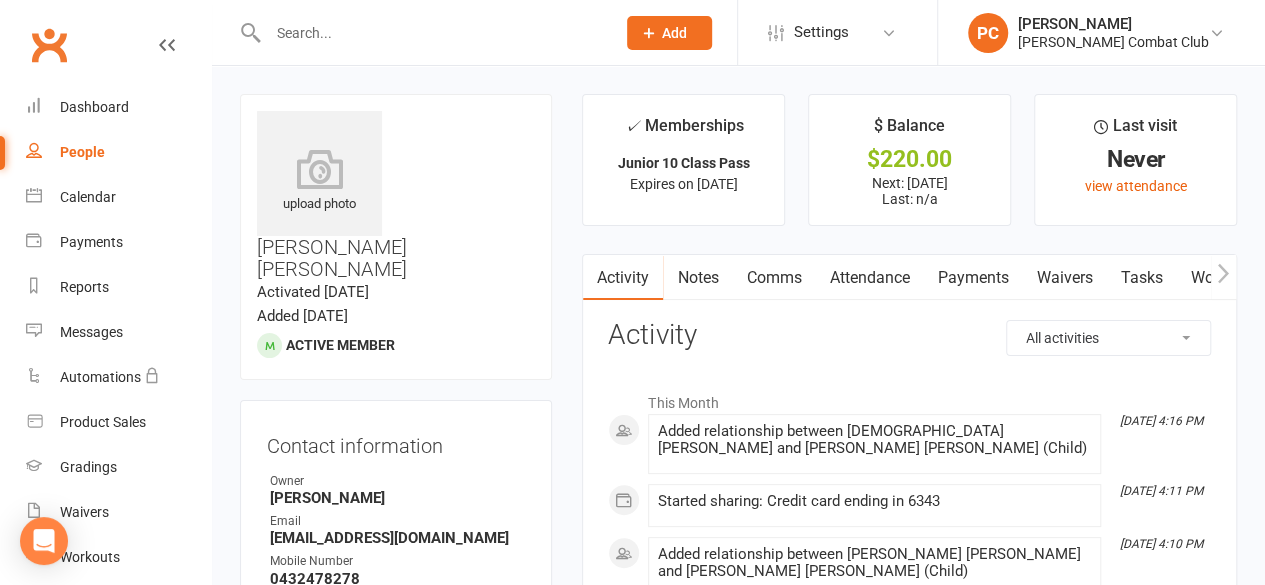 click on "Attendance" at bounding box center [869, 278] 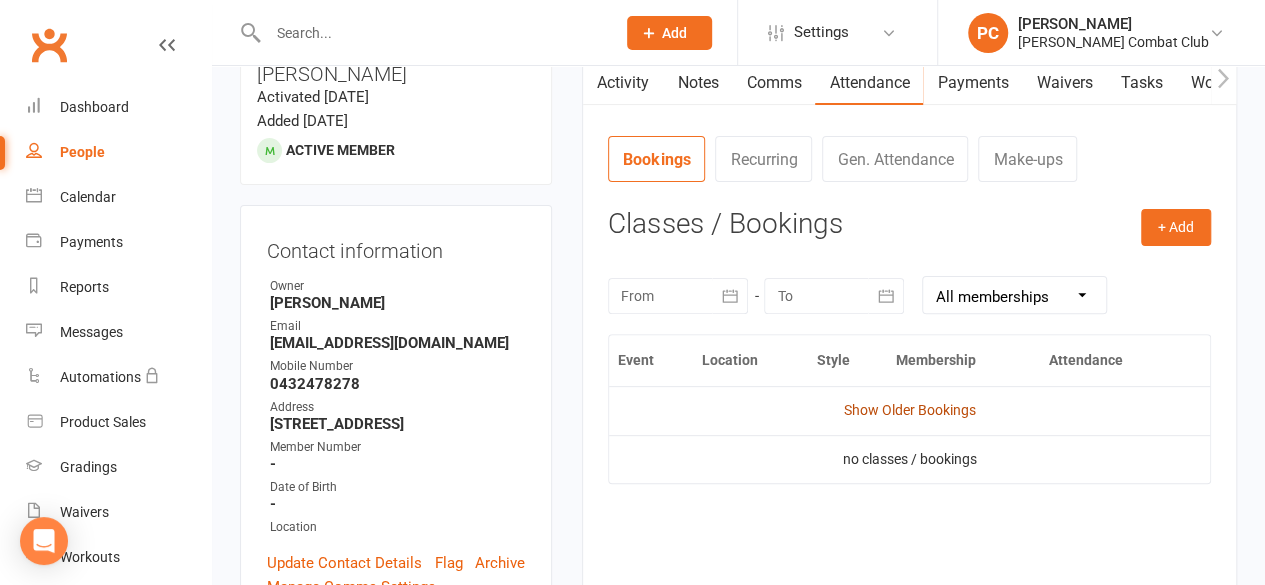 scroll, scrollTop: 200, scrollLeft: 0, axis: vertical 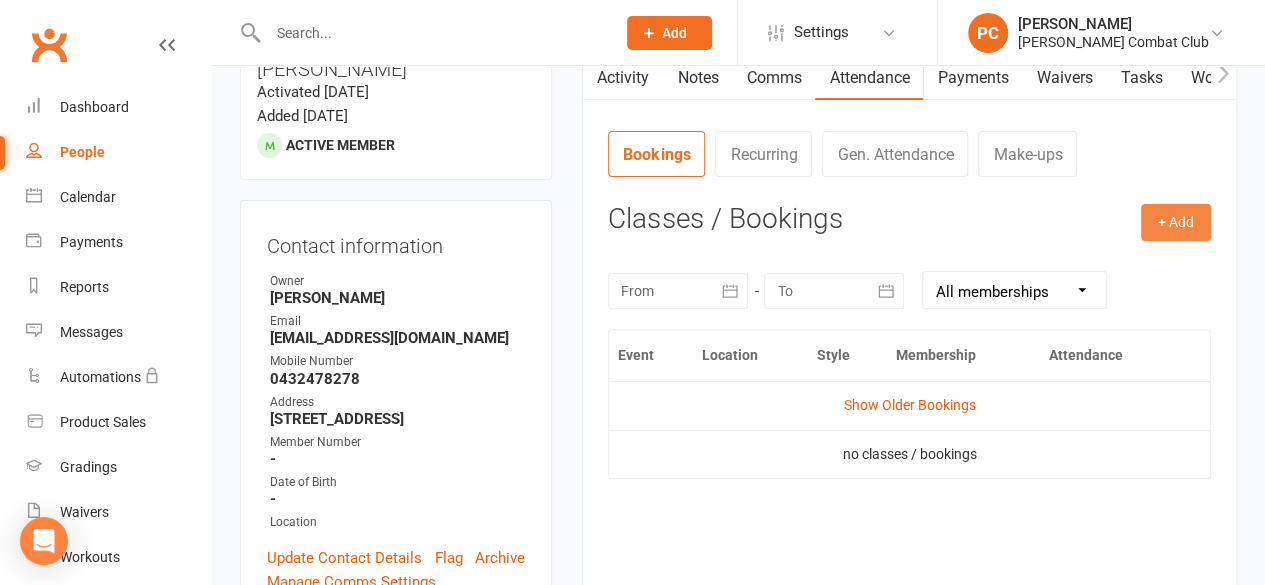click on "+ Add" at bounding box center [1176, 222] 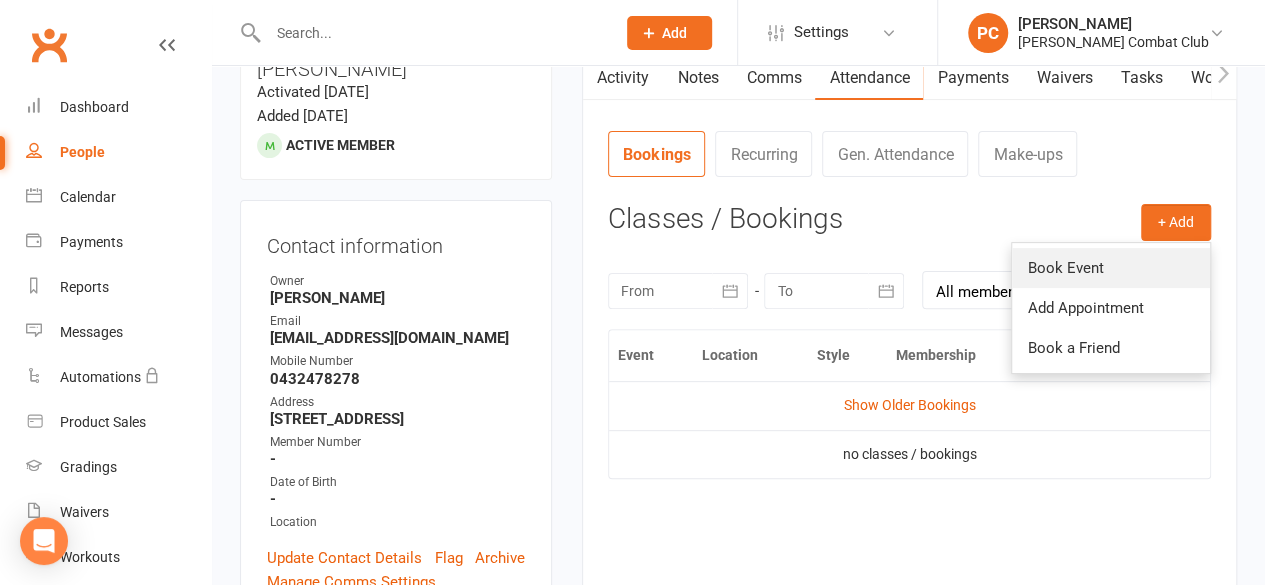 click on "Book Event" at bounding box center (1111, 268) 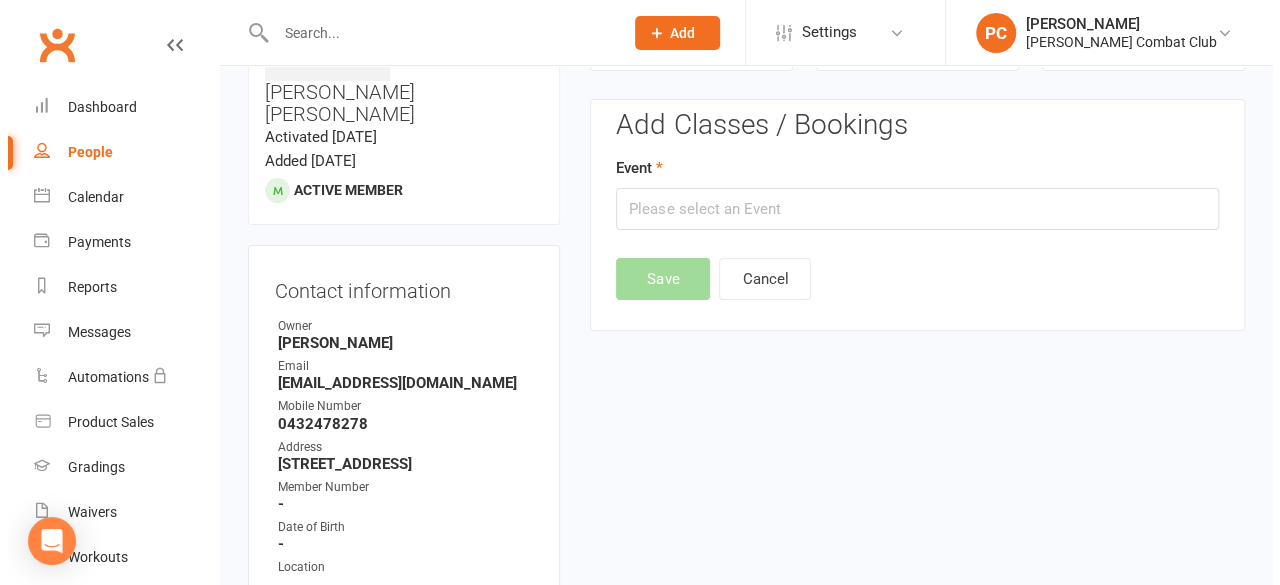 scroll, scrollTop: 152, scrollLeft: 0, axis: vertical 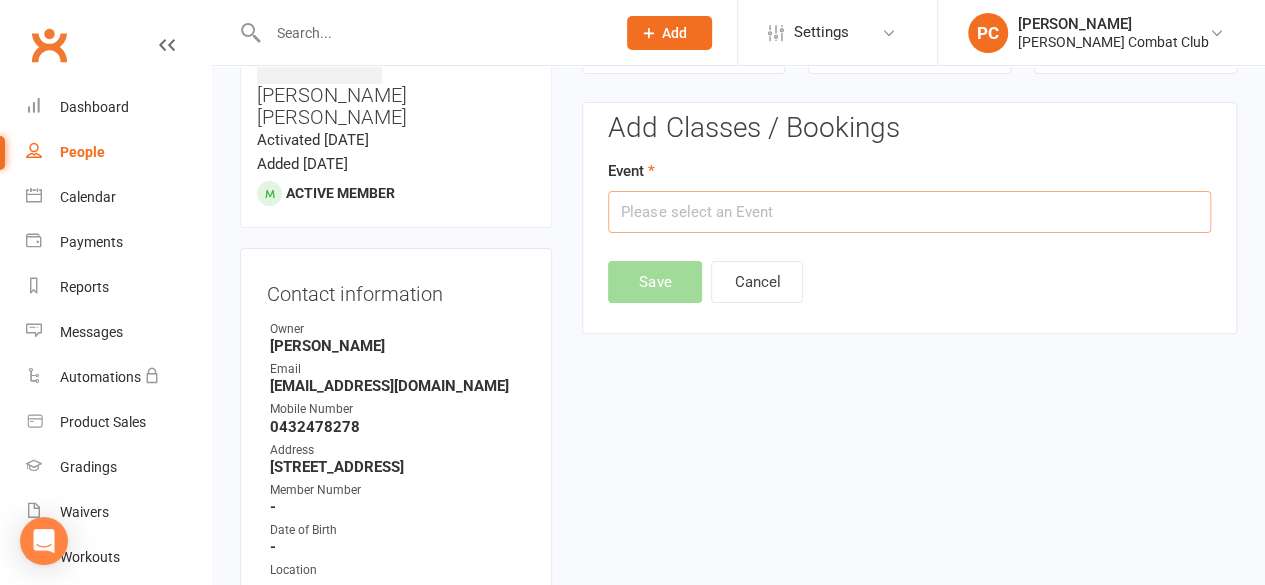 click at bounding box center [909, 212] 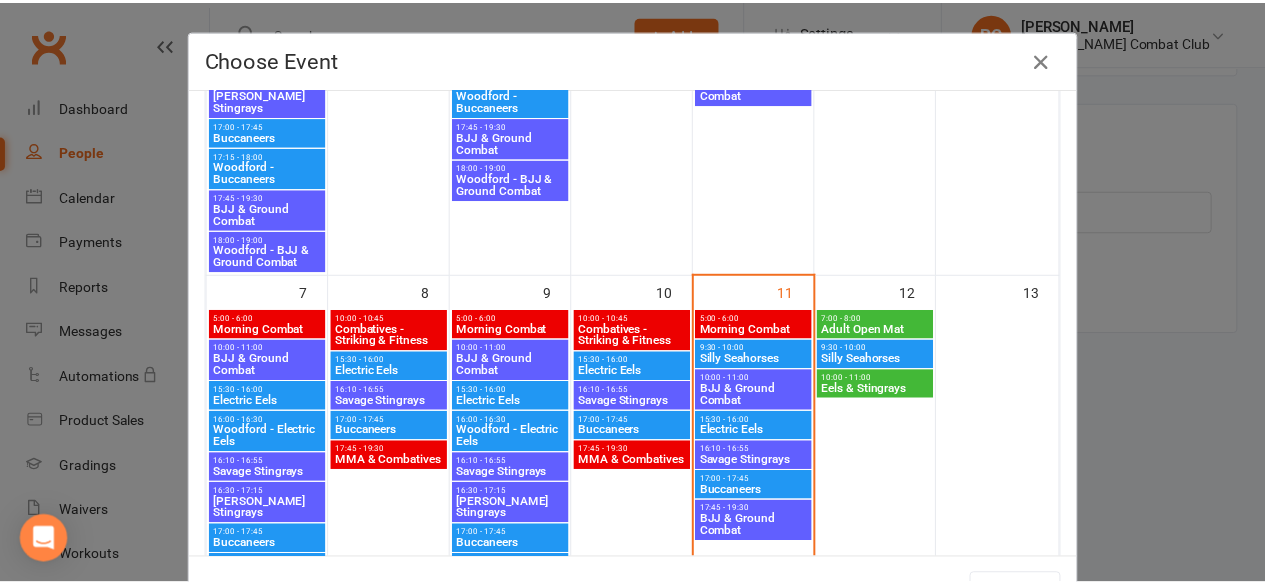 scroll, scrollTop: 400, scrollLeft: 0, axis: vertical 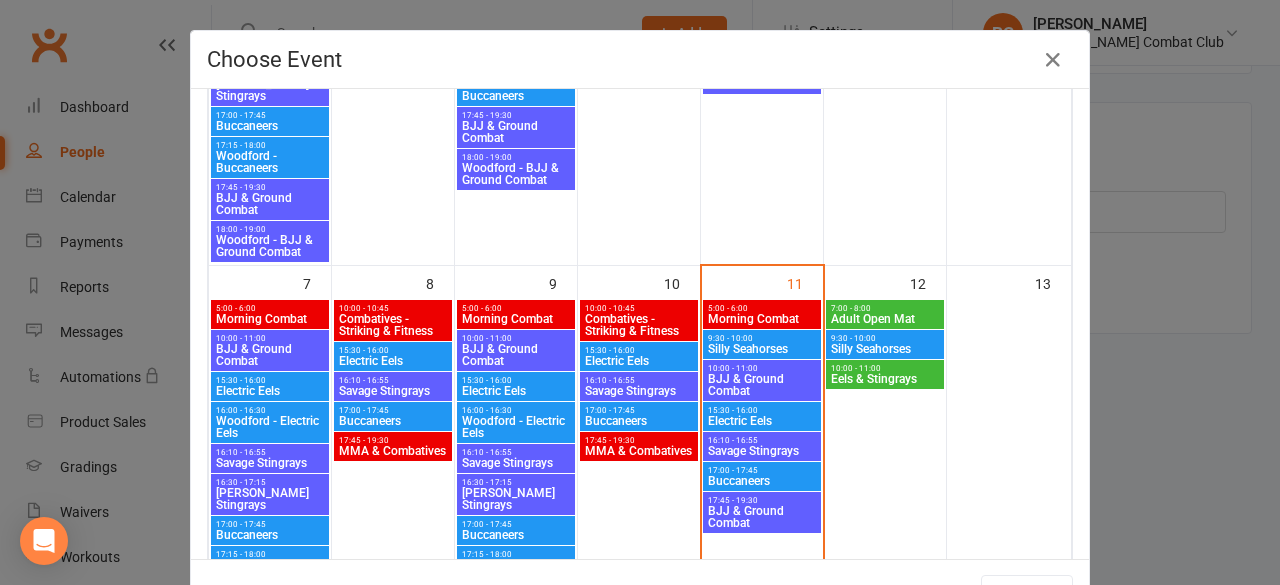 click on "16:10 - 16:55" at bounding box center [762, 440] 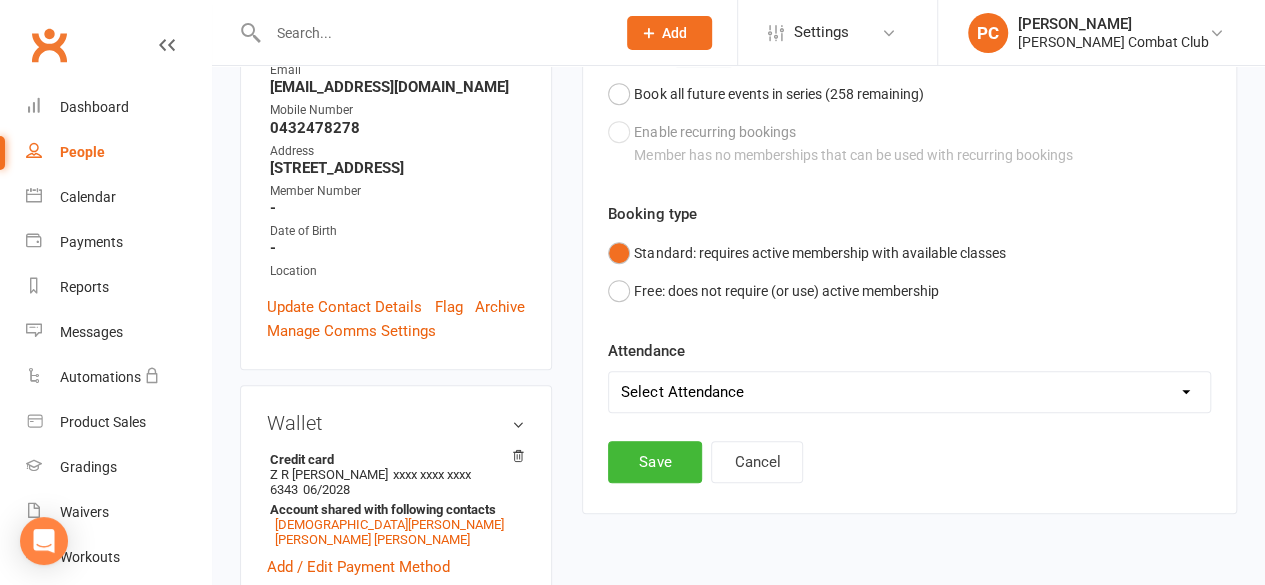 scroll, scrollTop: 452, scrollLeft: 0, axis: vertical 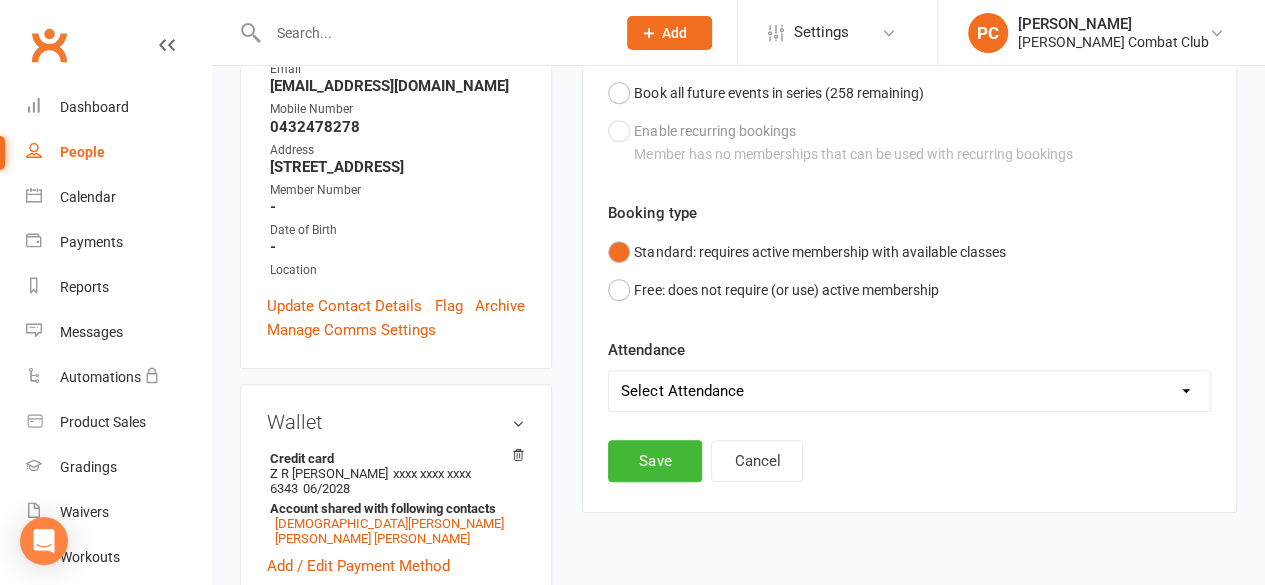click on "Select Attendance Attended Absent" at bounding box center (909, 391) 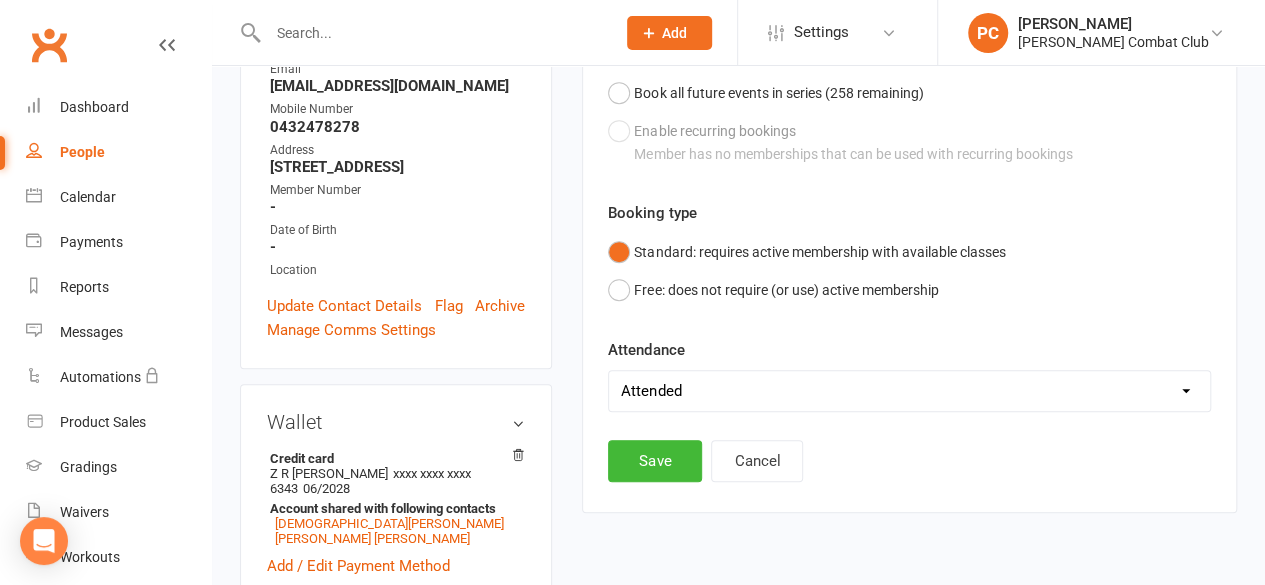click on "Select Attendance Attended Absent" at bounding box center (909, 391) 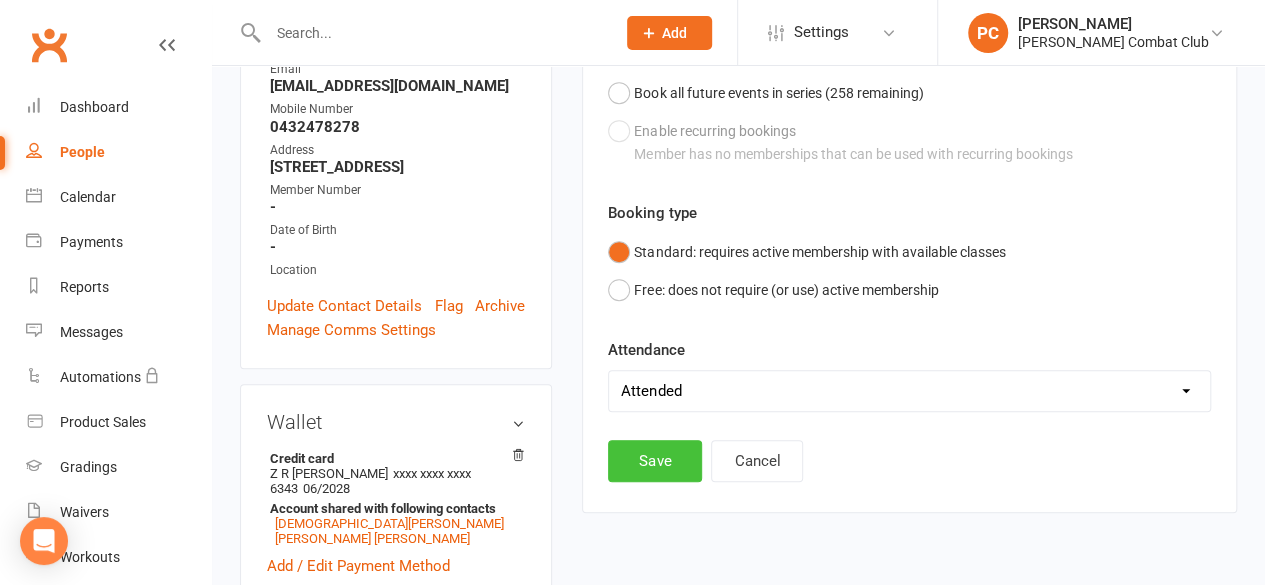 click on "Save" at bounding box center (655, 461) 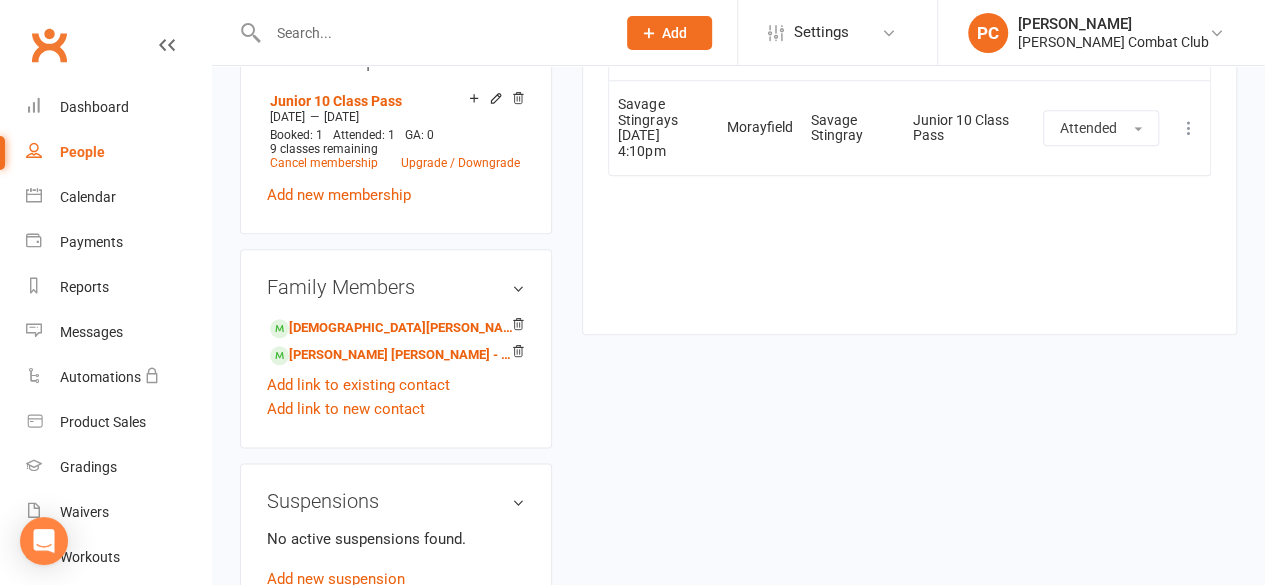 scroll, scrollTop: 1052, scrollLeft: 0, axis: vertical 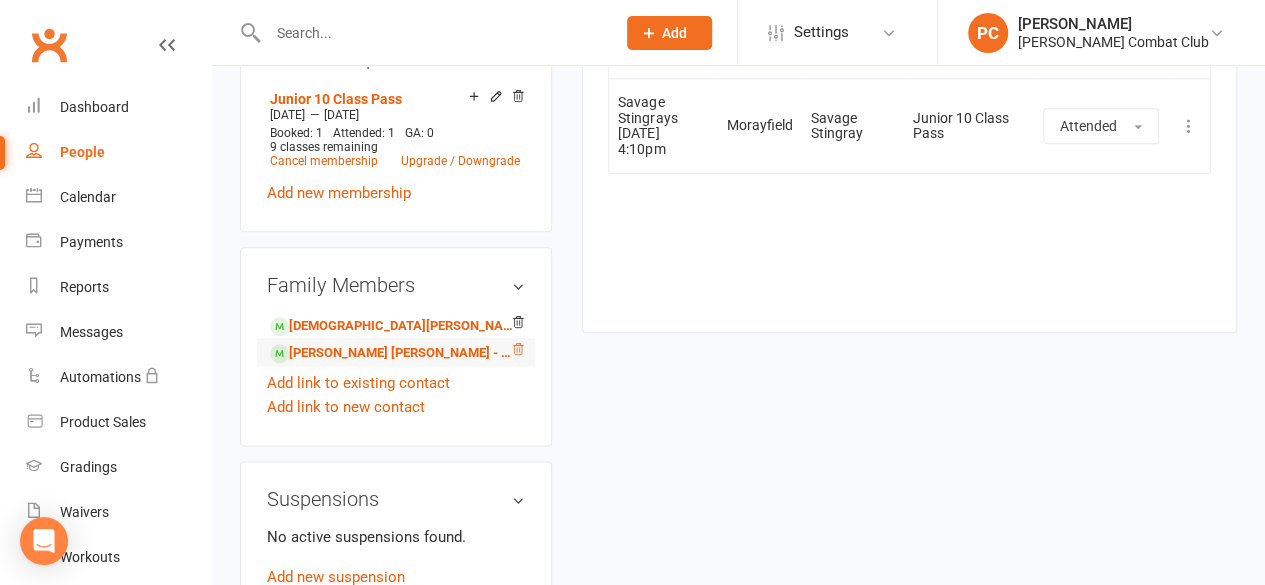 click 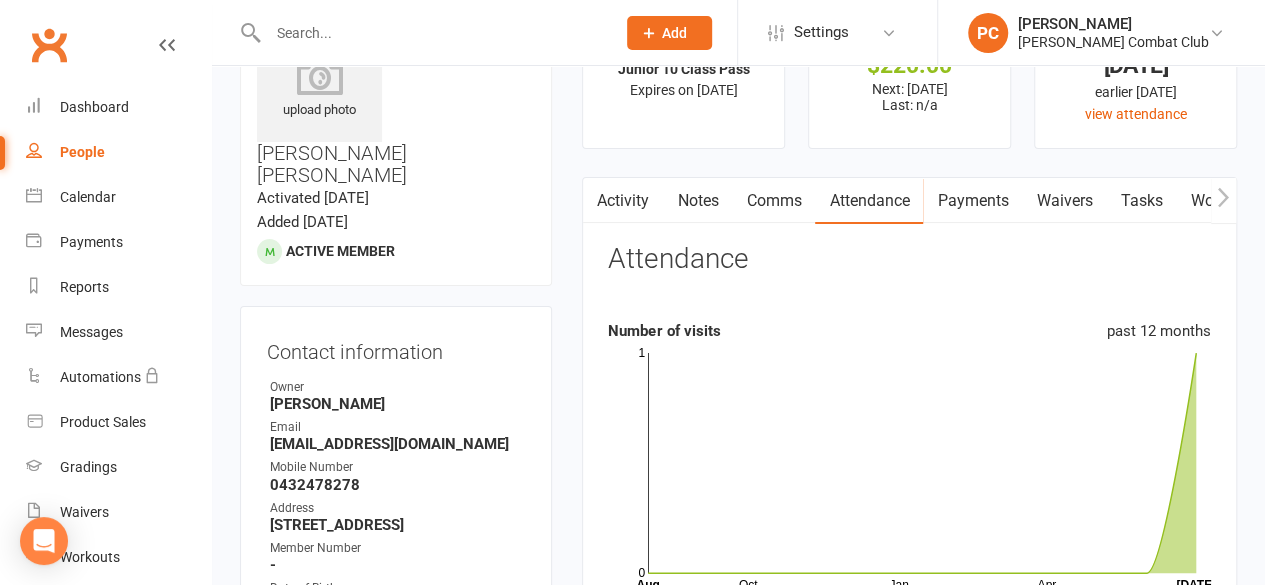 scroll, scrollTop: 0, scrollLeft: 0, axis: both 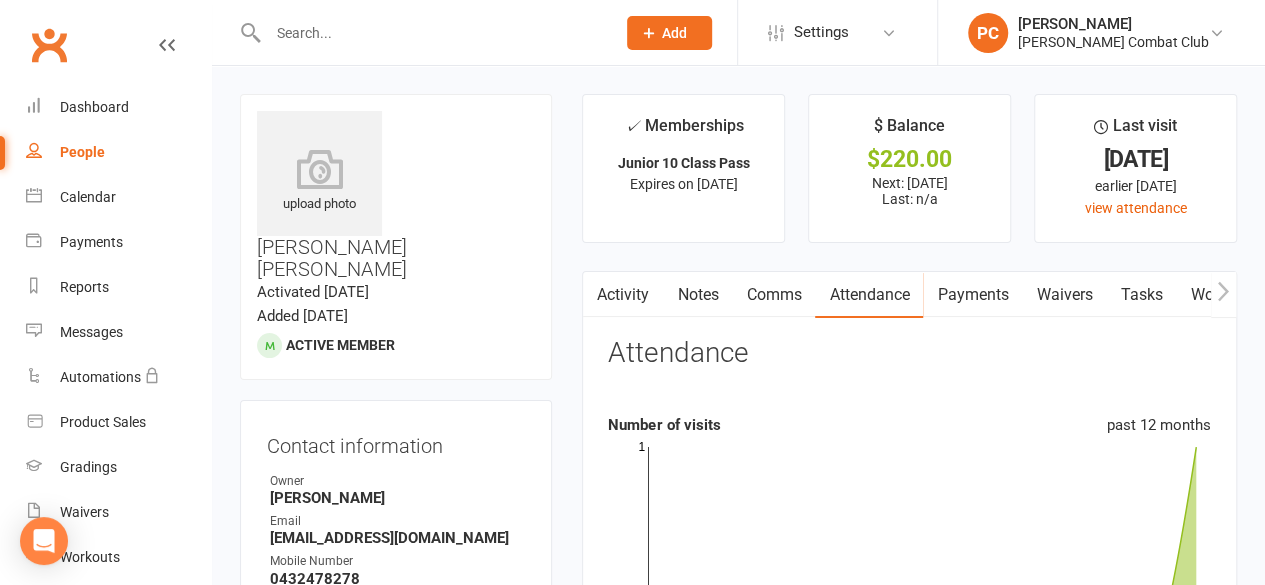 click on "Waivers" at bounding box center (1064, 295) 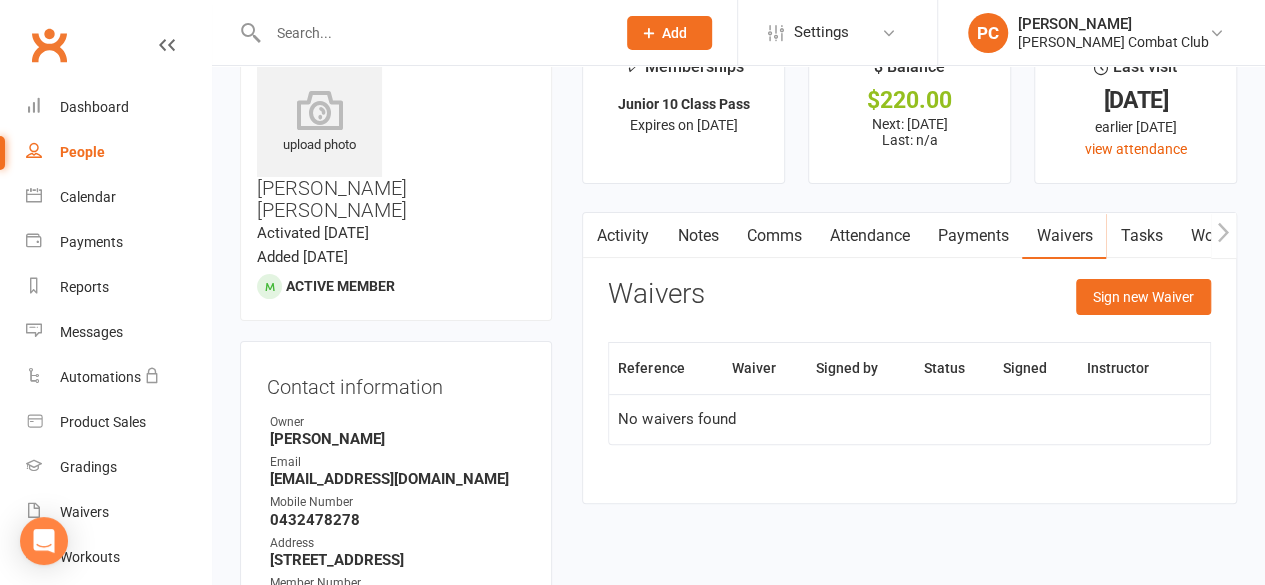scroll, scrollTop: 100, scrollLeft: 0, axis: vertical 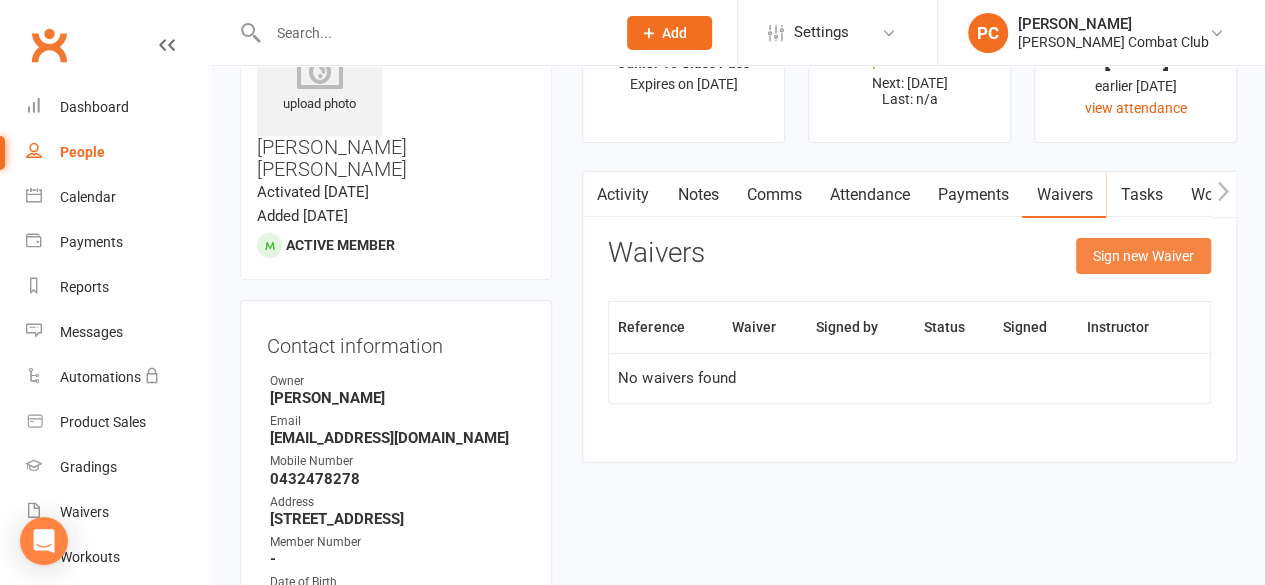 click on "Sign new Waiver" at bounding box center [1143, 256] 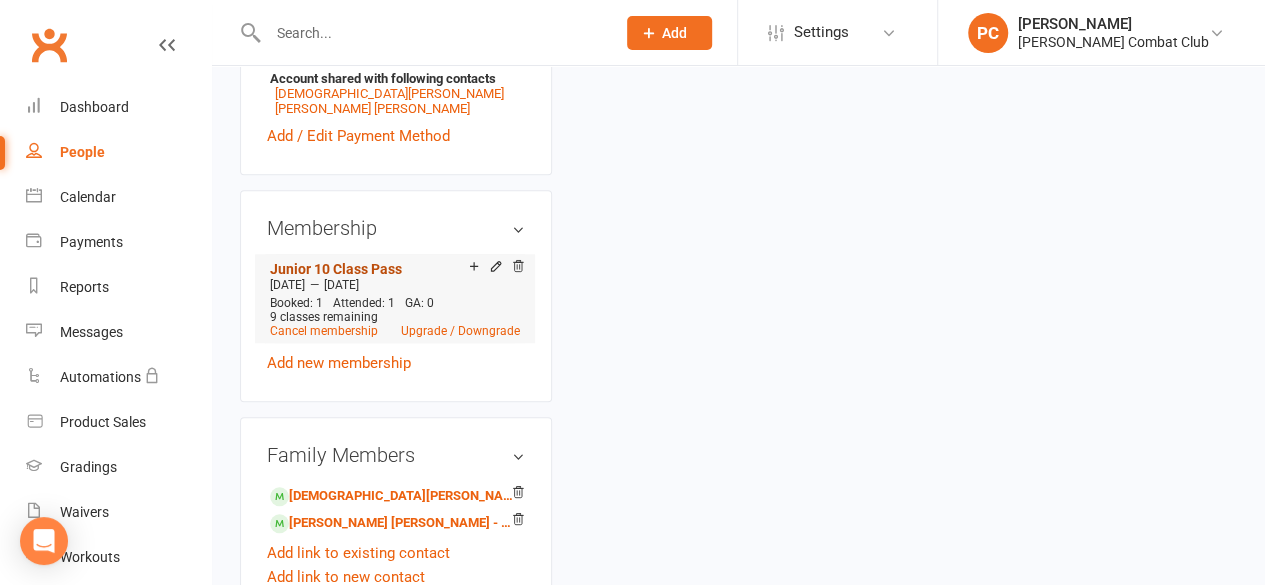 scroll, scrollTop: 1000, scrollLeft: 0, axis: vertical 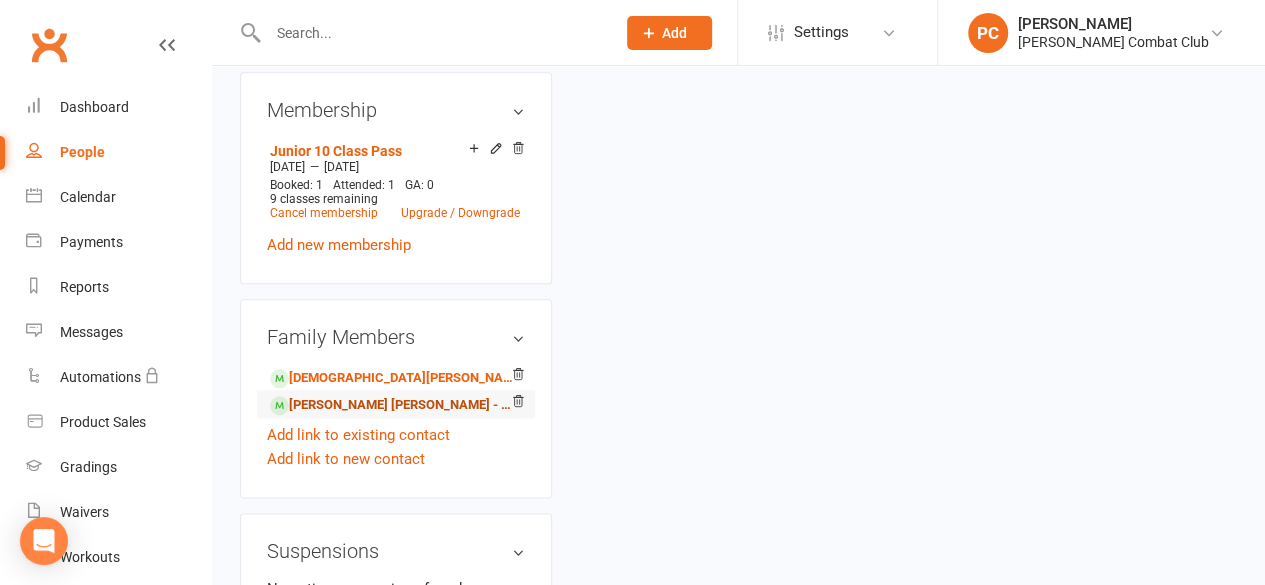 click on "[PERSON_NAME] [PERSON_NAME] - Sibling" at bounding box center [392, 405] 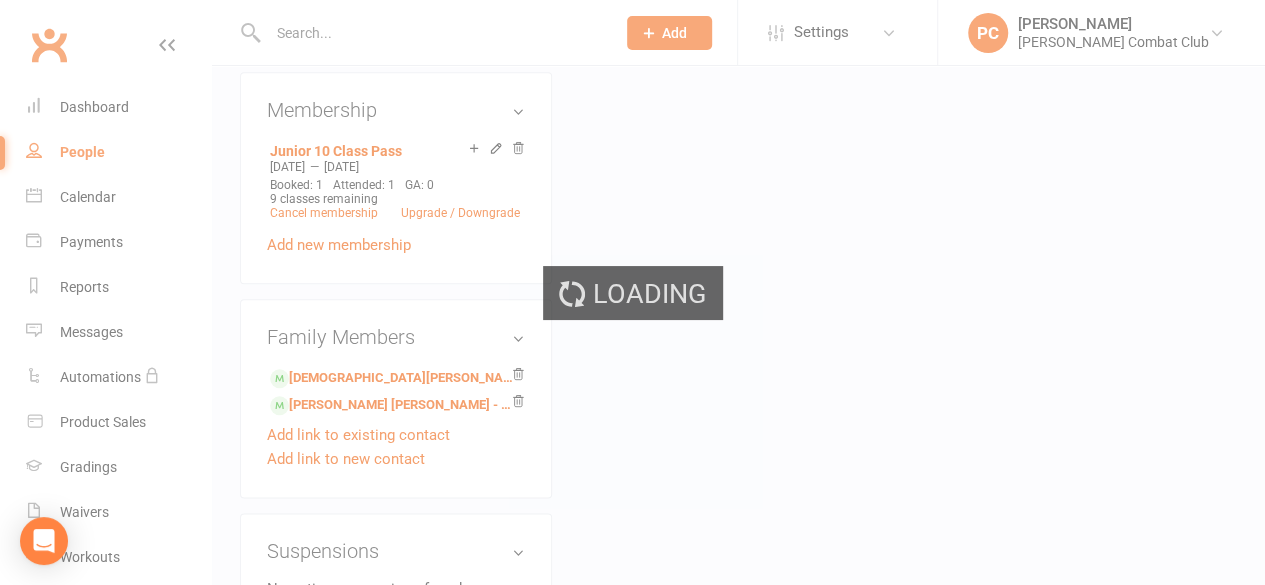 scroll, scrollTop: 0, scrollLeft: 0, axis: both 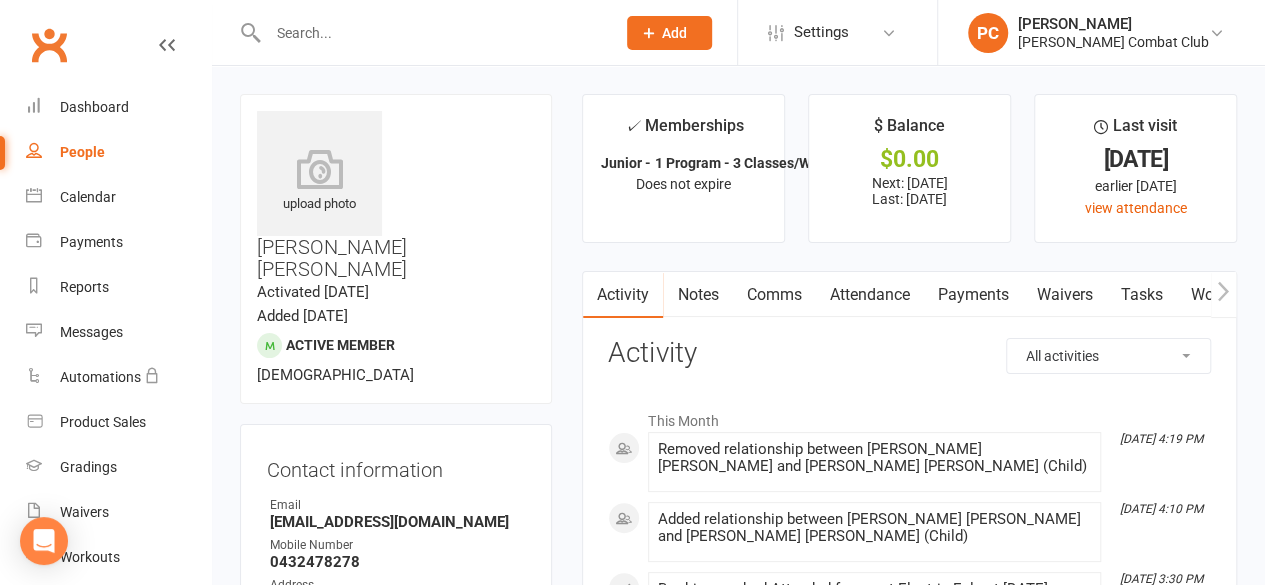 click on "Waivers" at bounding box center [1064, 295] 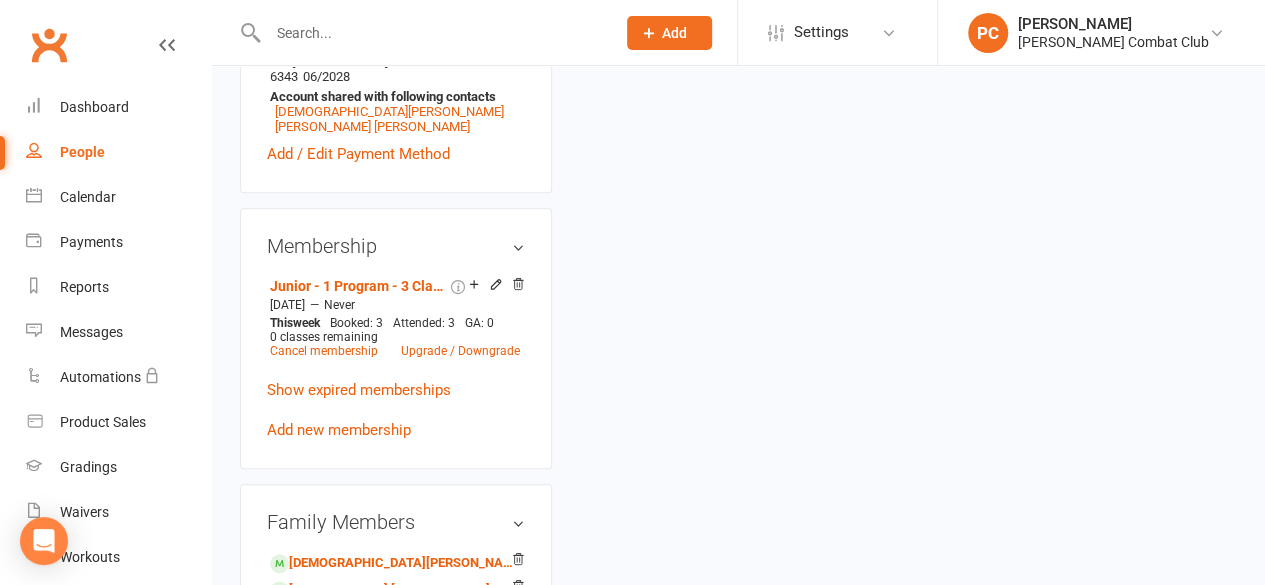 scroll, scrollTop: 900, scrollLeft: 0, axis: vertical 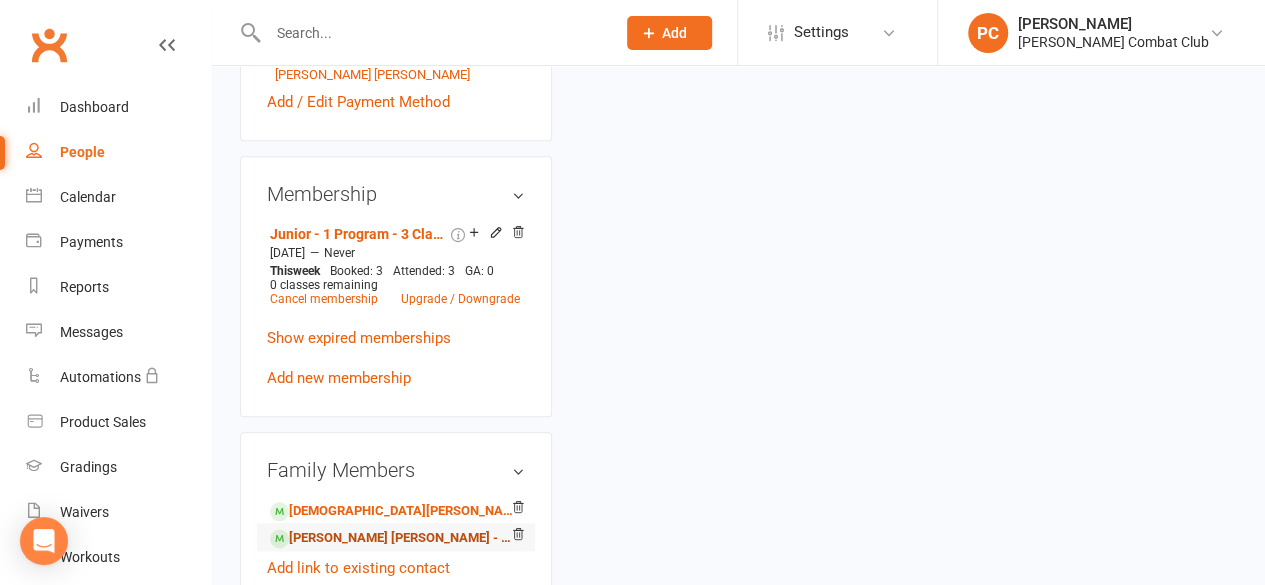 click on "[PERSON_NAME] [PERSON_NAME] - Sibling" at bounding box center (392, 538) 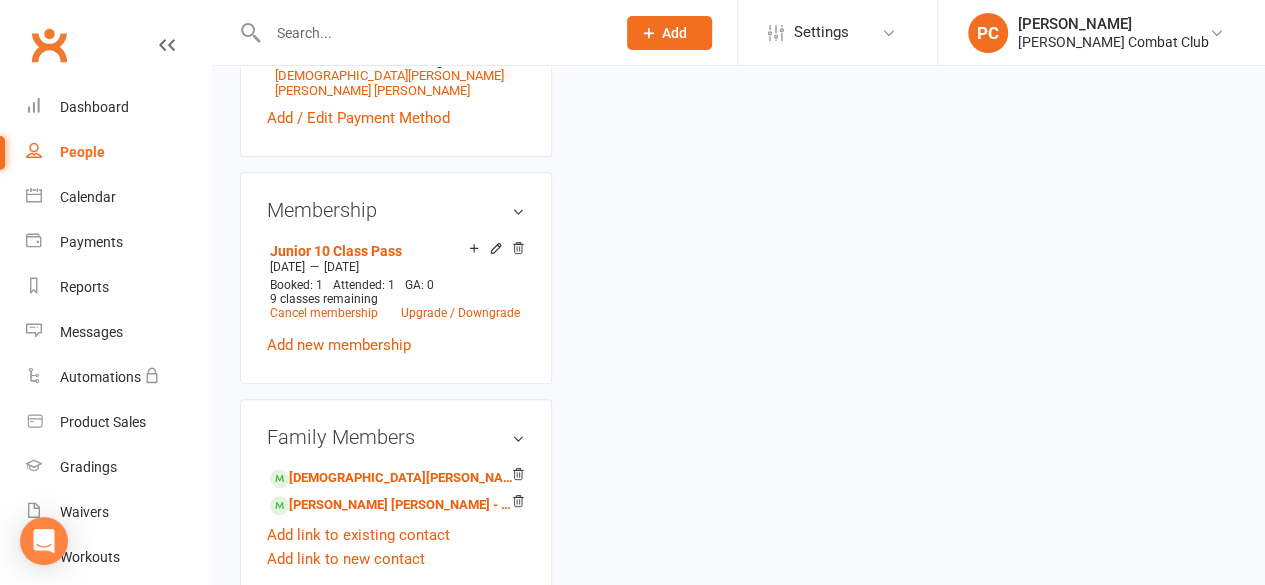 scroll, scrollTop: 0, scrollLeft: 0, axis: both 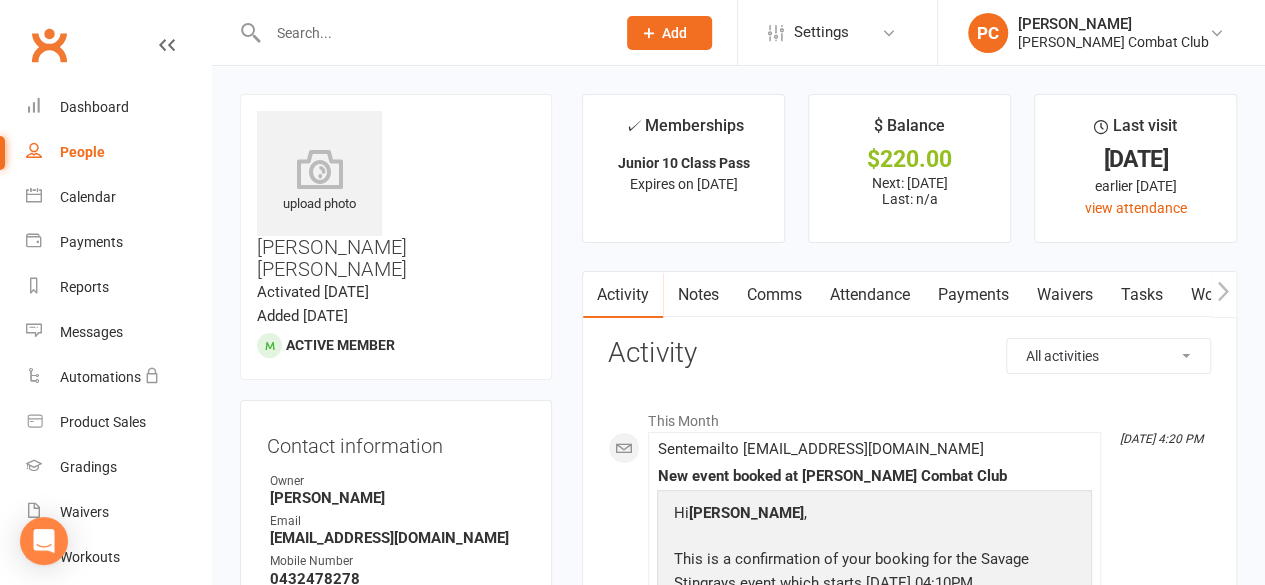 click on "Payments" at bounding box center (972, 295) 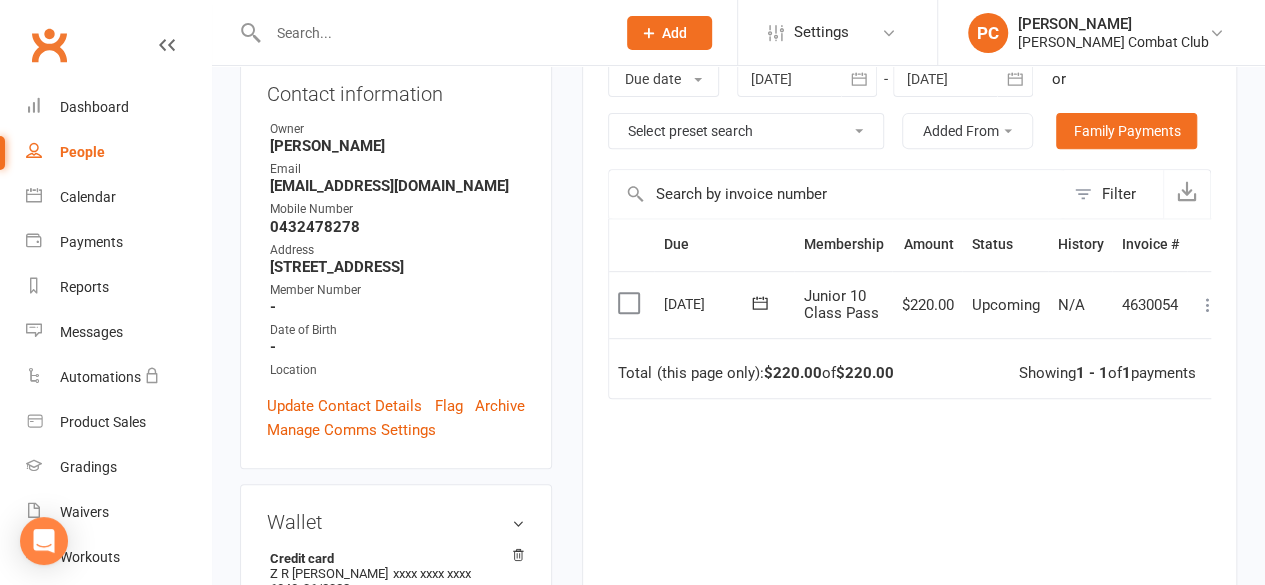 scroll, scrollTop: 400, scrollLeft: 0, axis: vertical 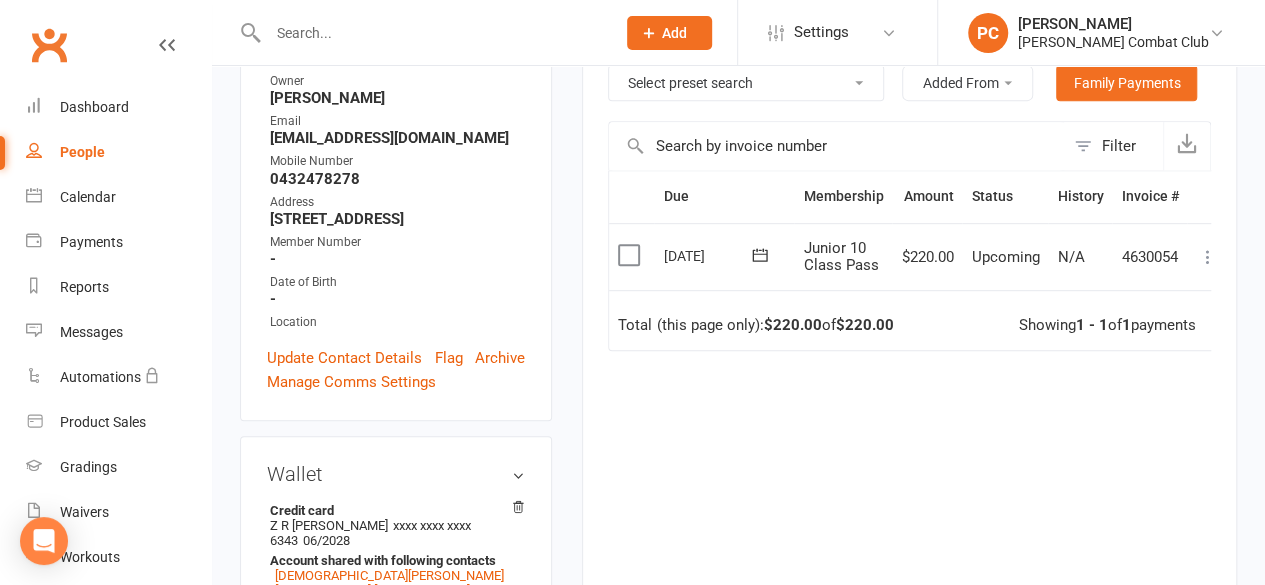click at bounding box center (1208, 257) 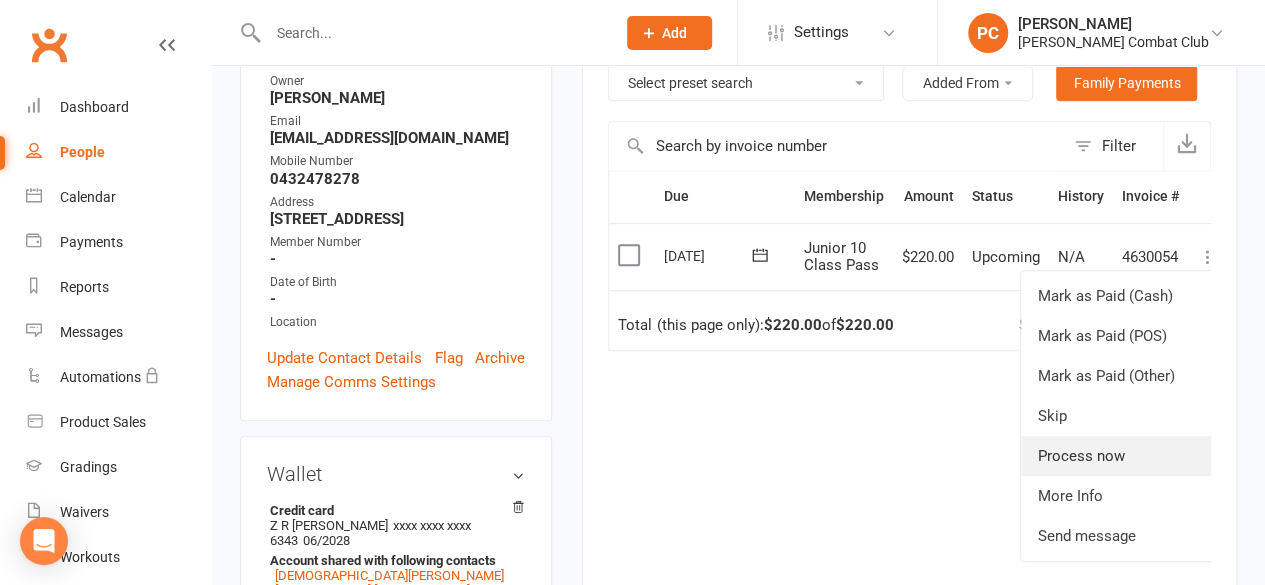 click on "Process now" at bounding box center (1120, 456) 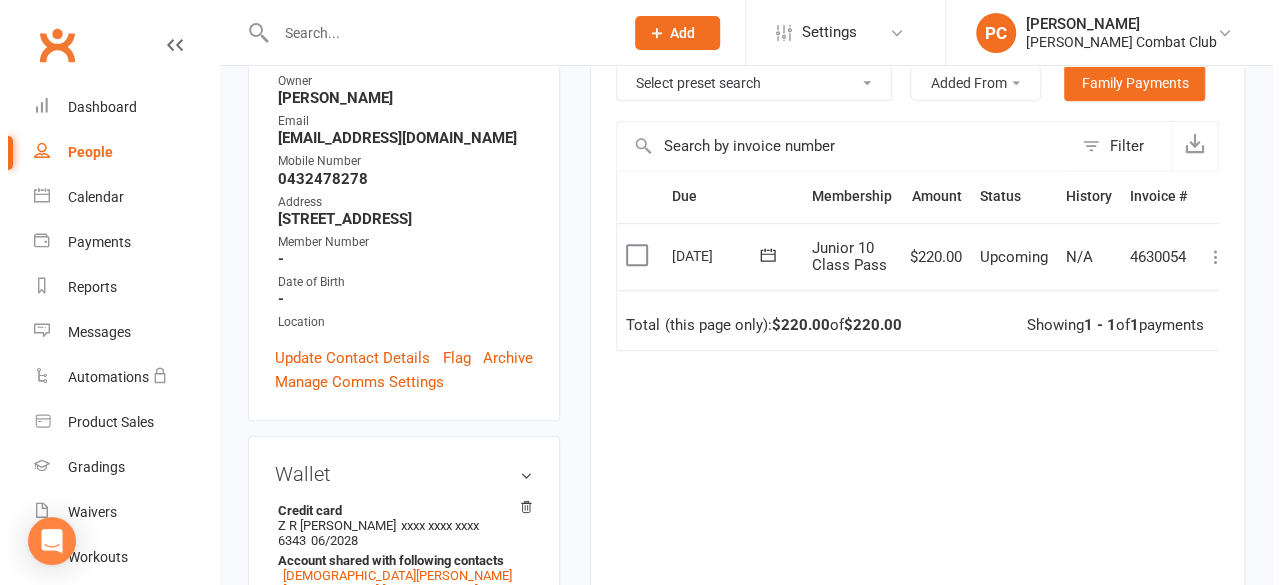 scroll, scrollTop: 376, scrollLeft: 0, axis: vertical 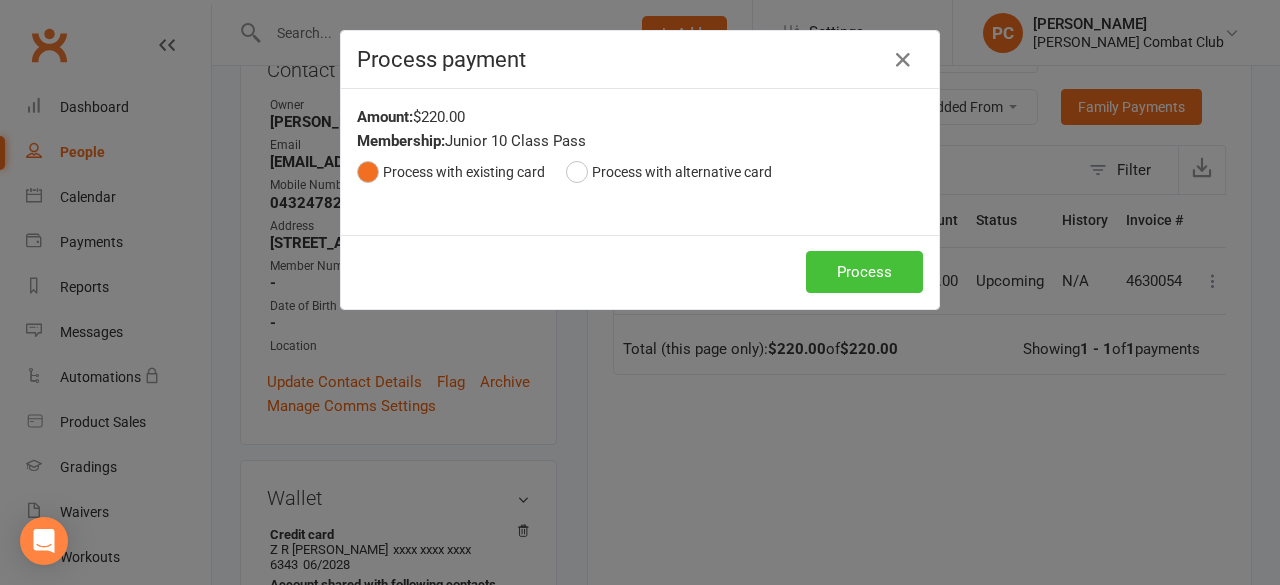 click on "Process" at bounding box center (864, 272) 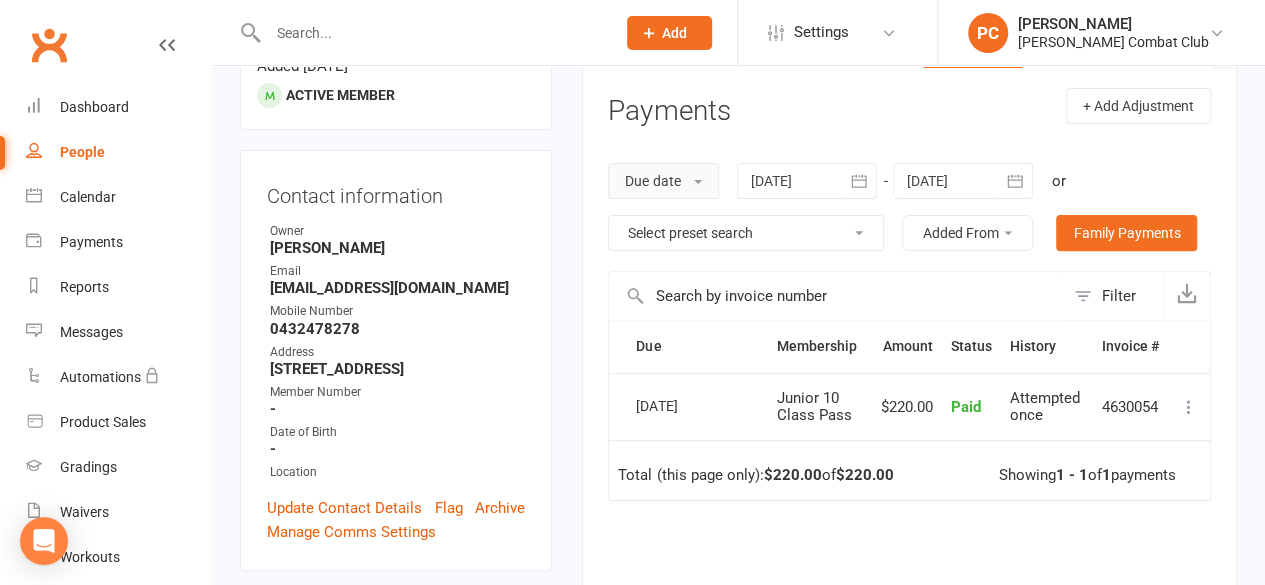 scroll, scrollTop: 0, scrollLeft: 0, axis: both 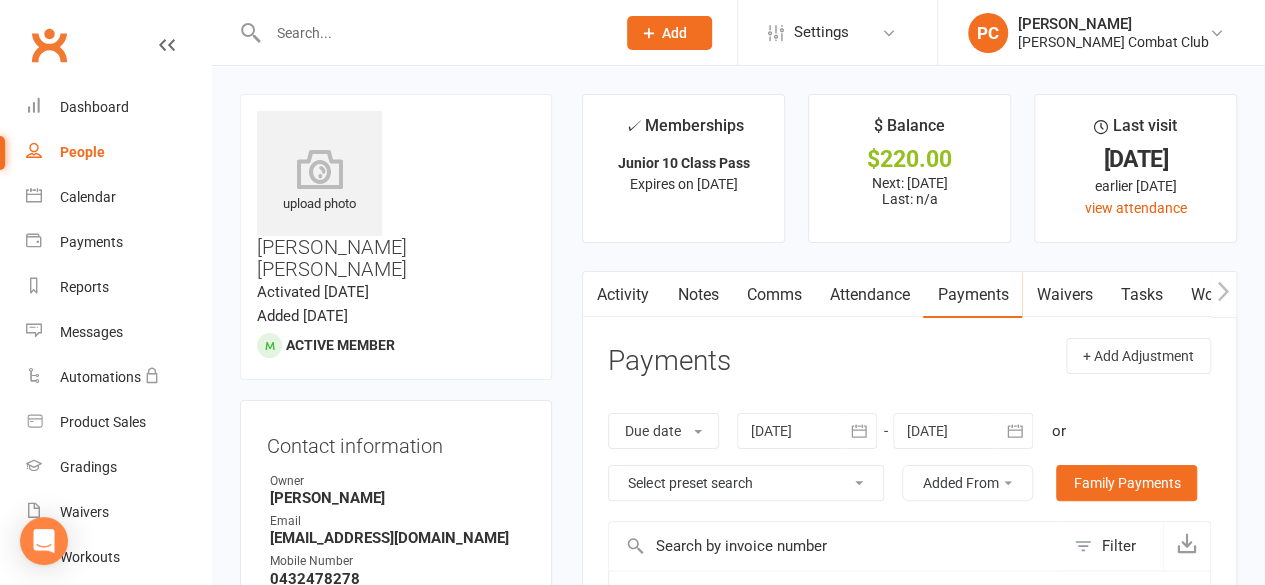 click on "Waivers" at bounding box center [1064, 295] 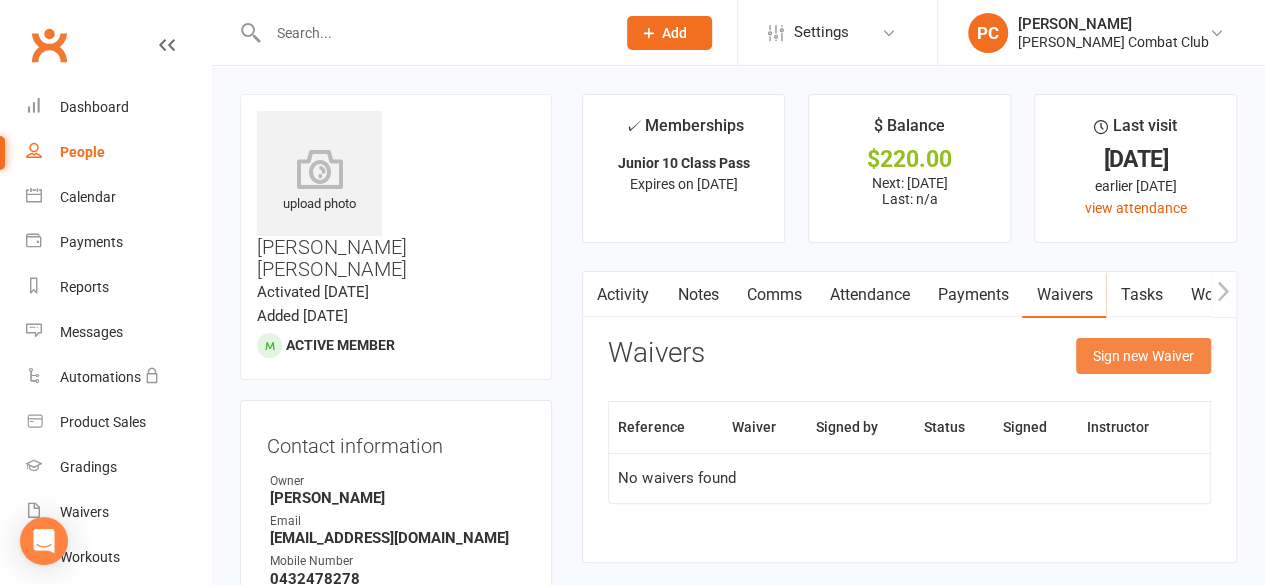 click on "Sign new Waiver" 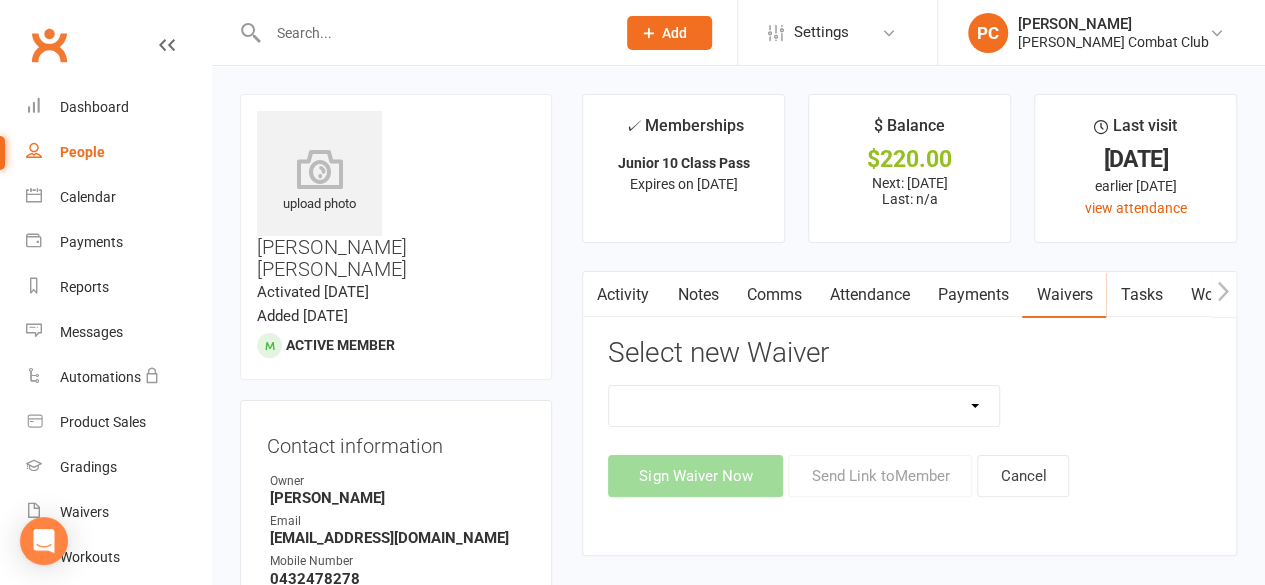 click on "Free Trial New Members Trial Class" 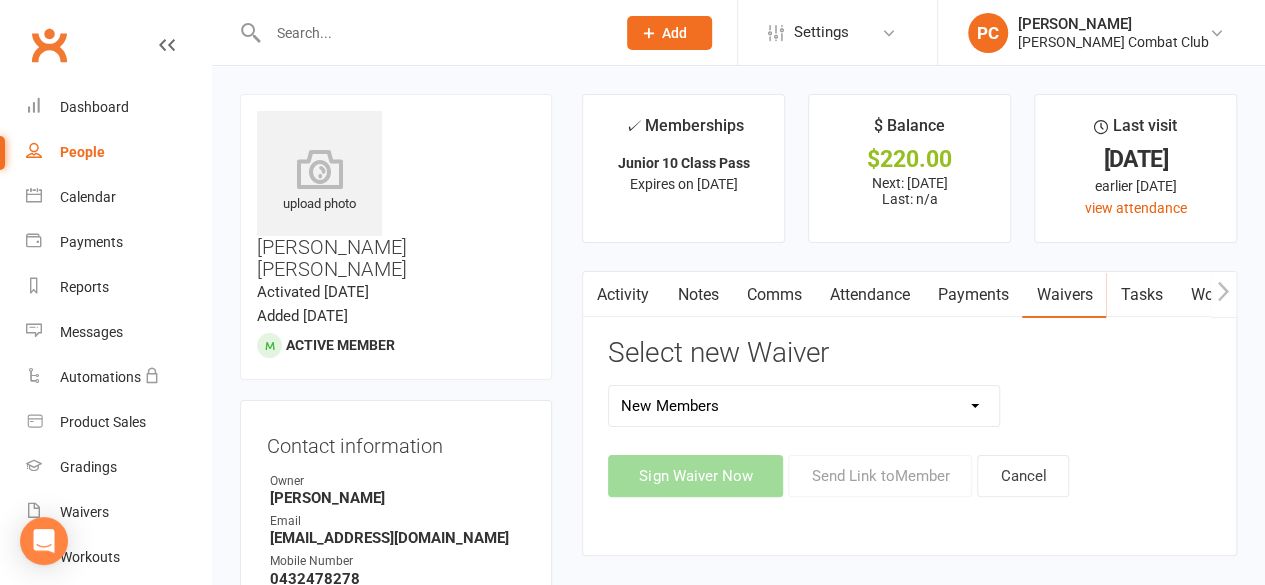 click on "Free Trial New Members Trial Class" 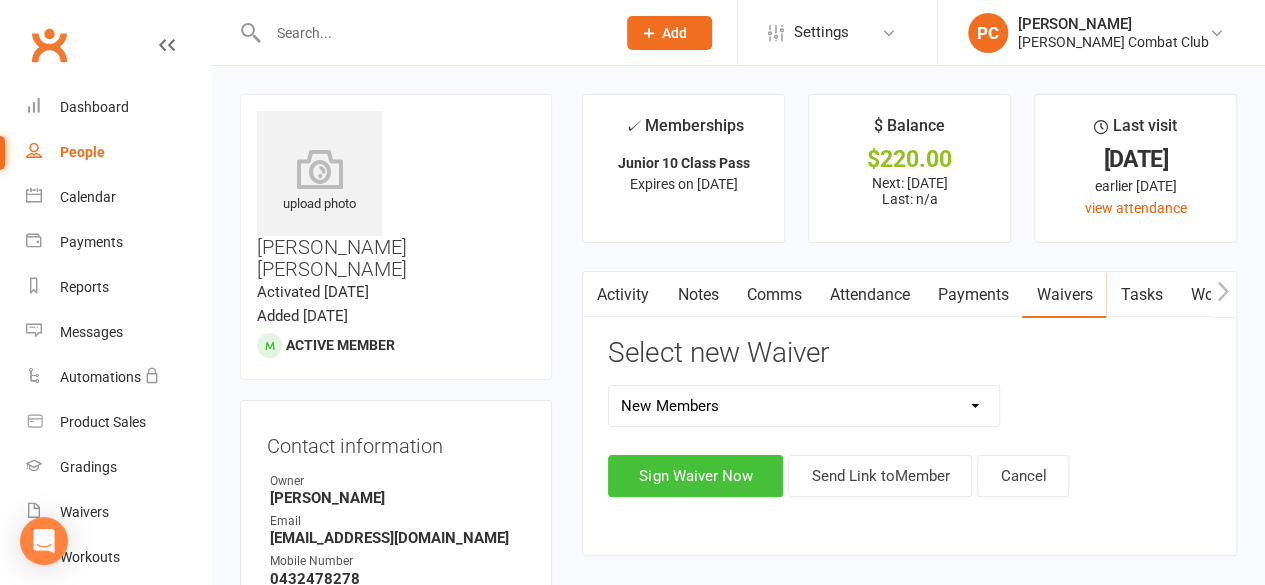 click on "Sign Waiver Now" 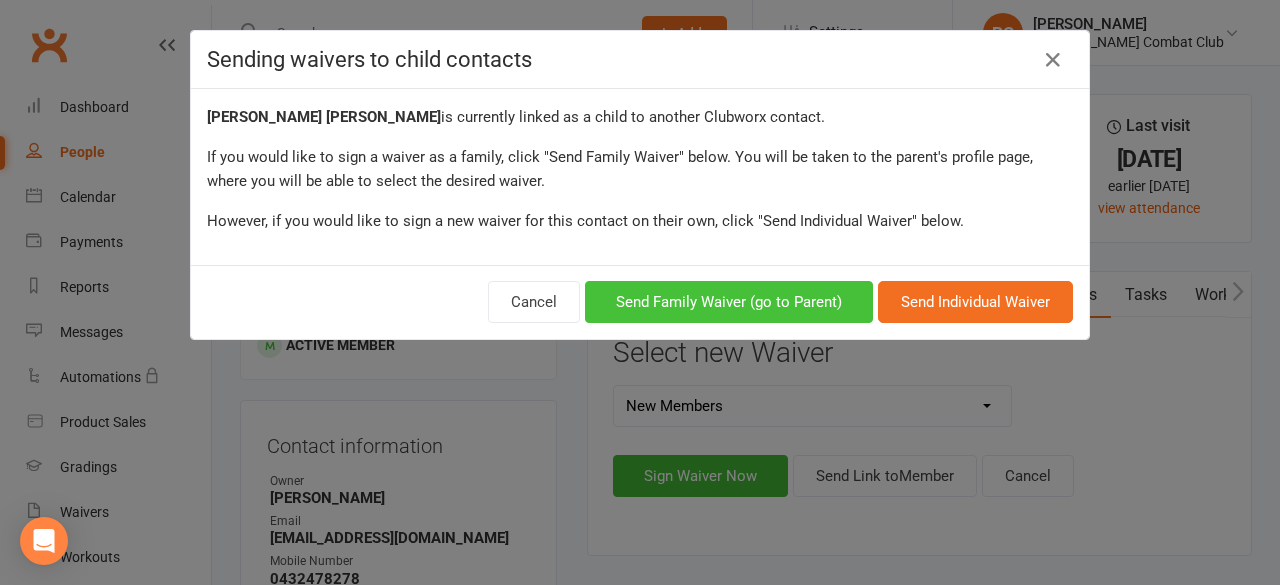 click on "Send Family Waiver (go to Parent)" at bounding box center [729, 302] 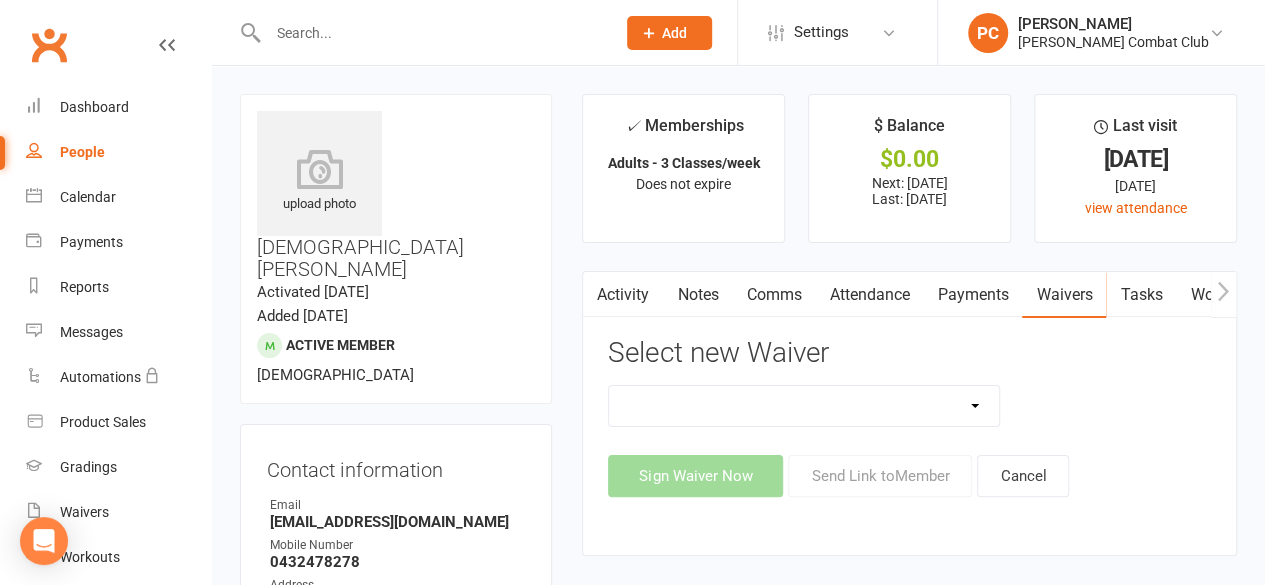 click on "Free Trial New Members Trial Class" at bounding box center (804, 406) 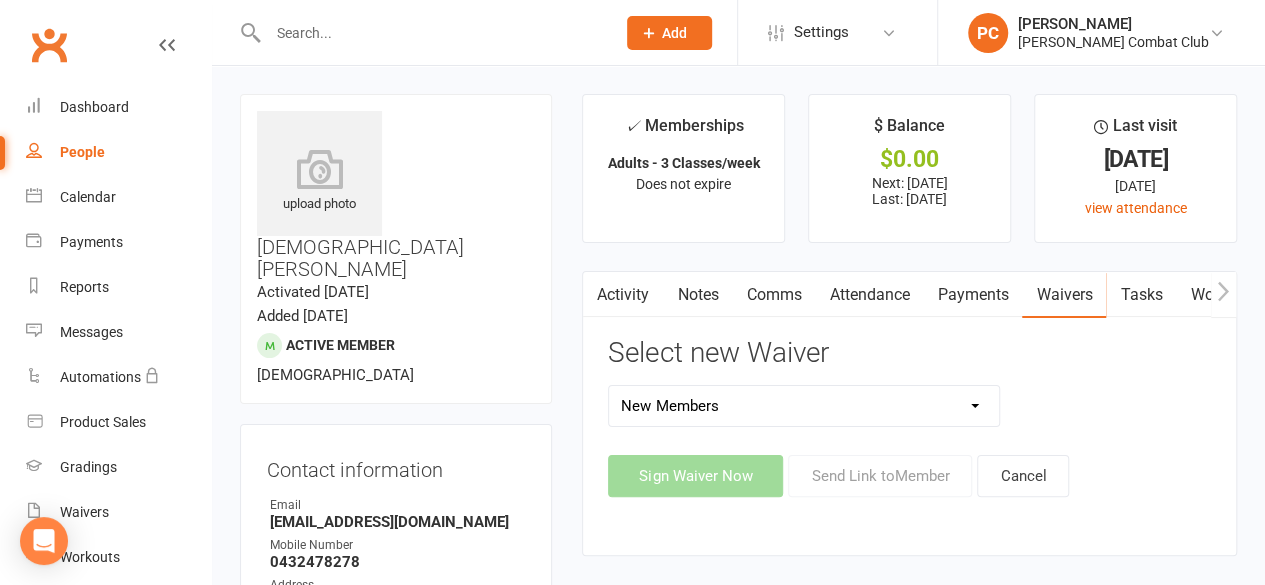 click on "Free Trial New Members Trial Class" at bounding box center [804, 406] 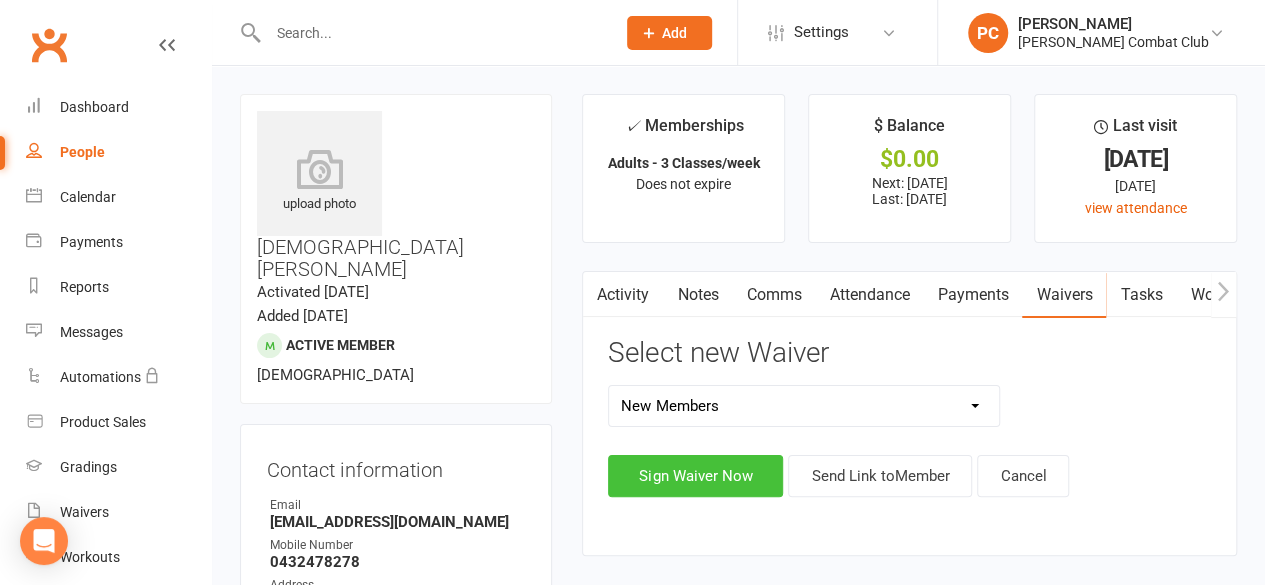 click on "Sign Waiver Now" at bounding box center [695, 476] 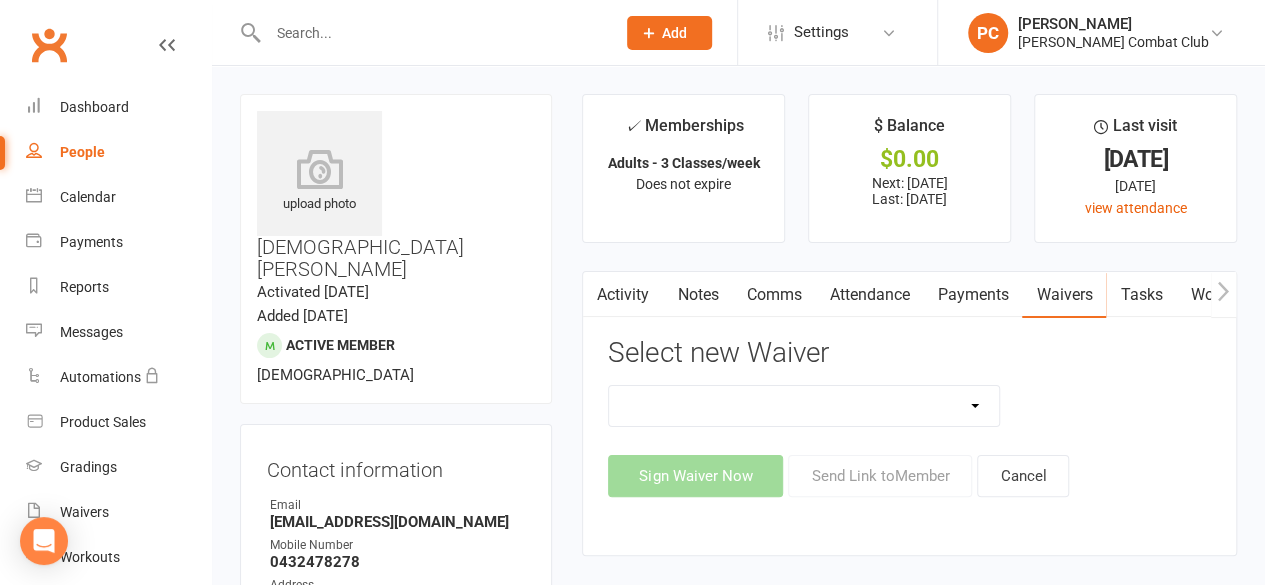 click on "Free Trial New Members Trial Class" at bounding box center (804, 406) 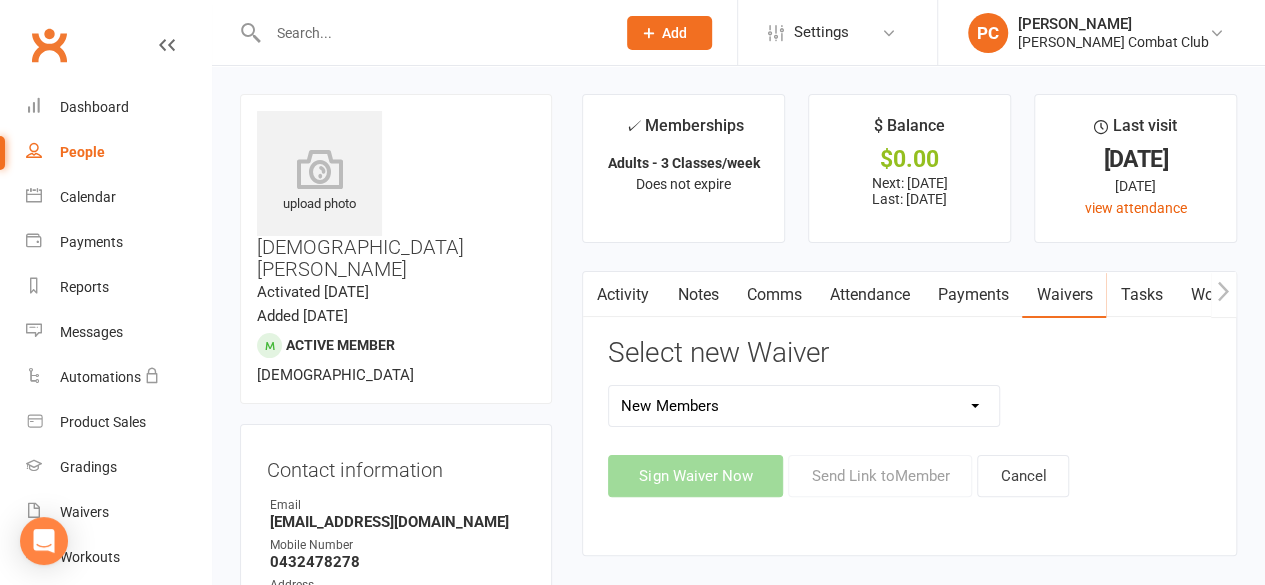 click on "Free Trial New Members Trial Class" at bounding box center (804, 406) 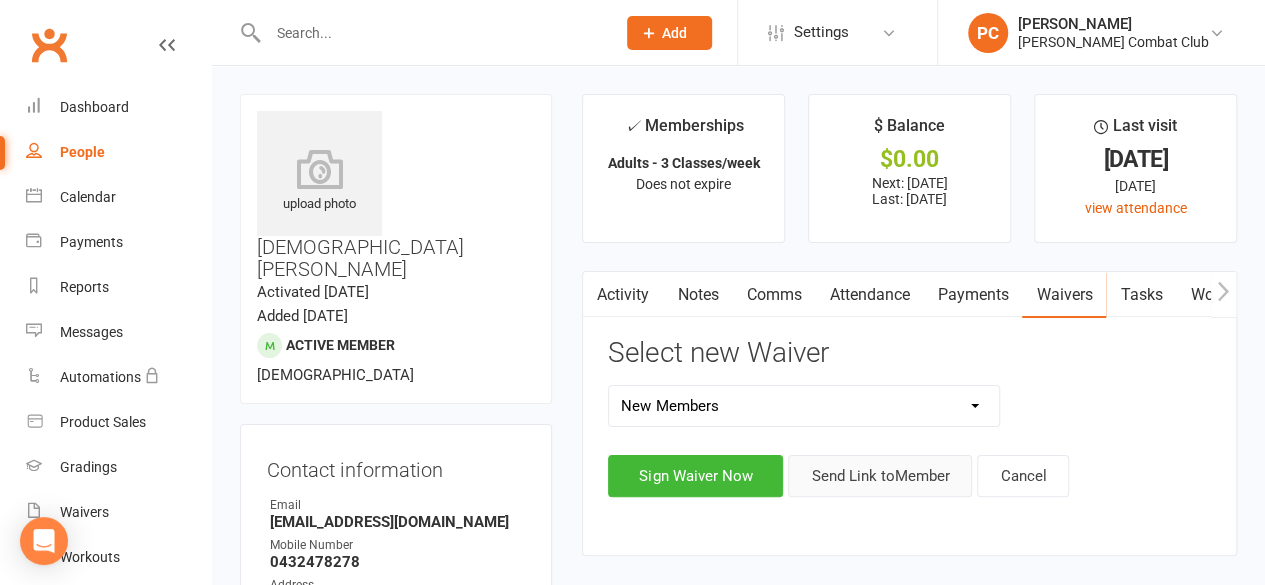 click on "Send Link to  Member" at bounding box center (880, 476) 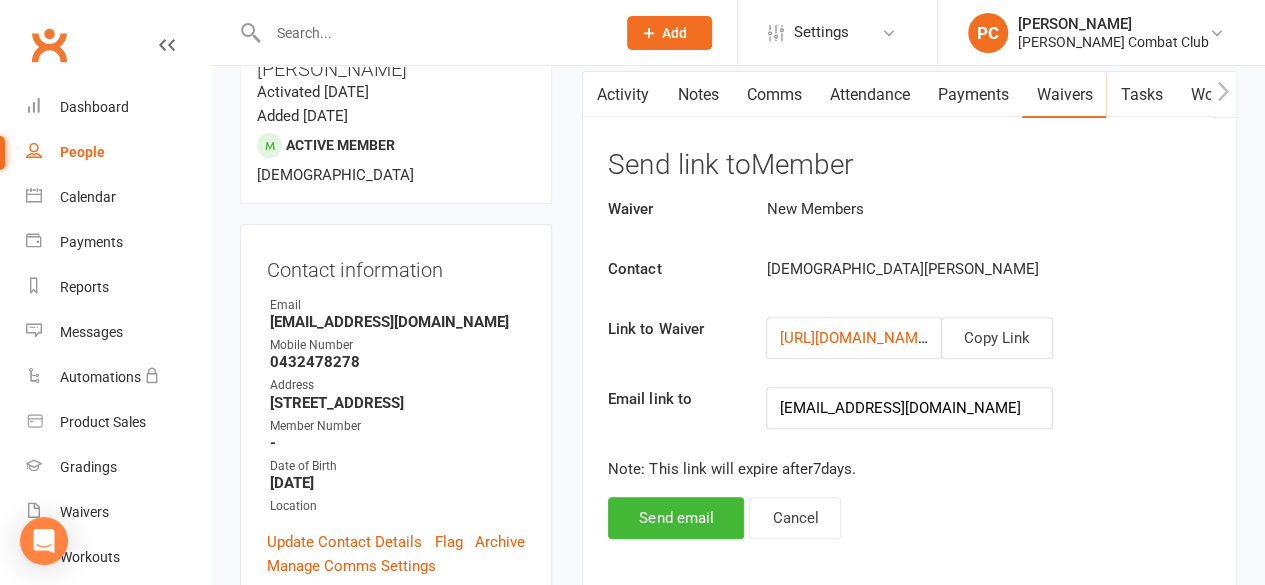 scroll, scrollTop: 300, scrollLeft: 0, axis: vertical 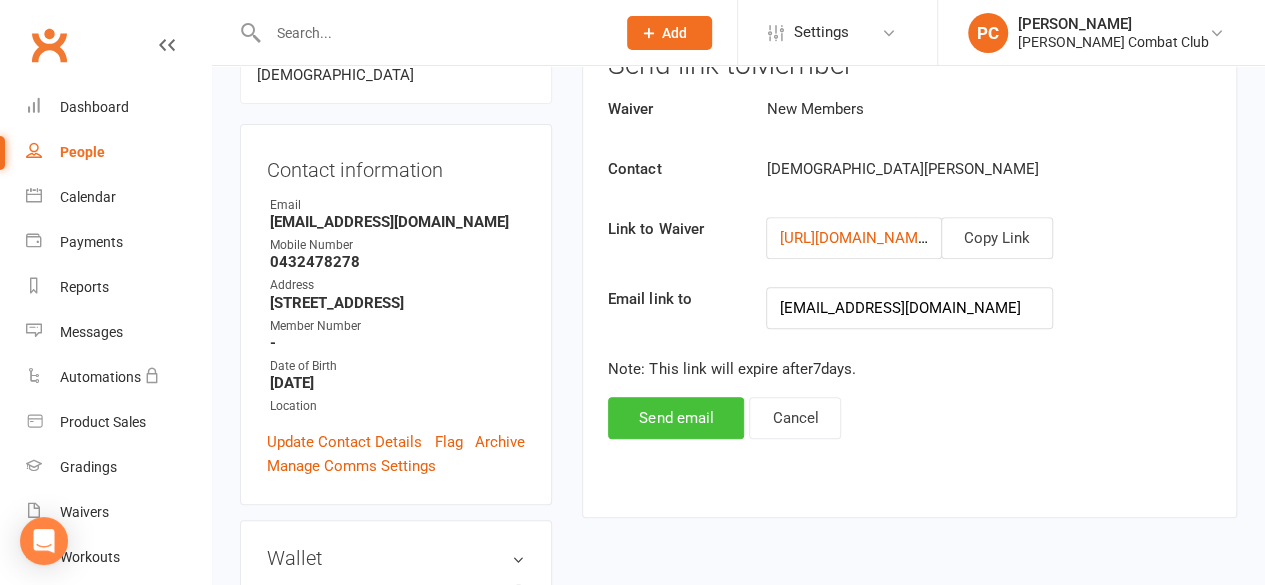 click on "Send email" at bounding box center [676, 418] 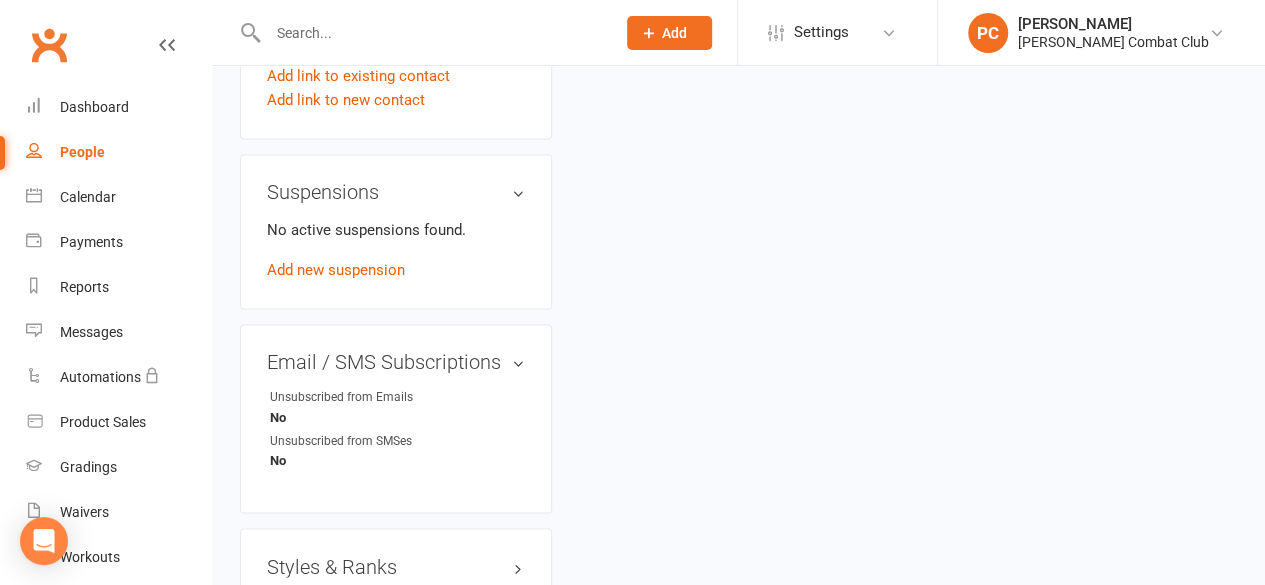 scroll, scrollTop: 1400, scrollLeft: 0, axis: vertical 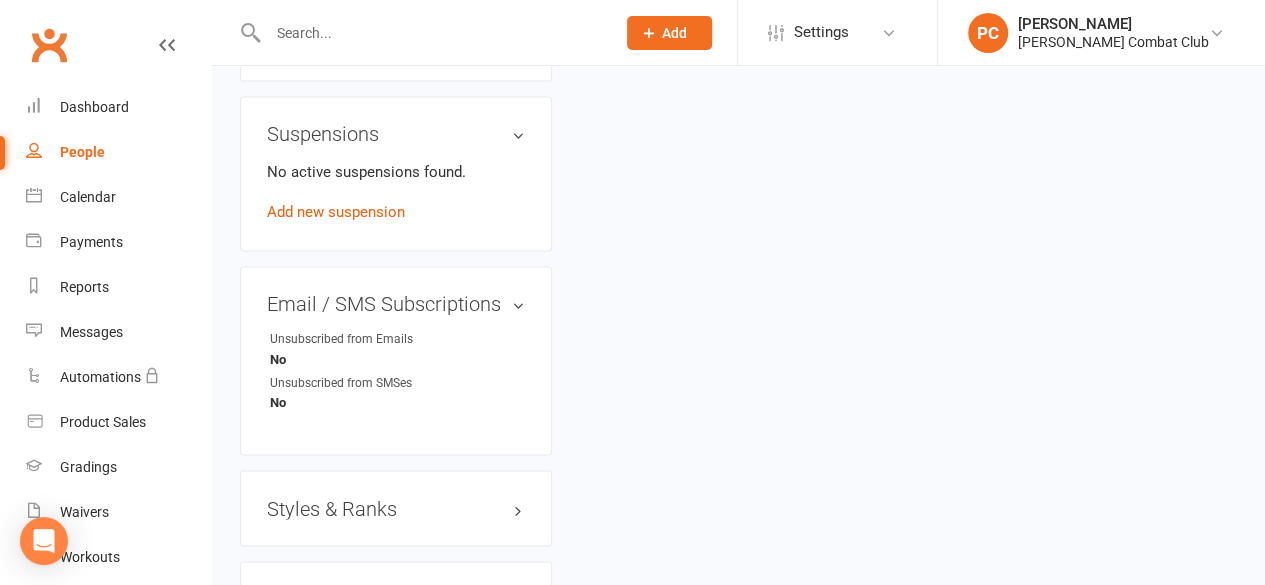 click on "Styles & Ranks" at bounding box center (396, 508) 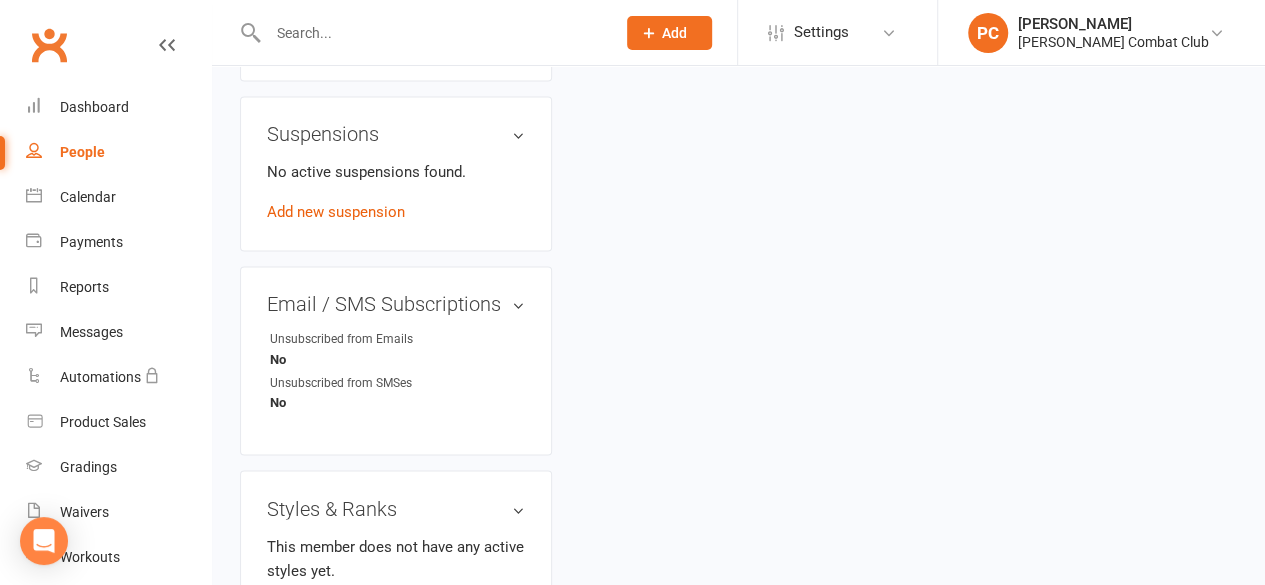 click on "Add new style" at bounding box center [313, 610] 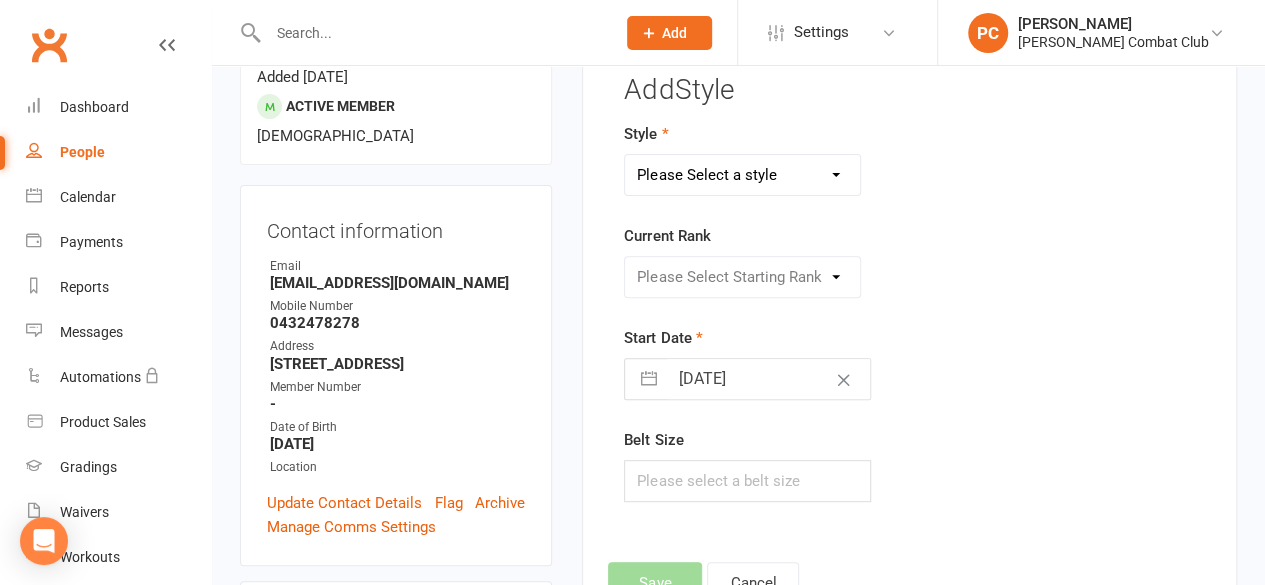 scroll, scrollTop: 170, scrollLeft: 0, axis: vertical 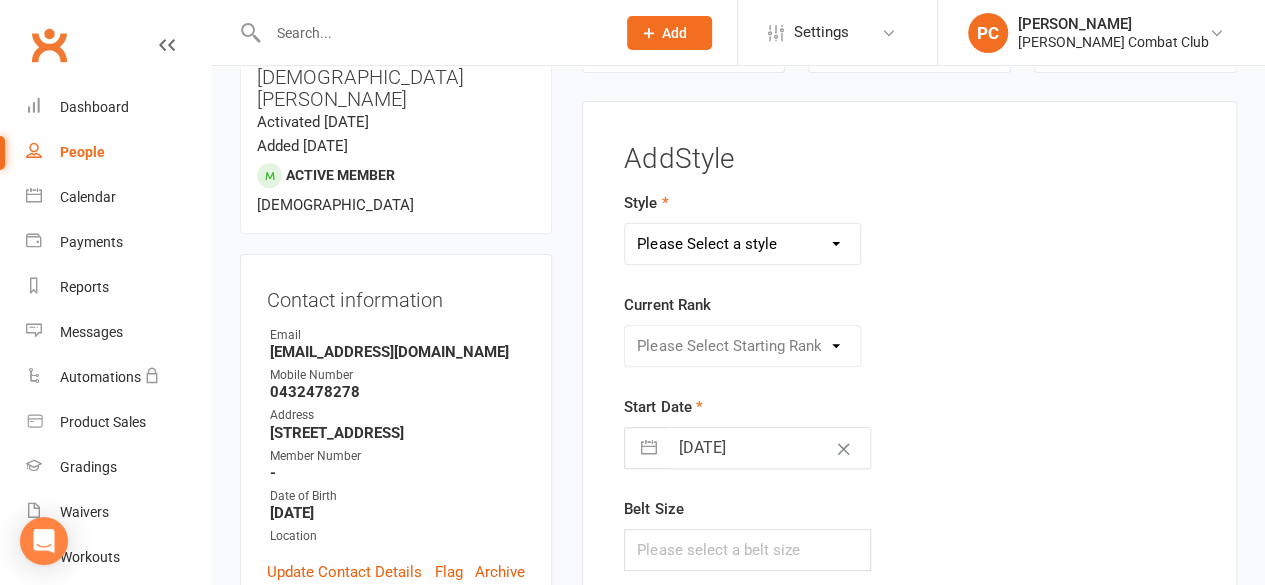 click on "Please Select a style Adult Classes Buccaneers Electric Eel Savage Stingray Silly Seahorse" at bounding box center [742, 244] 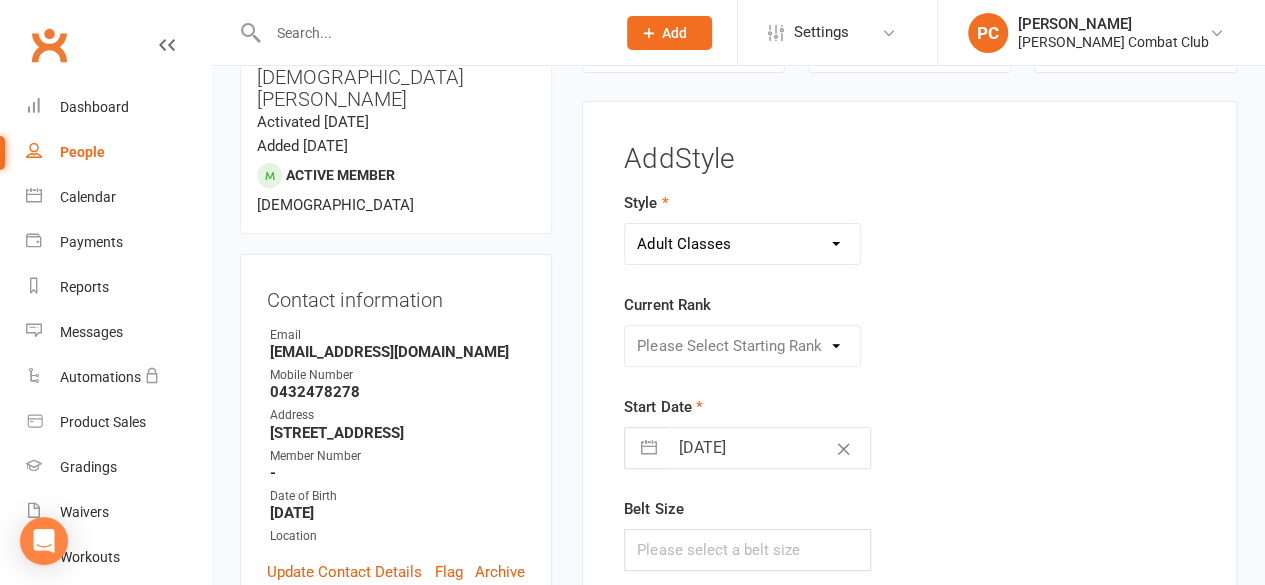 click on "Please Select a style Adult Classes Buccaneers Electric Eel Savage Stingray Silly Seahorse" at bounding box center (742, 244) 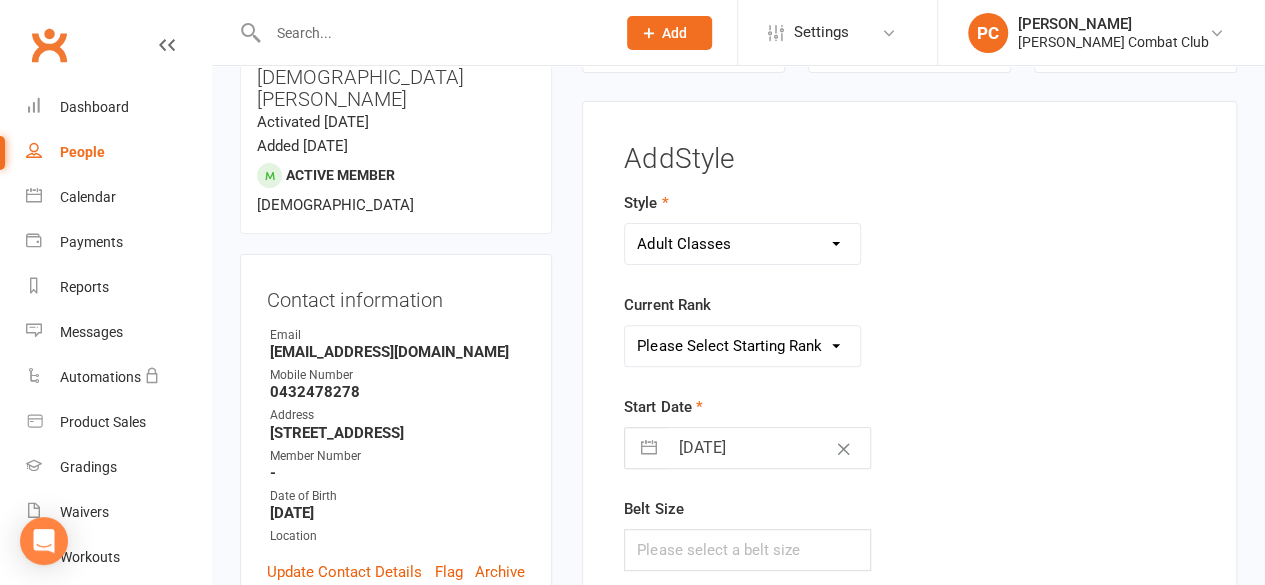 click on "Please Select Starting Rank White Belt White Belt - 1 Stripe White Belt - 2 Stripe White Belt - 3 Stripe White Belt - 4 Stripe Blue Belt Blue Belt - 1 Stripe Blue Belt - 2 Stripe Blue Belt - 3 Stripe Blue Belt - 4 Stripe Purple Belt Purple Belt - 1 Stripe Purple Belt - 2 Stripe Purple Belt - 3 Stripe Purple Belt - 4 Stripe Brown Belt Brown Belt - 1 Stripe Brown Belt - 2 Stripe Brown Belt - 3 Stripe Brown Belt - 4 Stripe Black Belt" at bounding box center [742, 346] 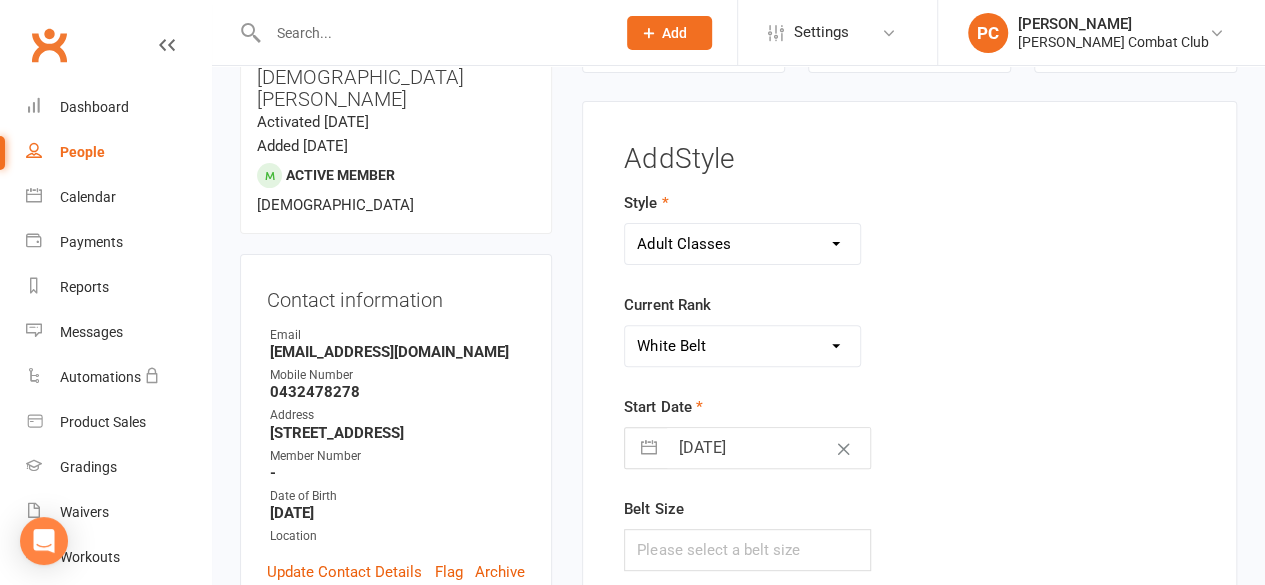 click on "Please Select Starting Rank White Belt White Belt - 1 Stripe White Belt - 2 Stripe White Belt - 3 Stripe White Belt - 4 Stripe Blue Belt Blue Belt - 1 Stripe Blue Belt - 2 Stripe Blue Belt - 3 Stripe Blue Belt - 4 Stripe Purple Belt Purple Belt - 1 Stripe Purple Belt - 2 Stripe Purple Belt - 3 Stripe Purple Belt - 4 Stripe Brown Belt Brown Belt - 1 Stripe Brown Belt - 2 Stripe Brown Belt - 3 Stripe Brown Belt - 4 Stripe Black Belt" at bounding box center (742, 346) 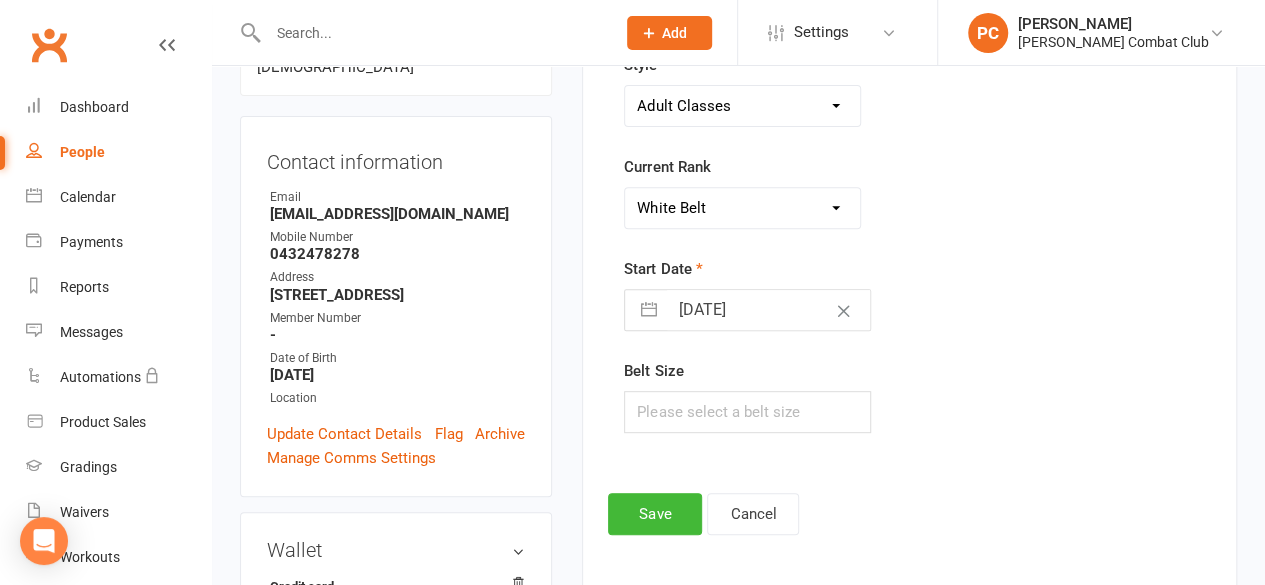 scroll, scrollTop: 570, scrollLeft: 0, axis: vertical 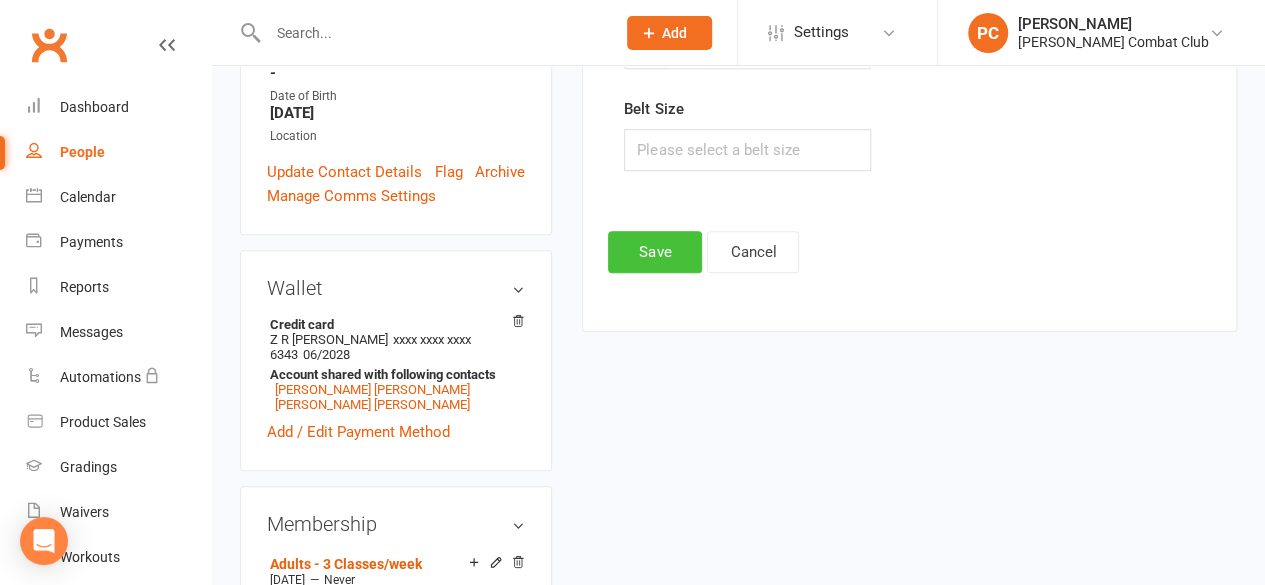 click on "Save" at bounding box center [655, 252] 